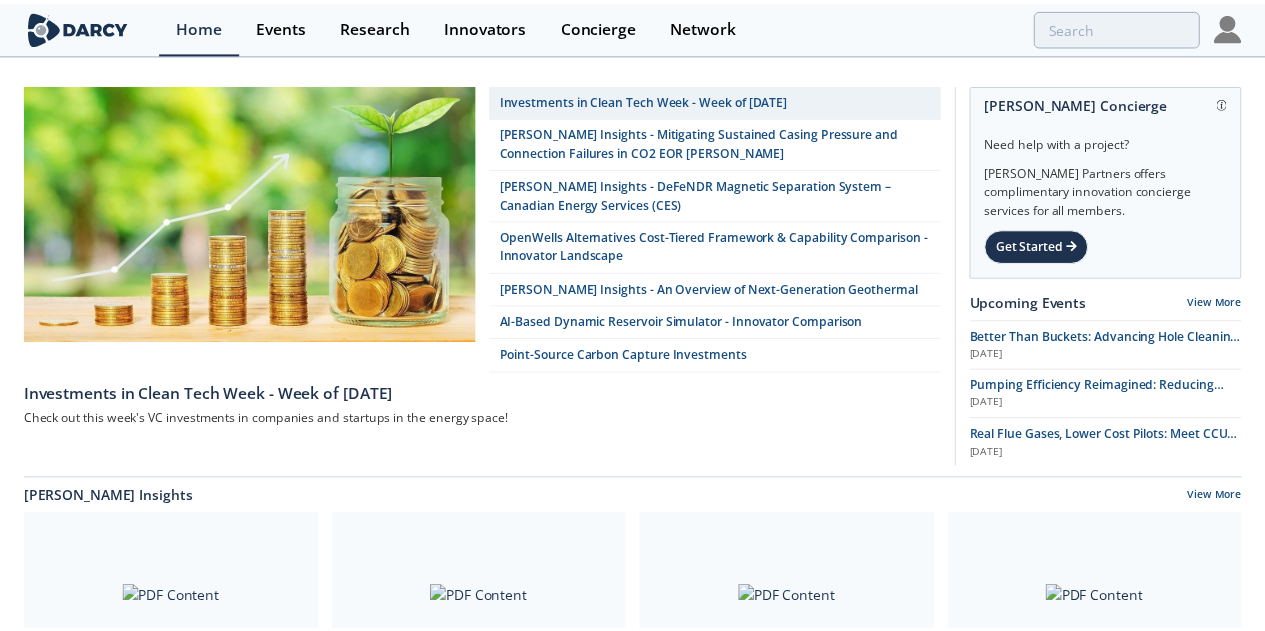 scroll, scrollTop: 0, scrollLeft: 0, axis: both 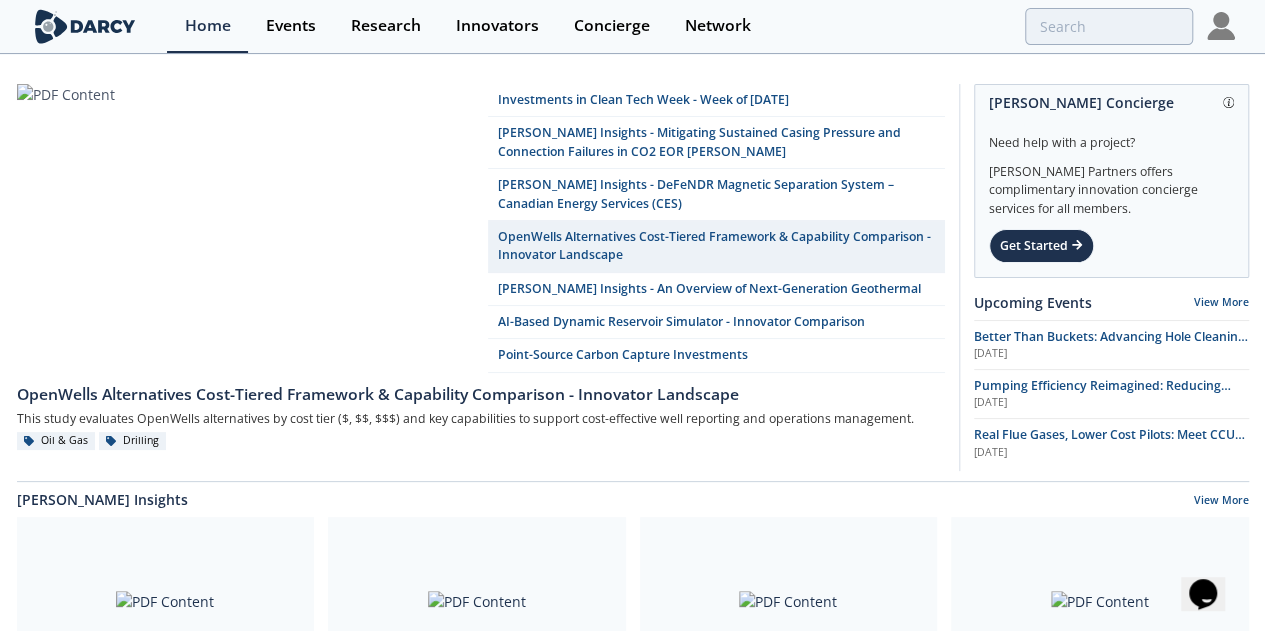 click at bounding box center [1221, 26] 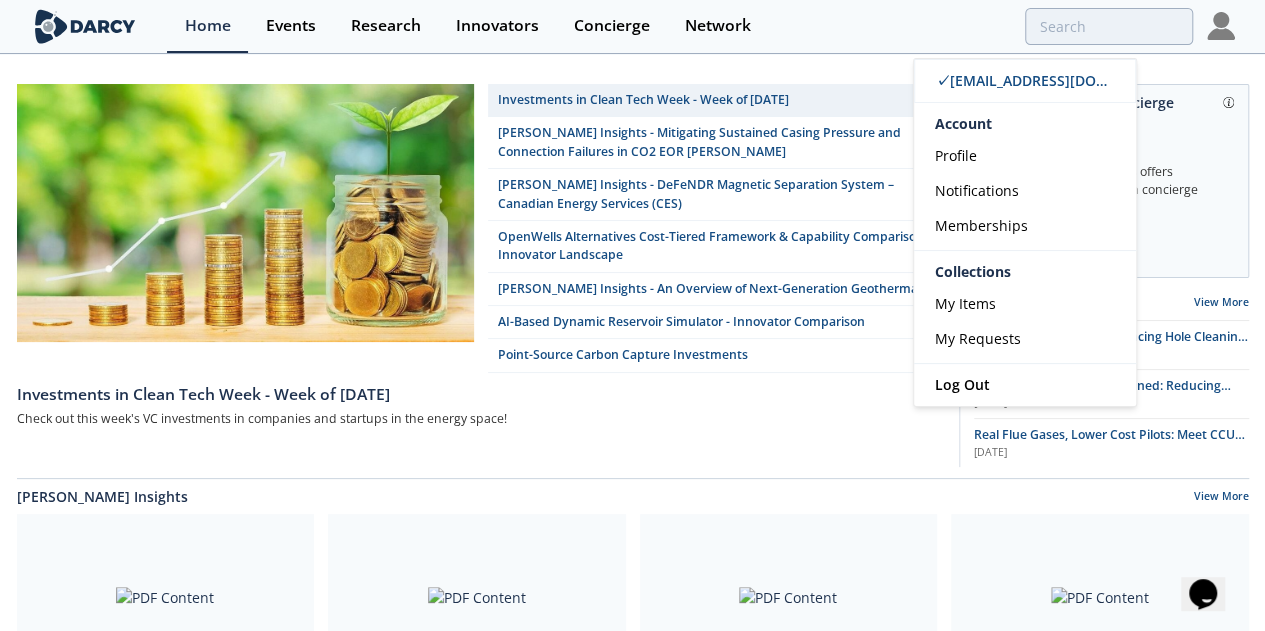 click at bounding box center (987, 26) 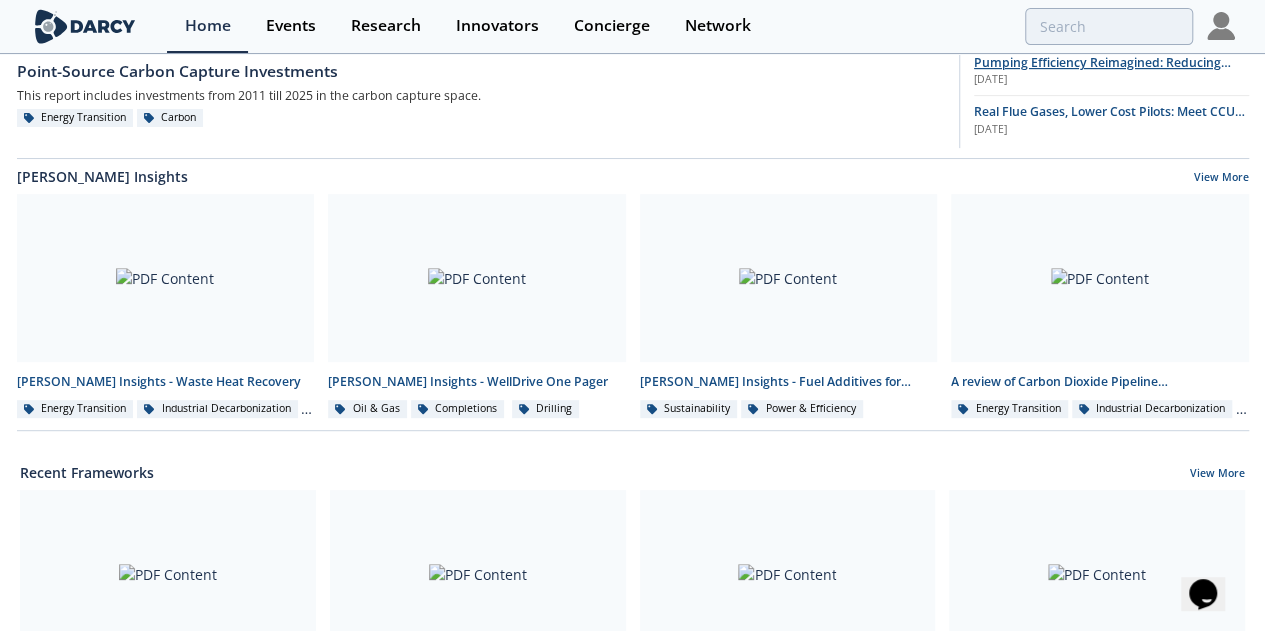 scroll, scrollTop: 326, scrollLeft: 0, axis: vertical 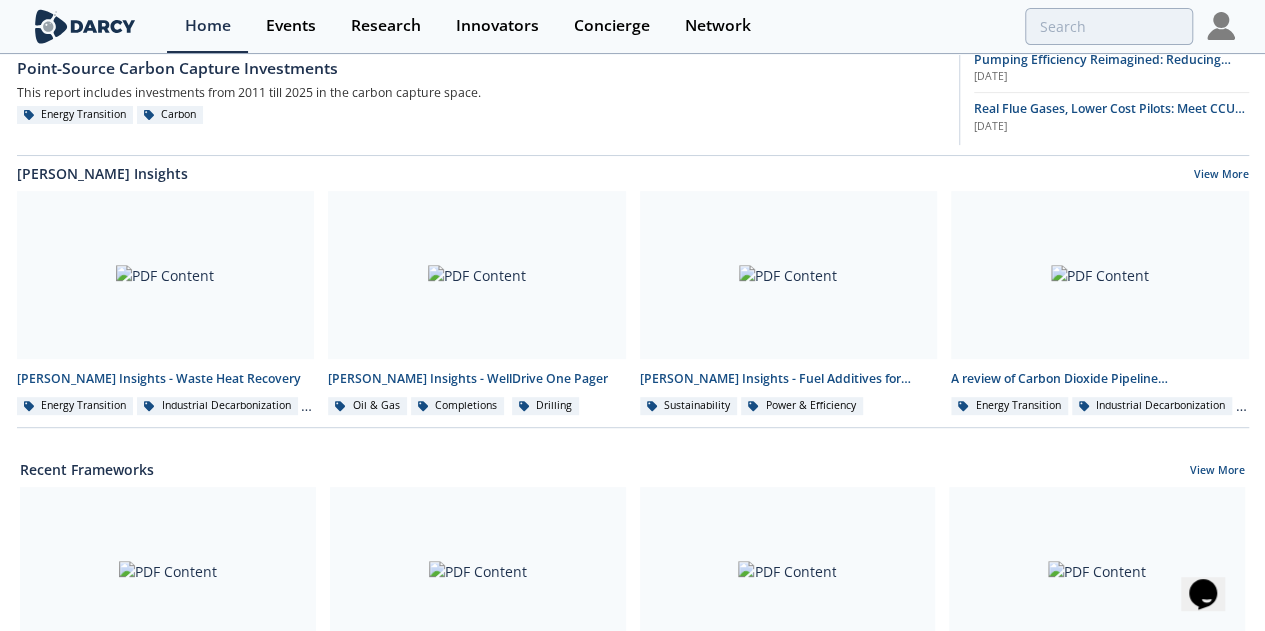 click on "Recent Frameworks
View More" at bounding box center [632, 469] 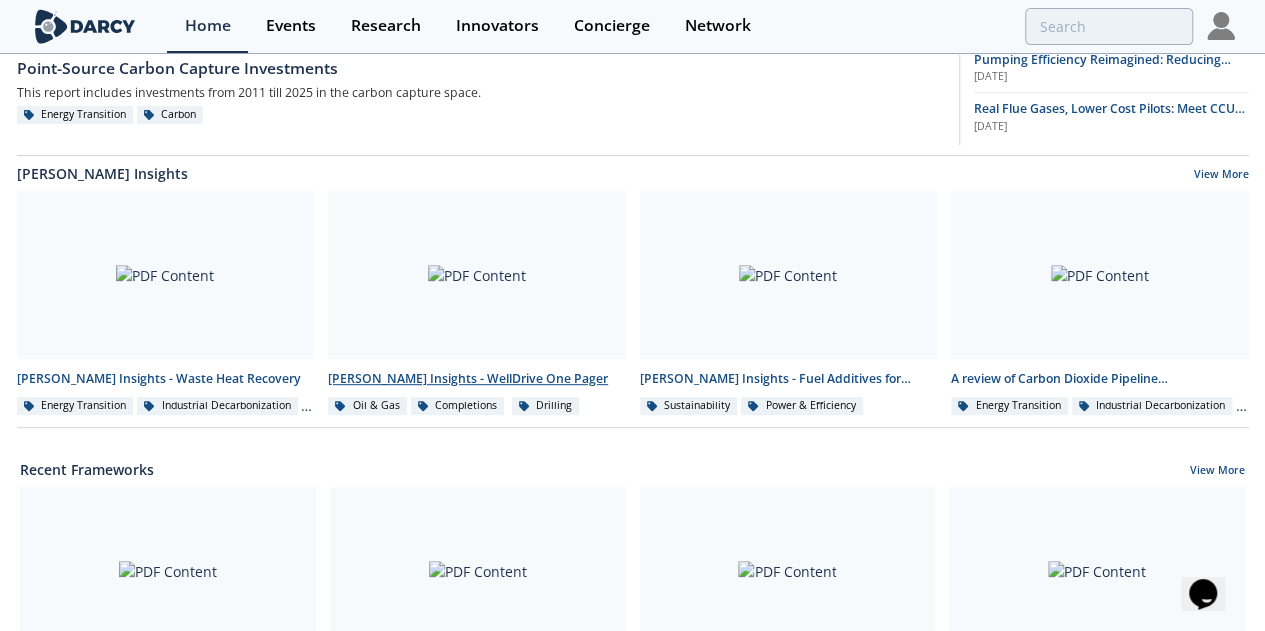 click on "[PERSON_NAME] Insights - WellDrive One Pager" at bounding box center (477, 379) 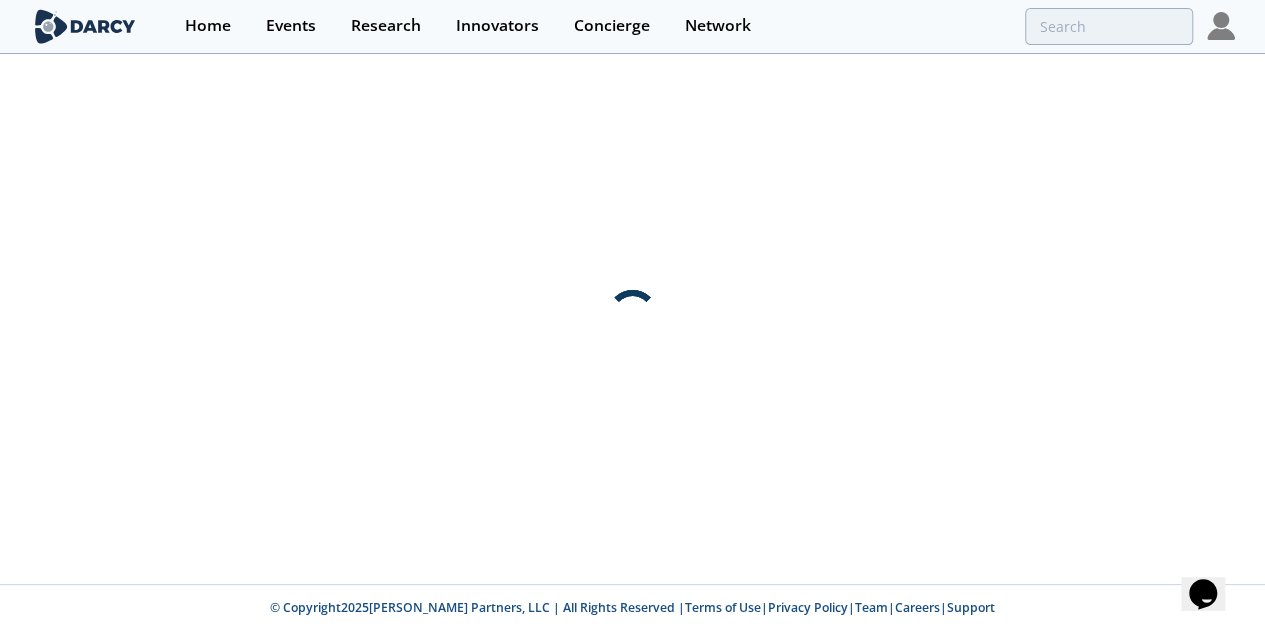 scroll, scrollTop: 0, scrollLeft: 0, axis: both 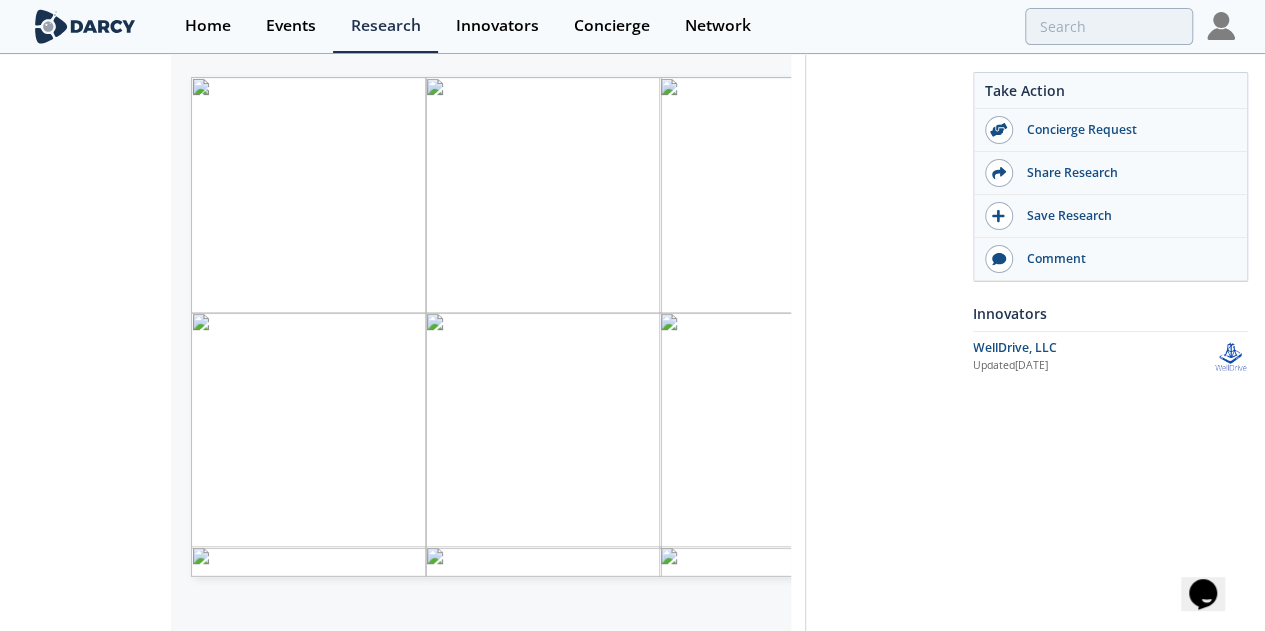 click on "Take Action
Concierge Request
Share Research
Save Research
Comment
Innovators
Updated" at bounding box center [950, 389] 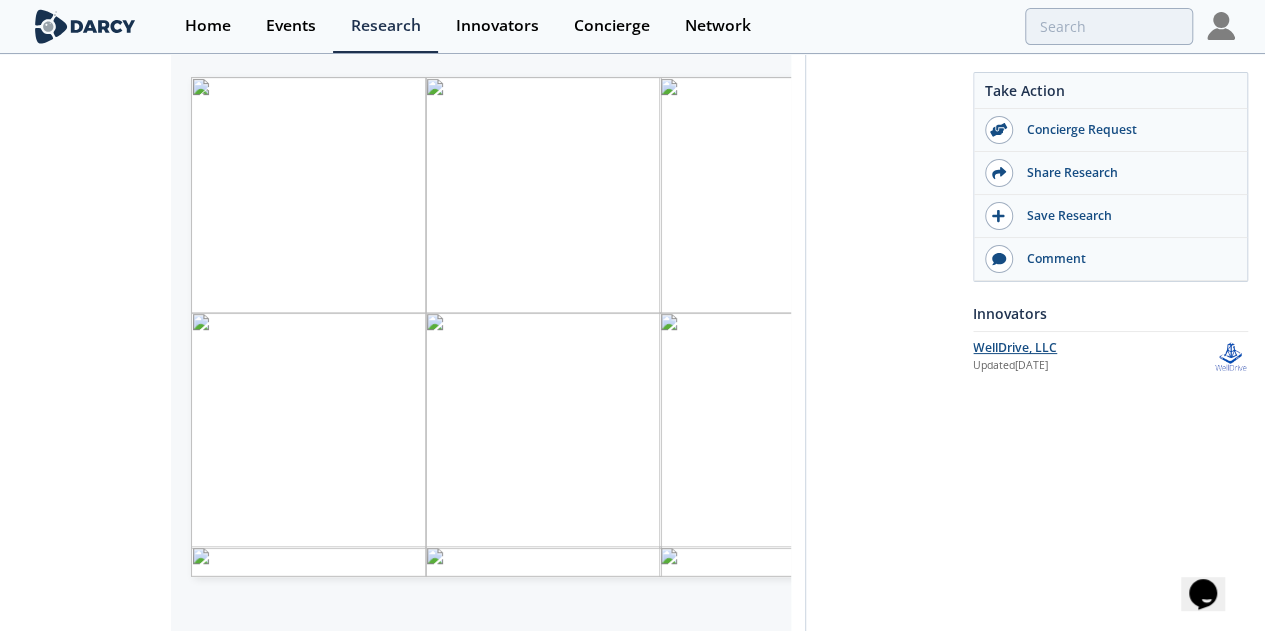 click on "WellDrive, LLC" at bounding box center (1093, 348) 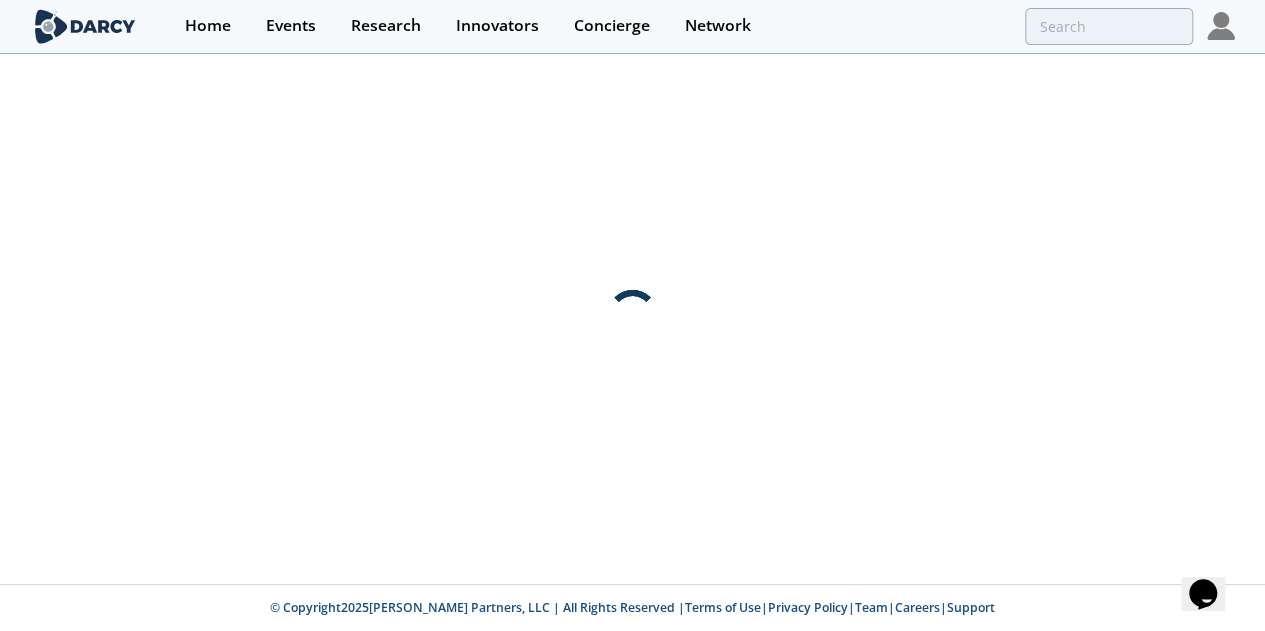 scroll, scrollTop: 0, scrollLeft: 0, axis: both 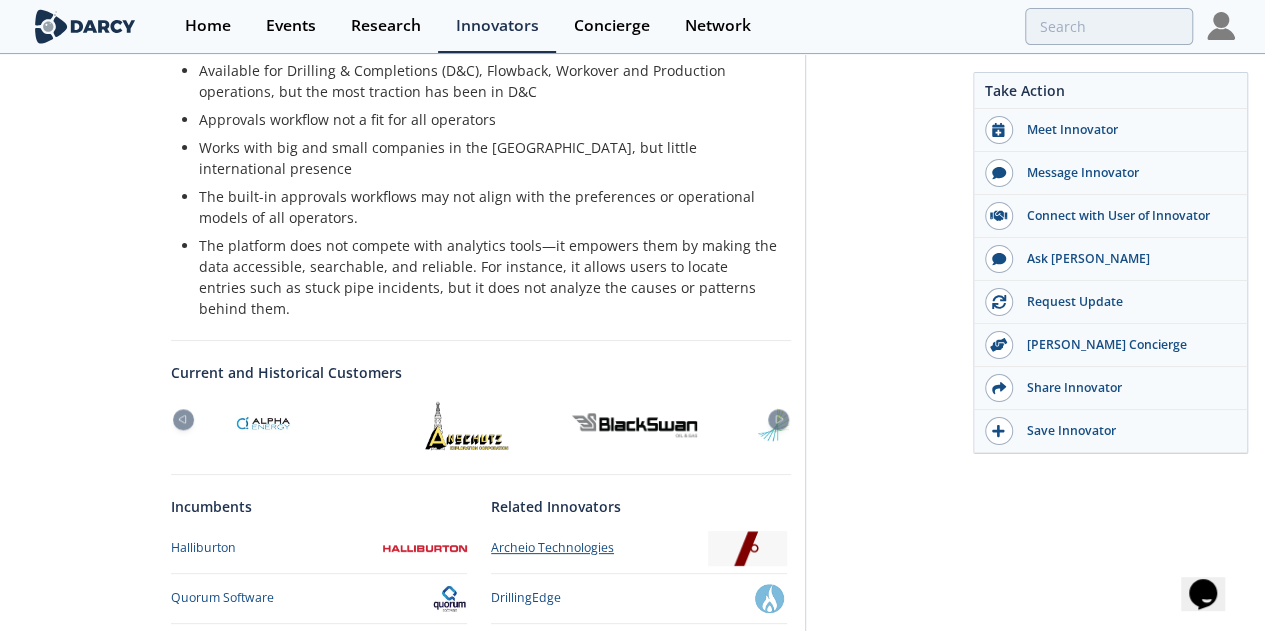 click on "Archeio Technologies" at bounding box center (552, 548) 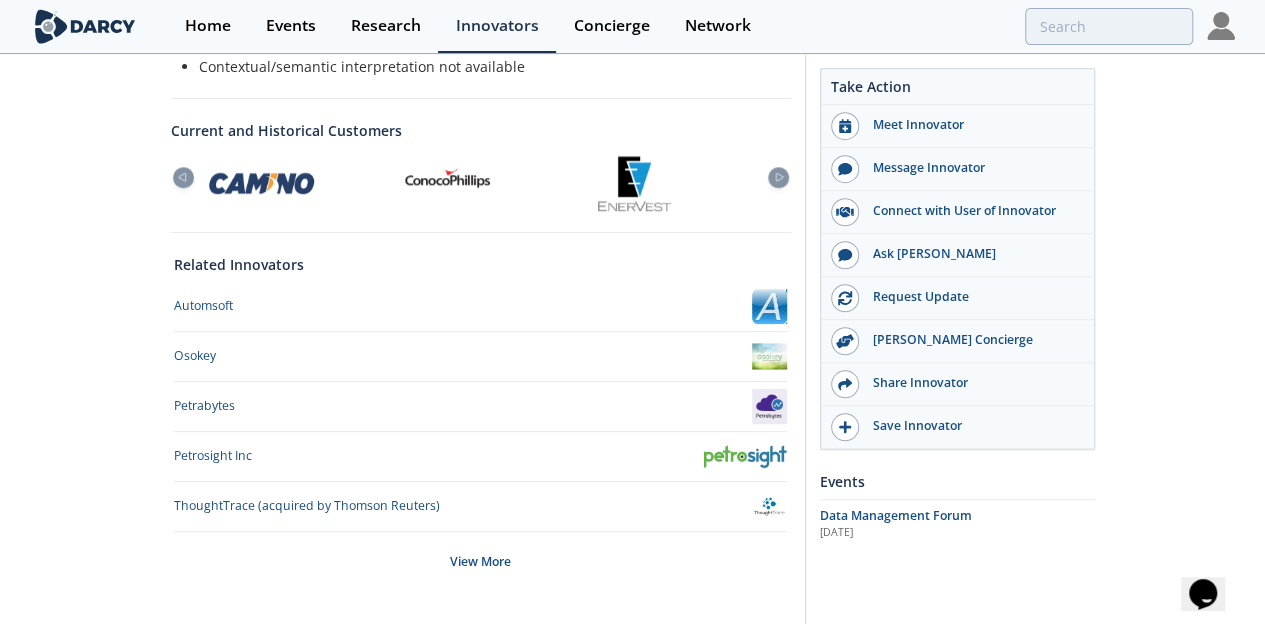 scroll, scrollTop: 660, scrollLeft: 0, axis: vertical 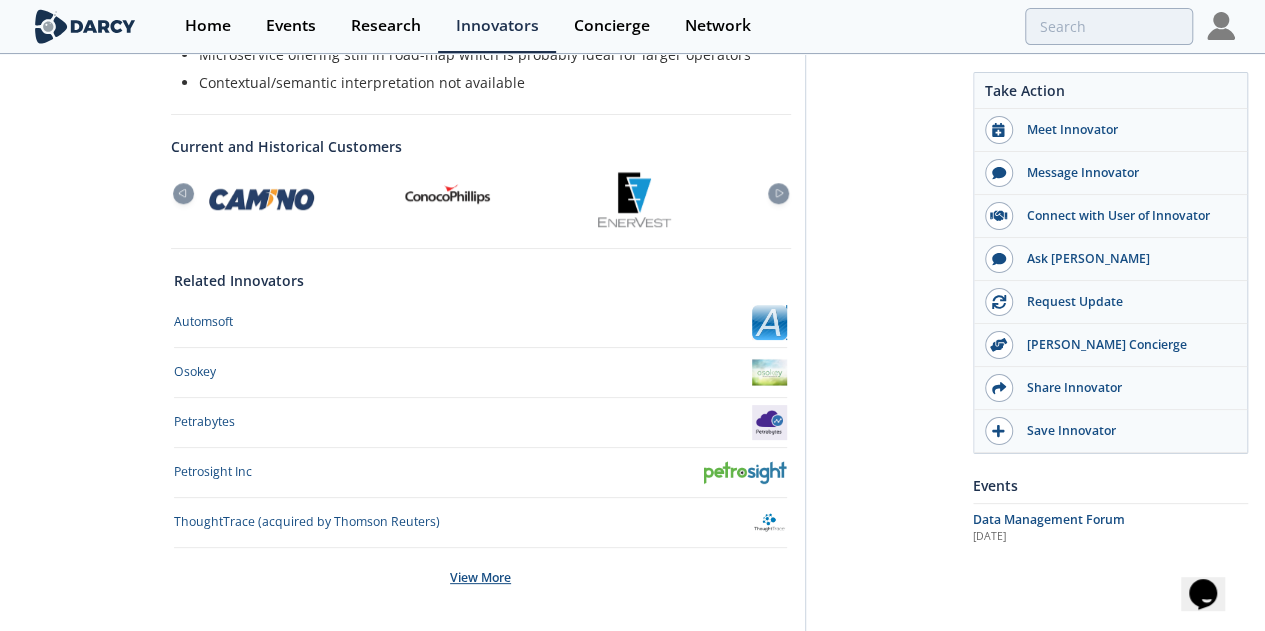 click on "View More" at bounding box center (480, 578) 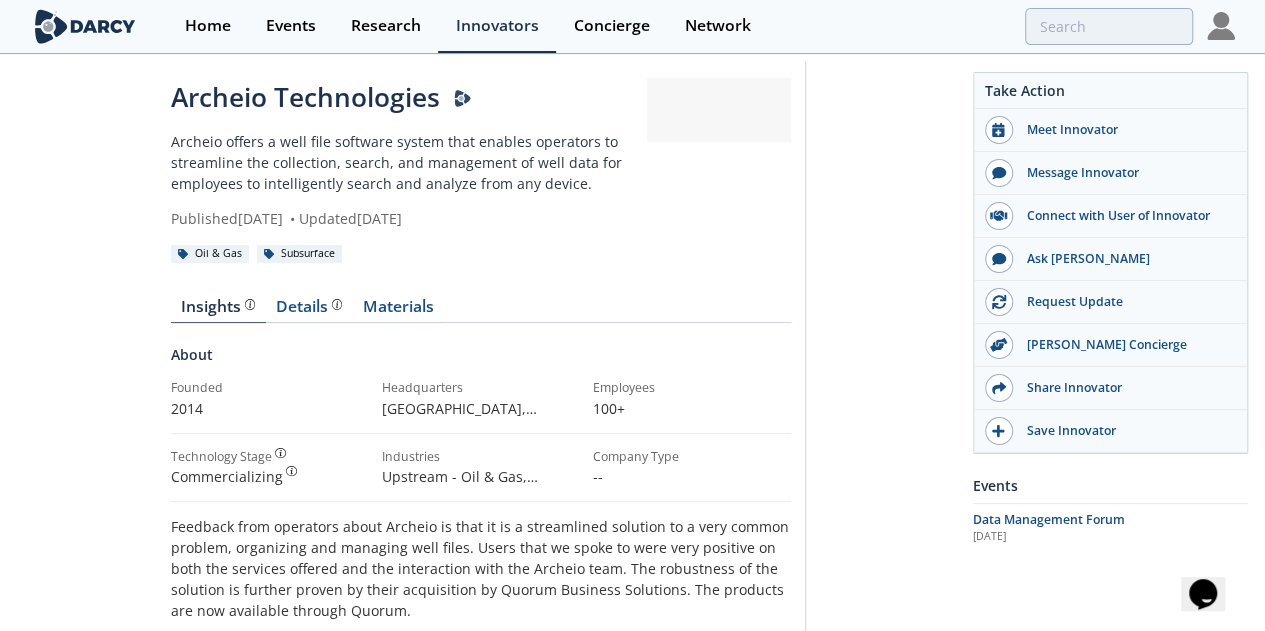 scroll, scrollTop: 12, scrollLeft: 0, axis: vertical 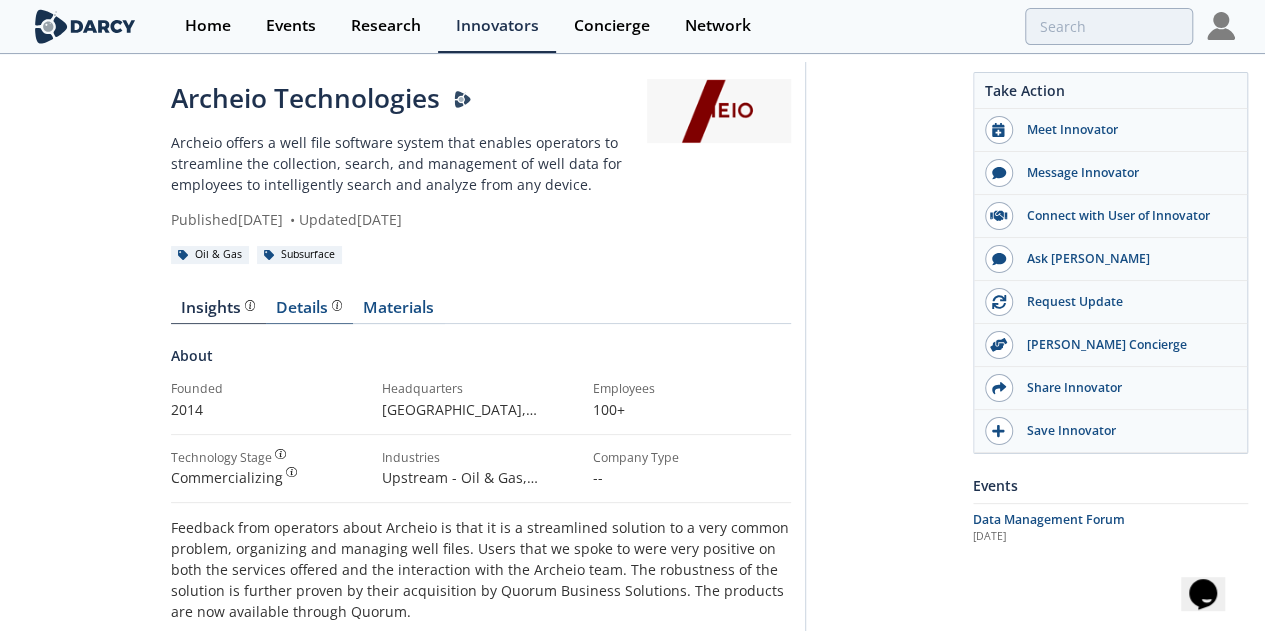 click on "Details
Product overview, business model, technology and applications as added by the Archeio Technologies team." at bounding box center (309, 308) 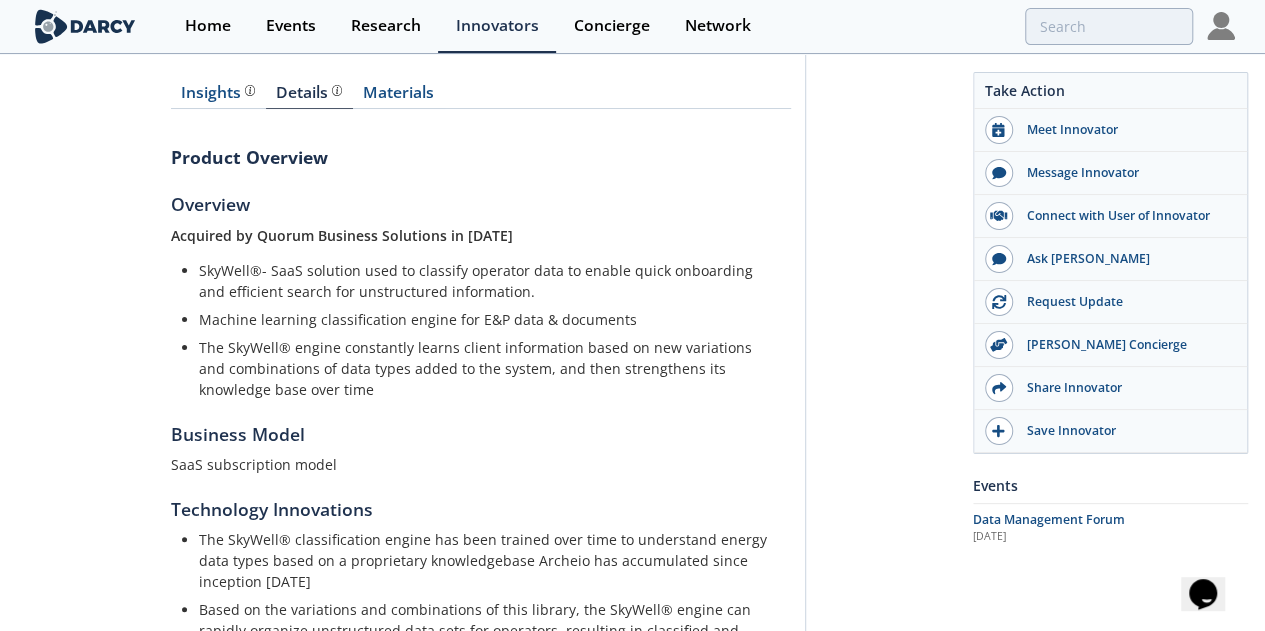 scroll, scrollTop: 226, scrollLeft: 0, axis: vertical 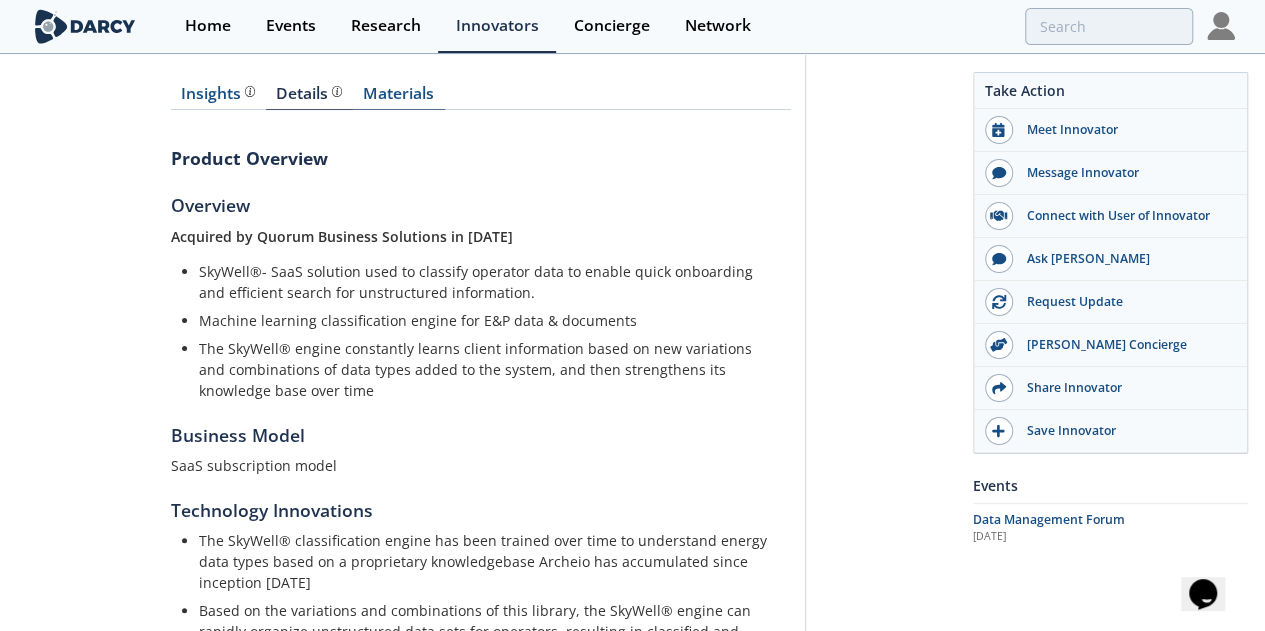 click on "Materials" at bounding box center [399, 98] 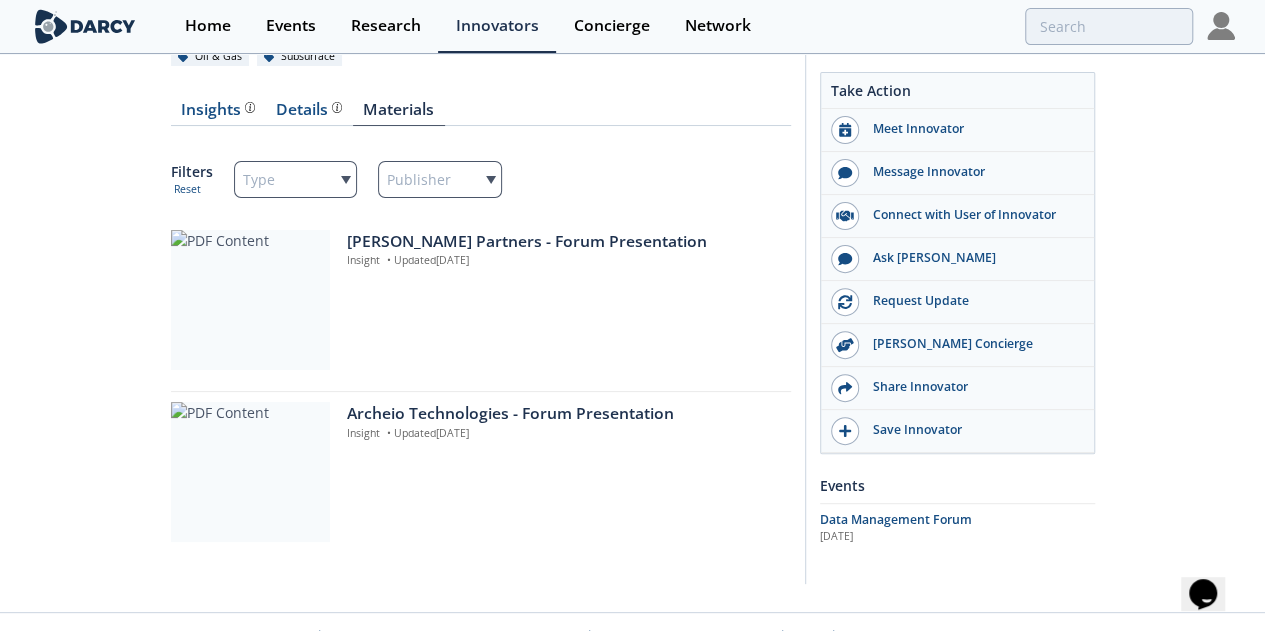 scroll, scrollTop: 215, scrollLeft: 0, axis: vertical 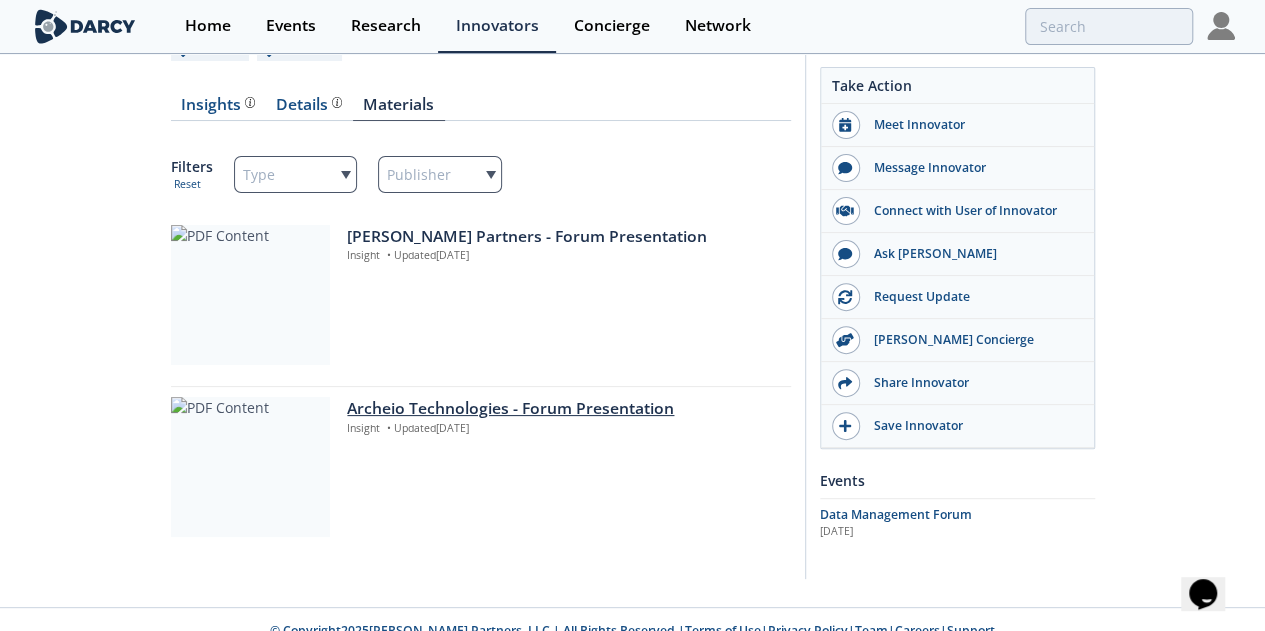 click on "Archeio Technologies - Forum Presentation" at bounding box center [561, 409] 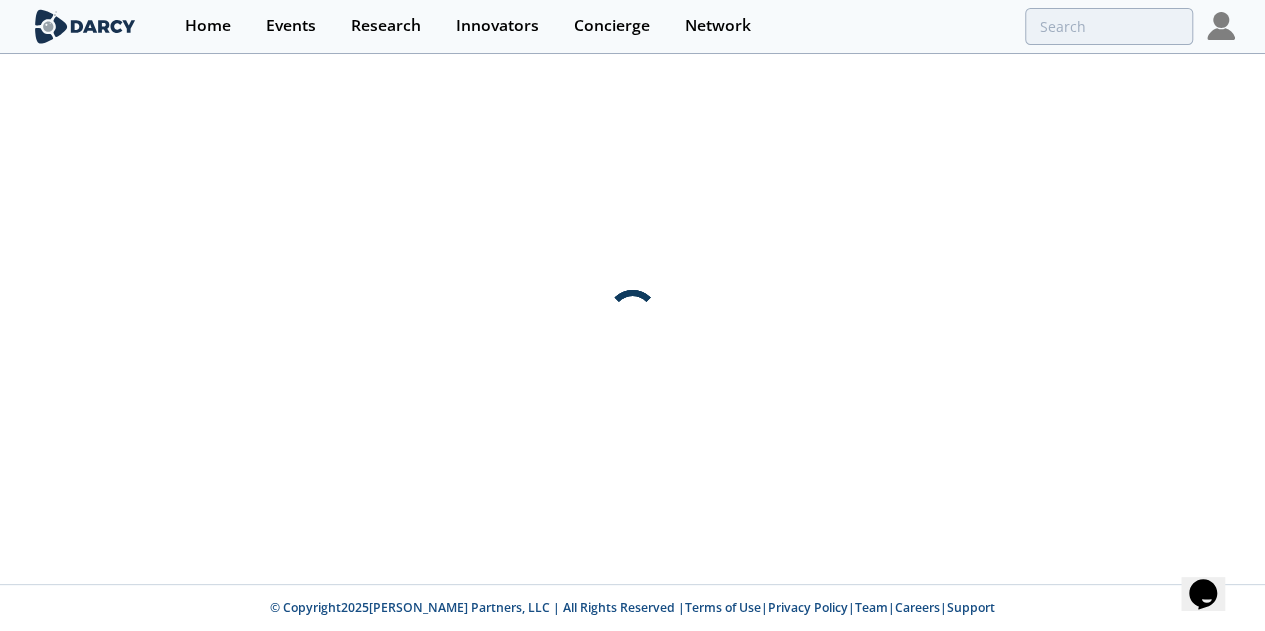 scroll, scrollTop: 0, scrollLeft: 0, axis: both 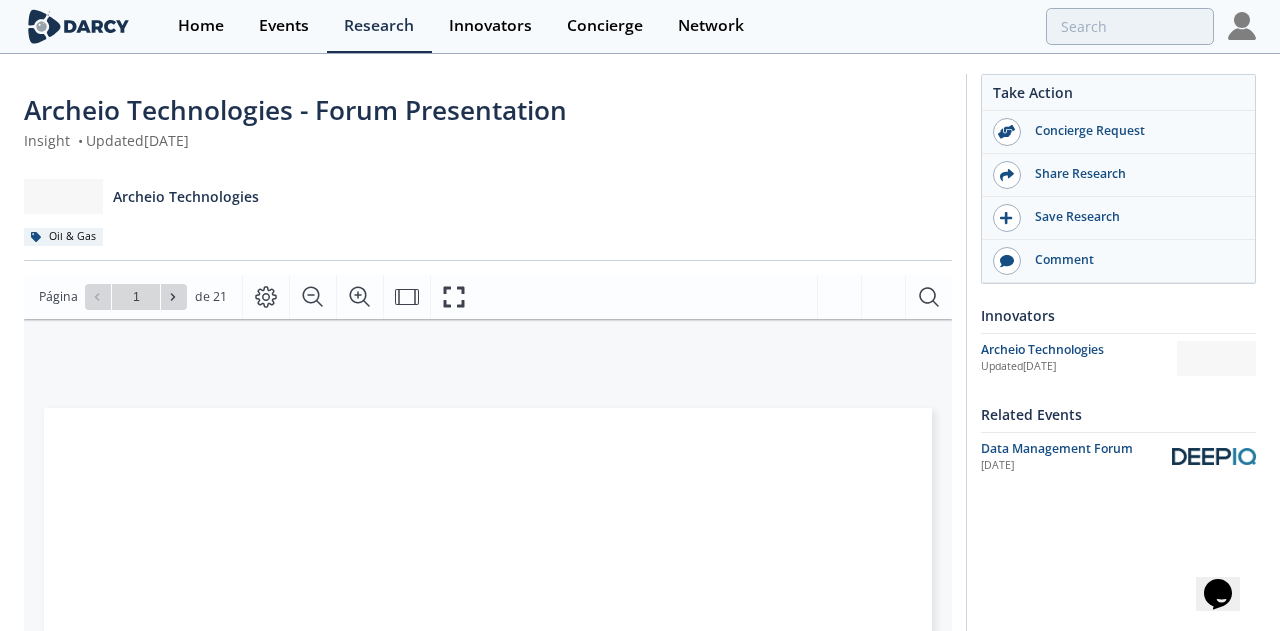 type on "2" 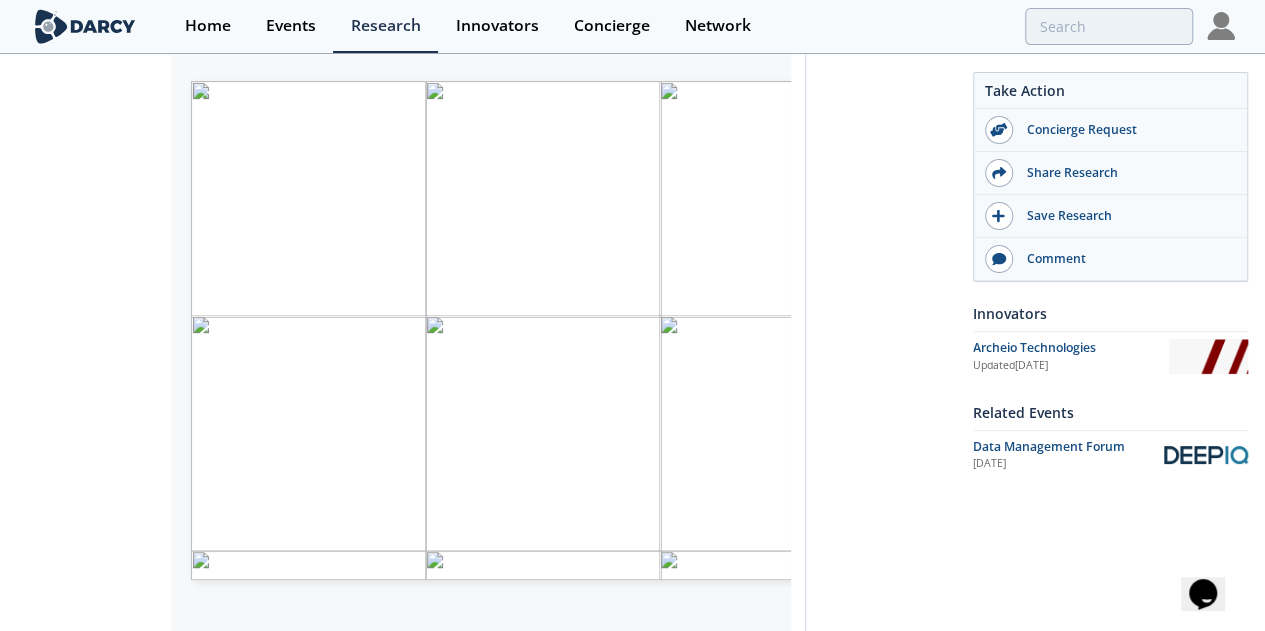 scroll, scrollTop: 326, scrollLeft: 0, axis: vertical 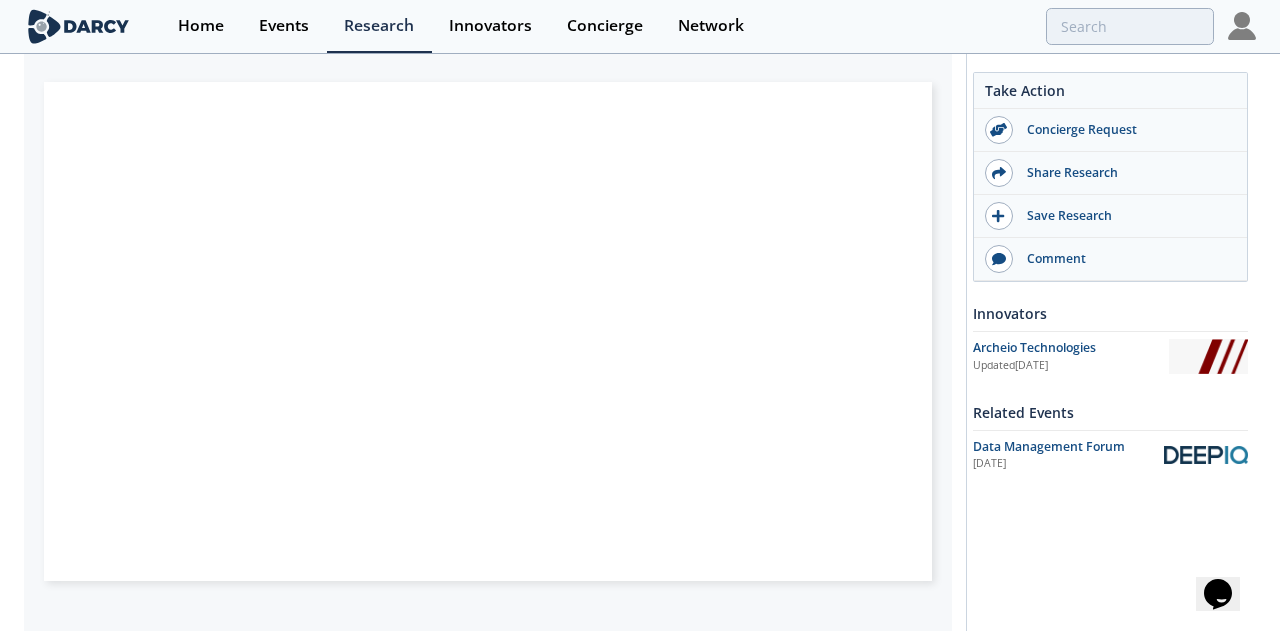 type on "5" 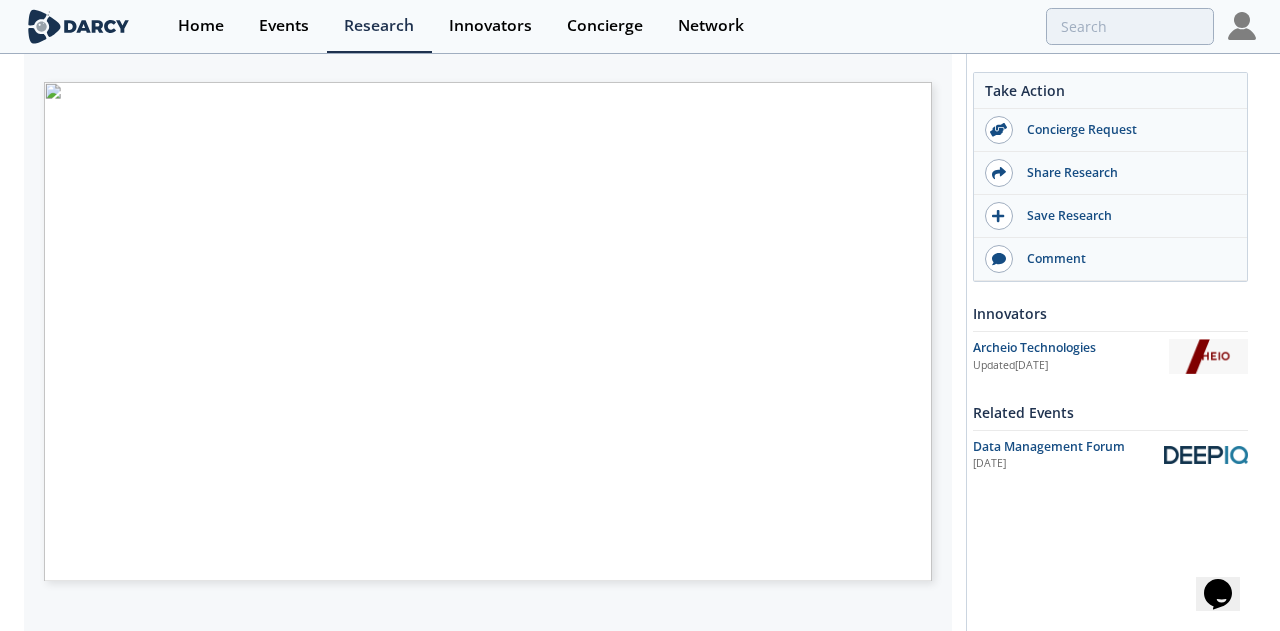 type on "8" 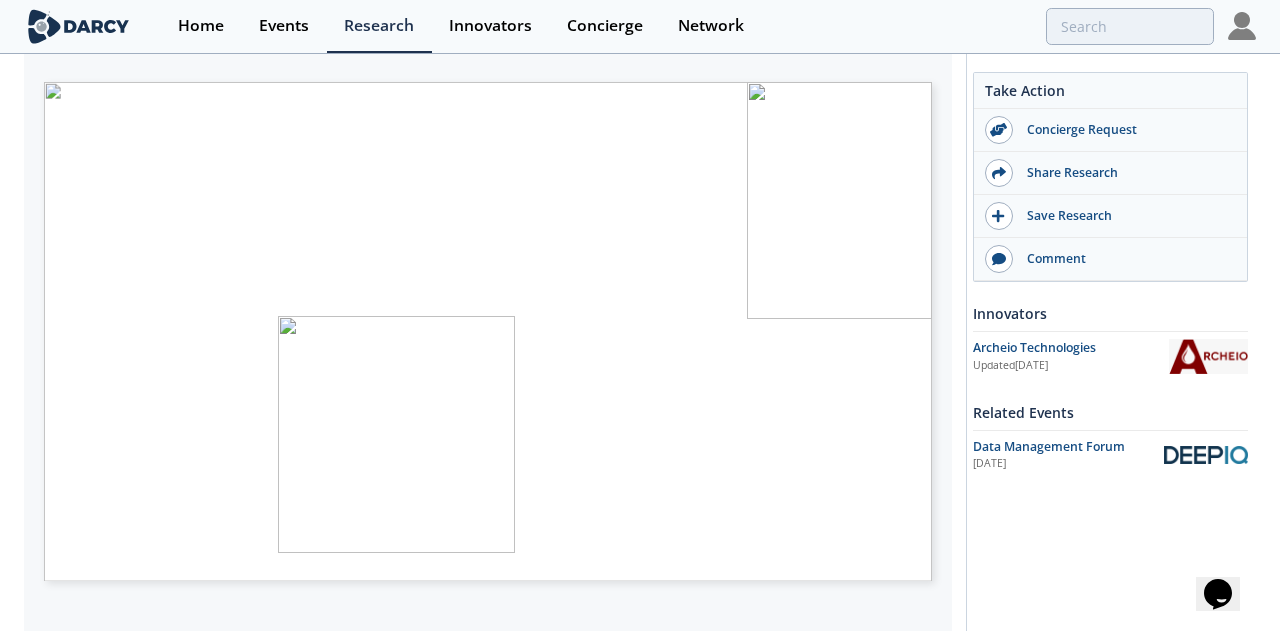 type on "9" 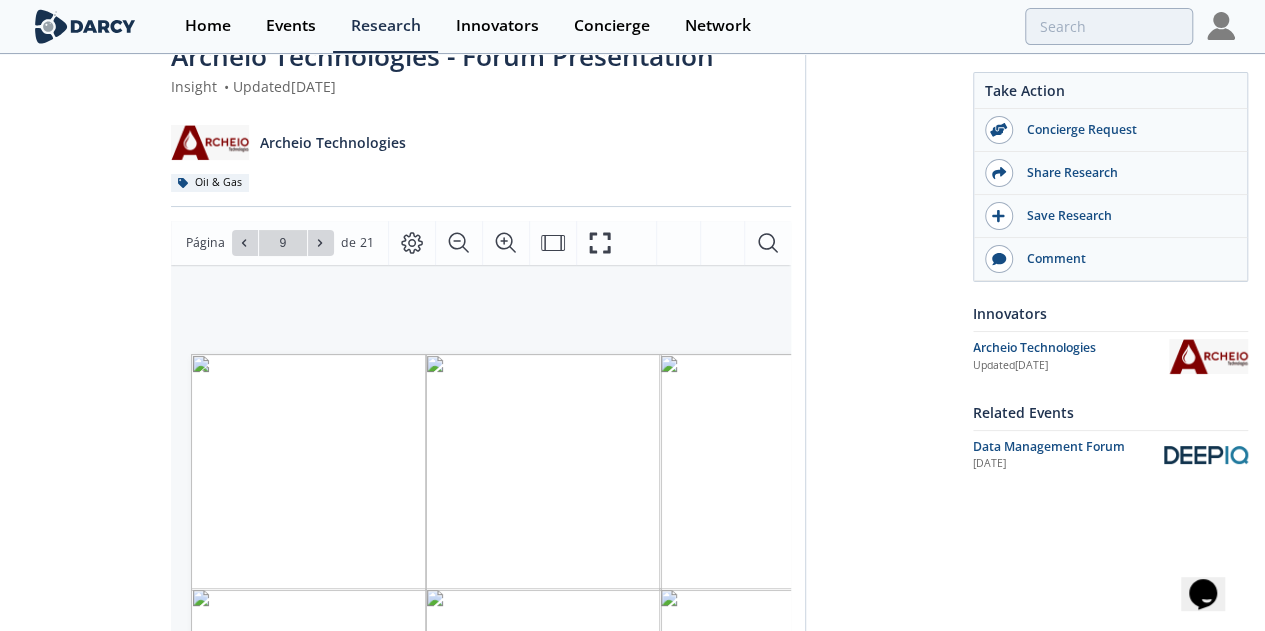 scroll, scrollTop: 0, scrollLeft: 0, axis: both 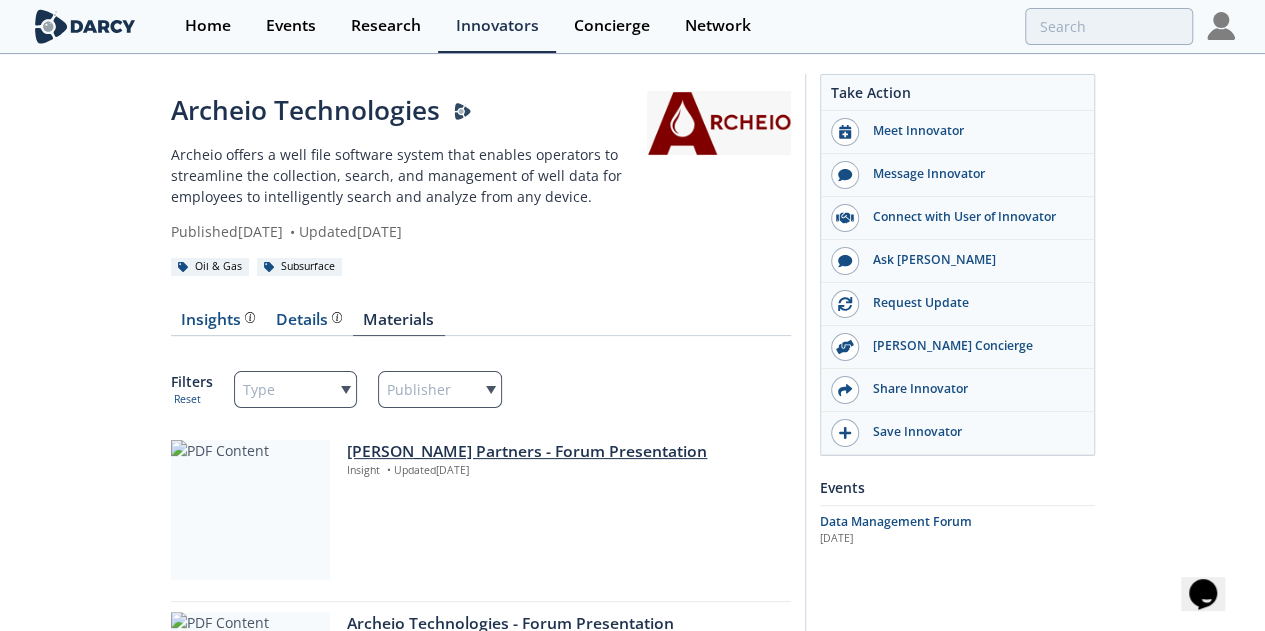 click on "Insight
•
Updated  [DATE]" at bounding box center (561, 471) 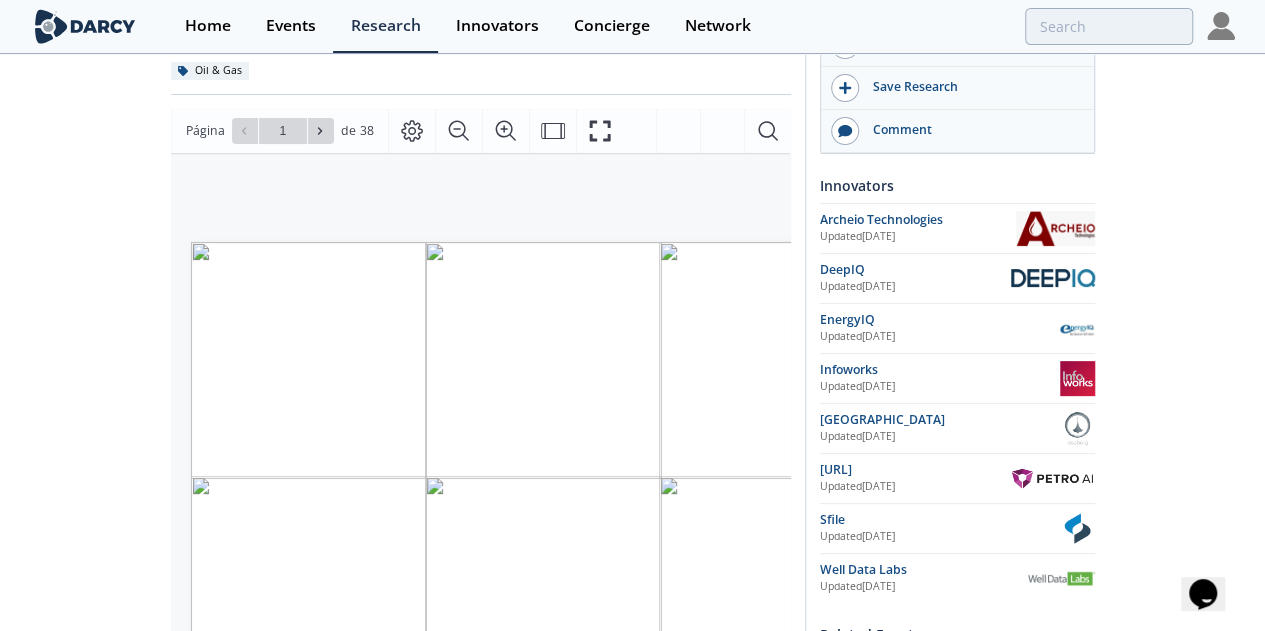 scroll, scrollTop: 178, scrollLeft: 0, axis: vertical 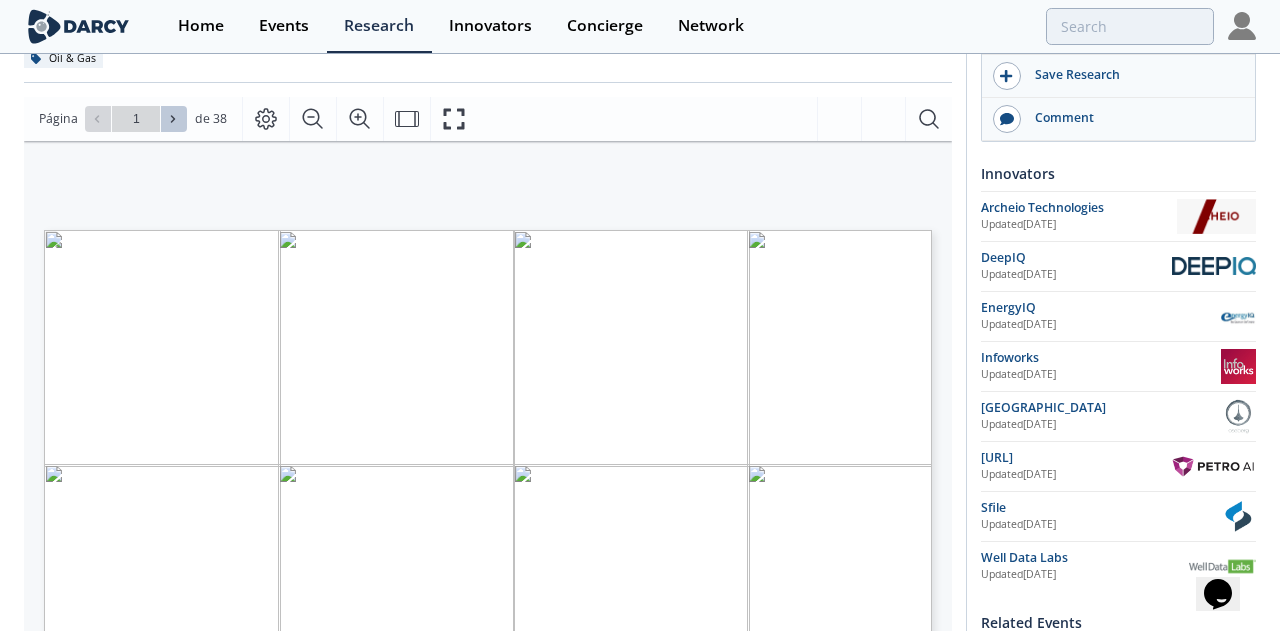 click 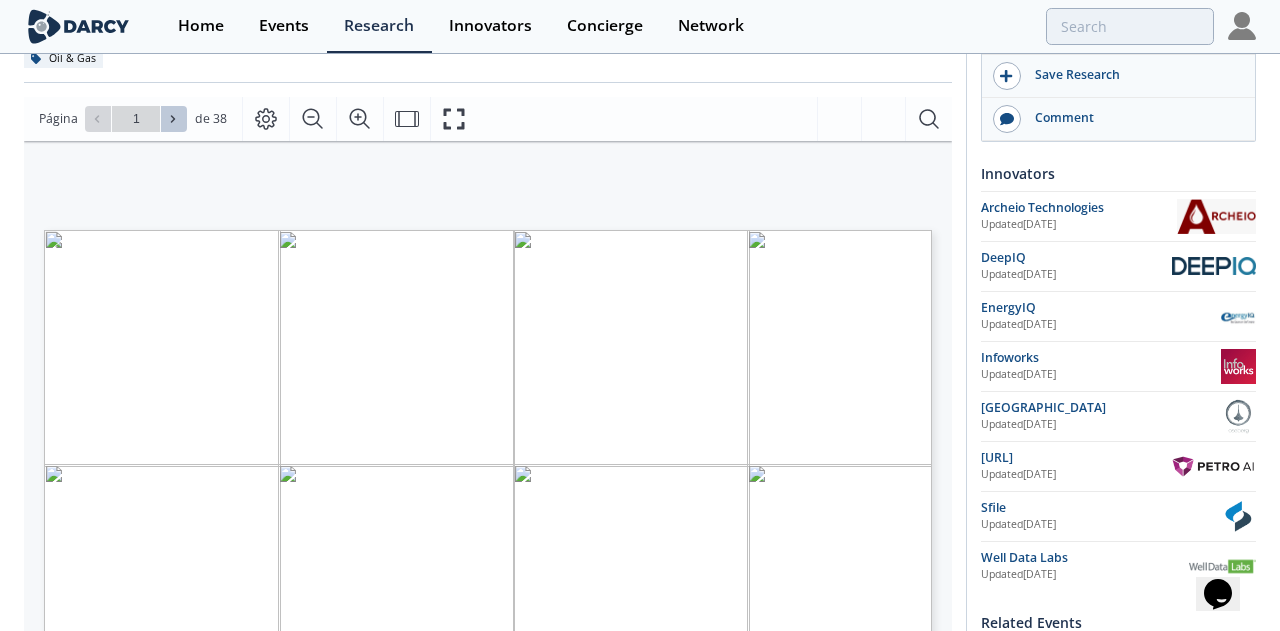 type on "2" 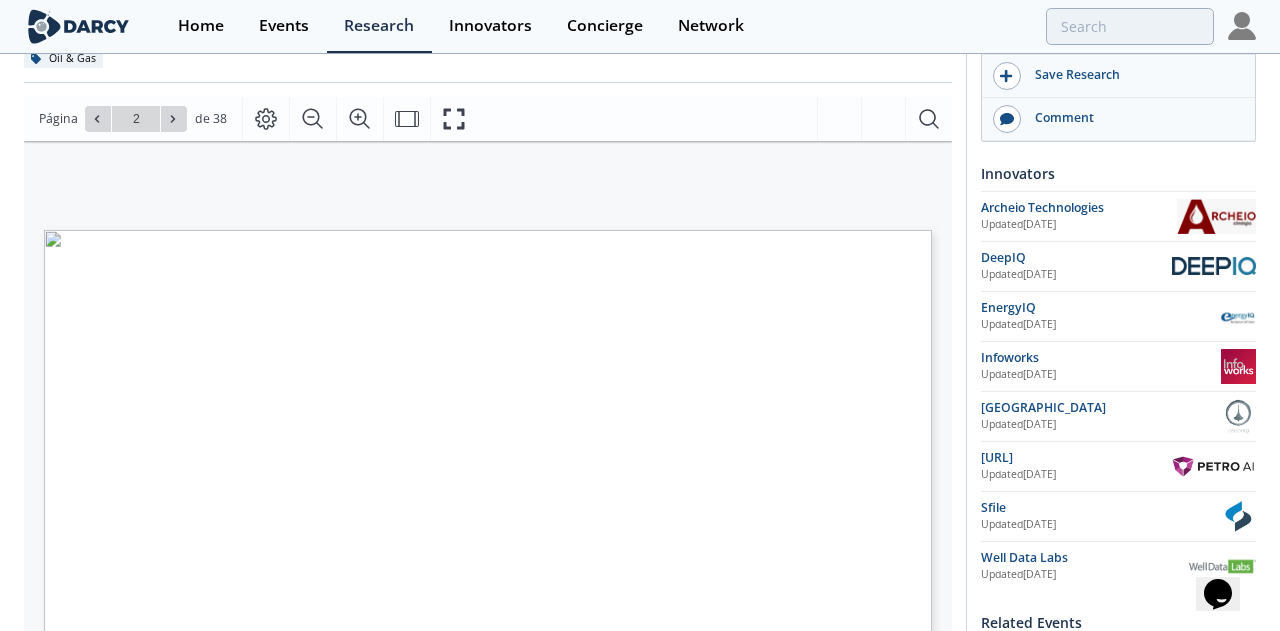 click 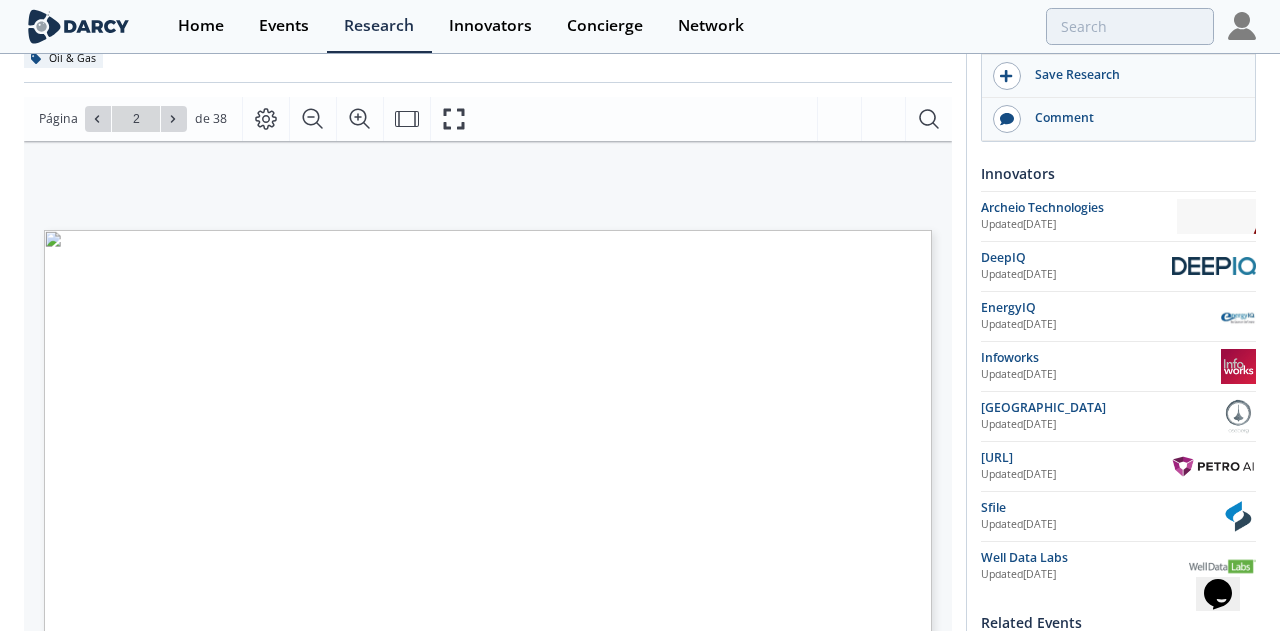 type on "3" 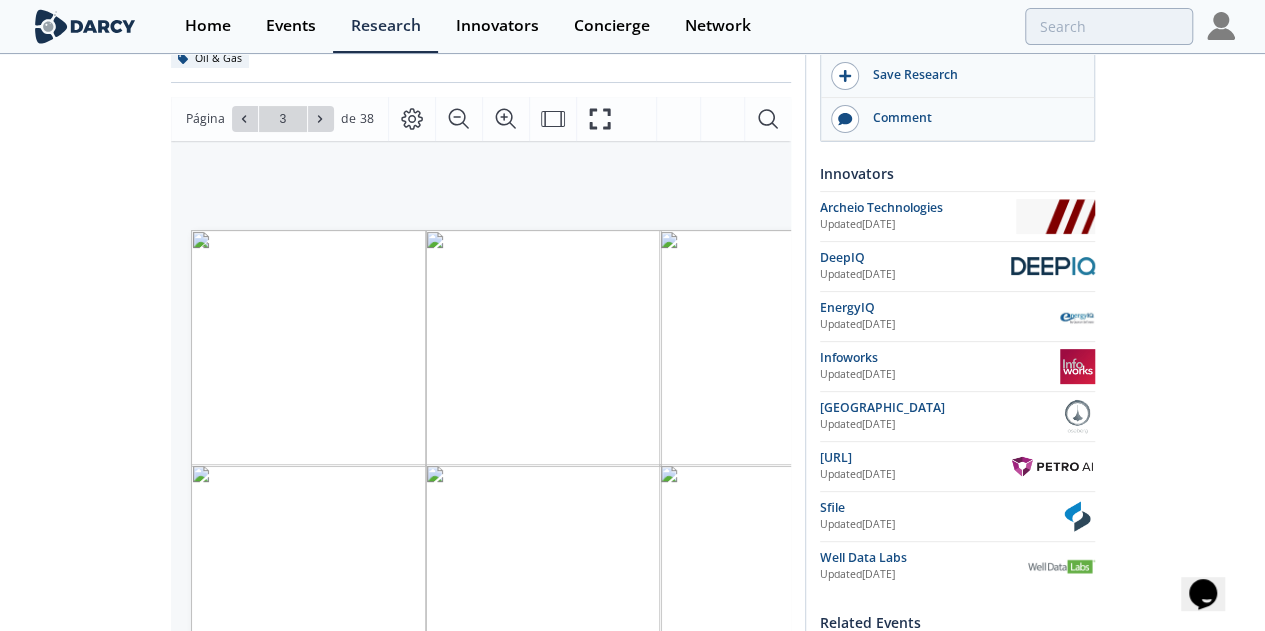 scroll, scrollTop: 0, scrollLeft: 0, axis: both 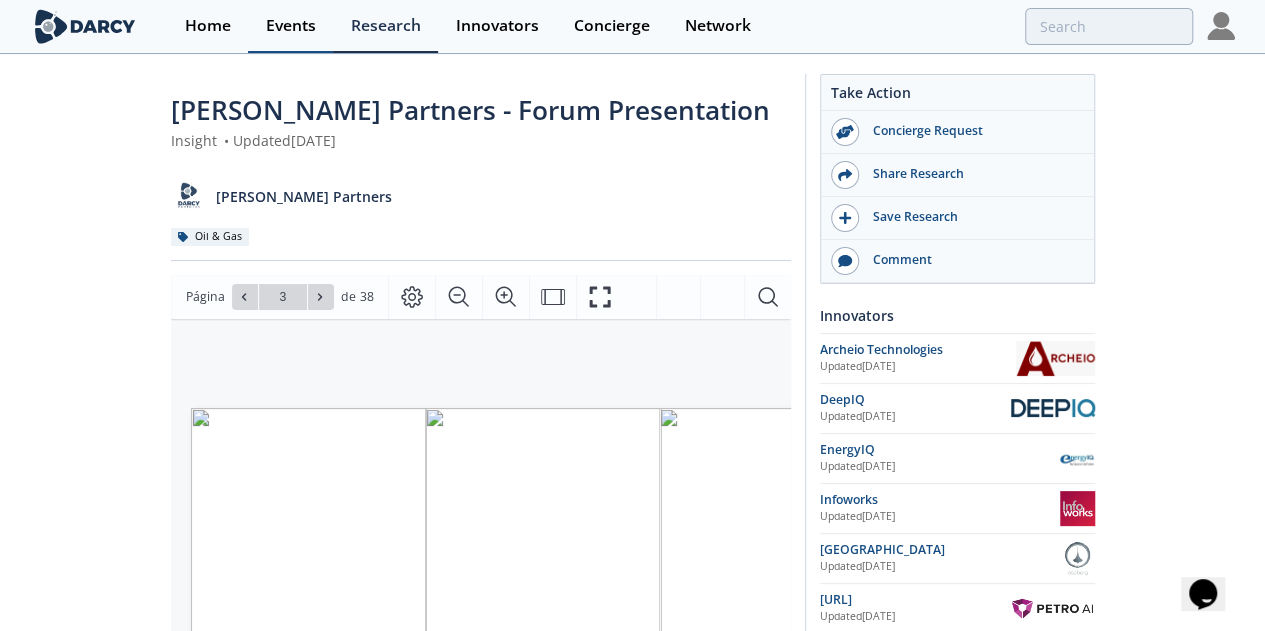 click on "Events" at bounding box center [291, 26] 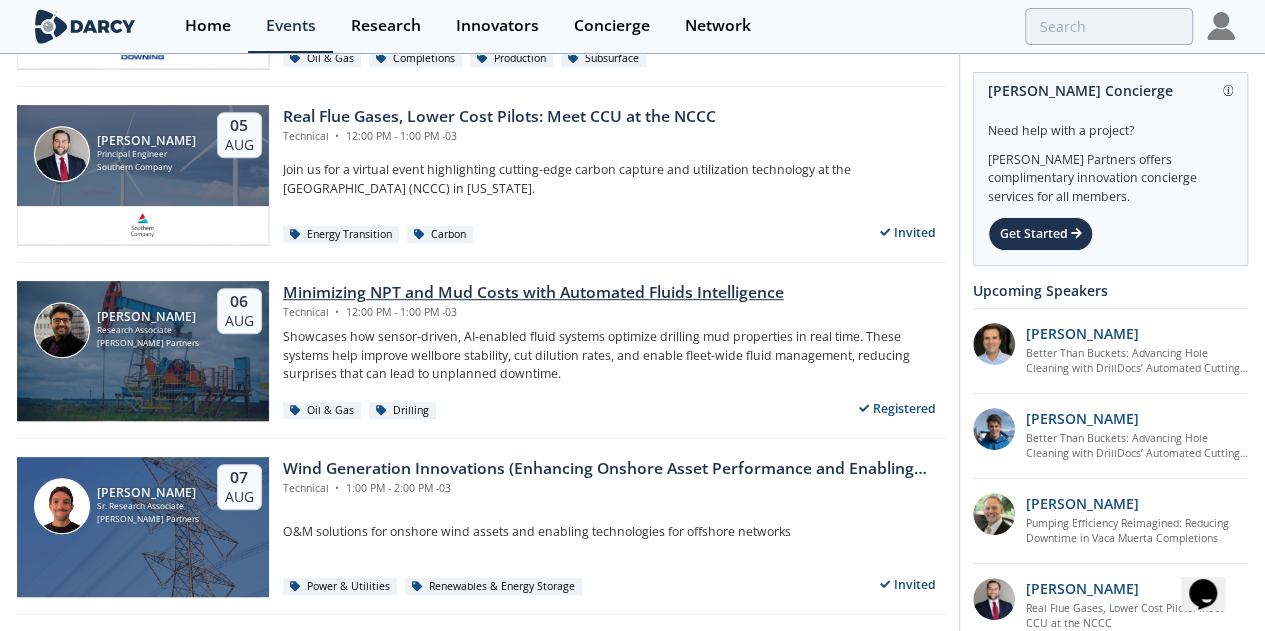 scroll, scrollTop: 0, scrollLeft: 0, axis: both 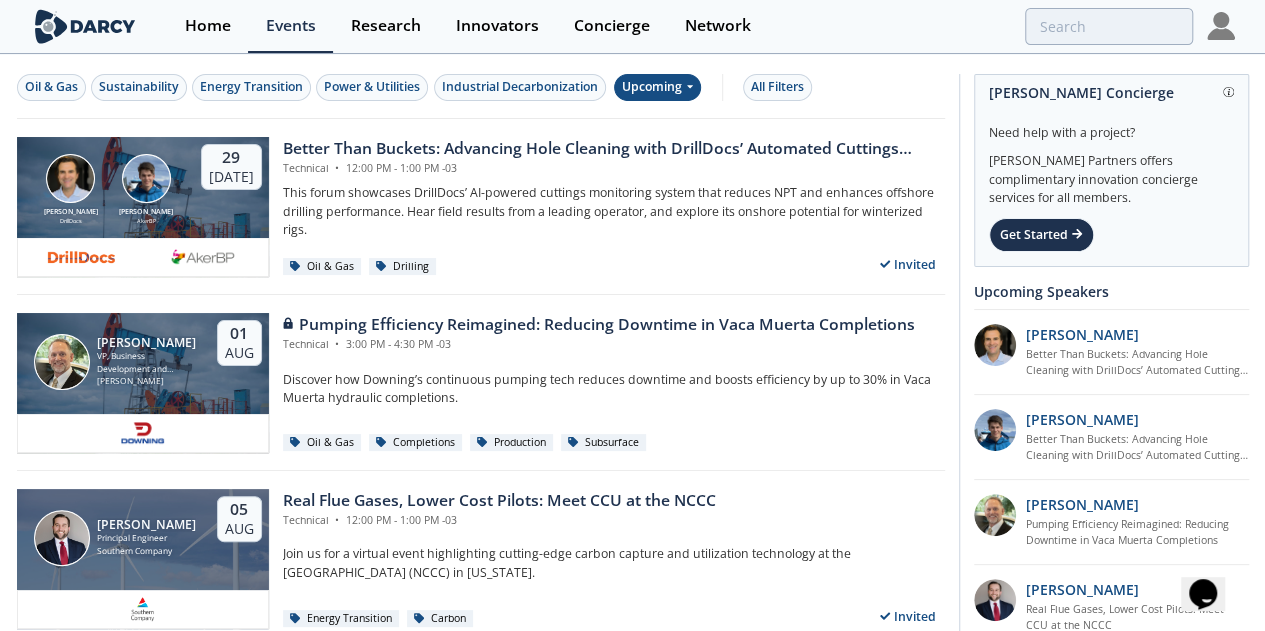 click on "Upcoming" at bounding box center [657, 87] 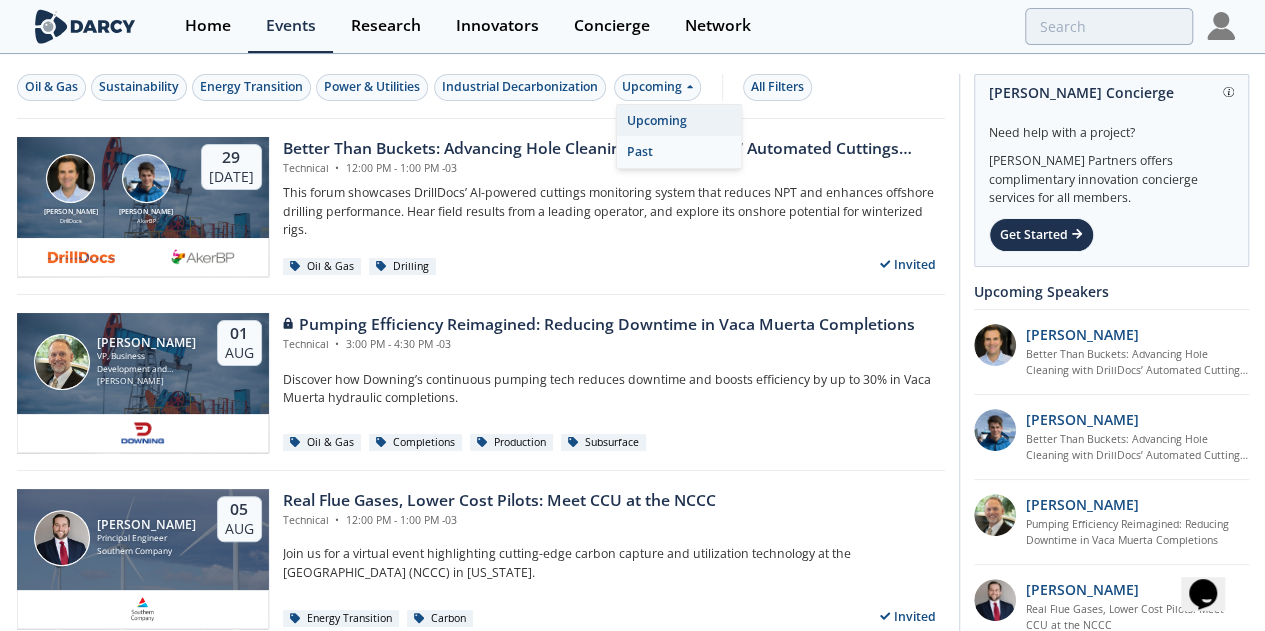 click on "Past" at bounding box center [679, 152] 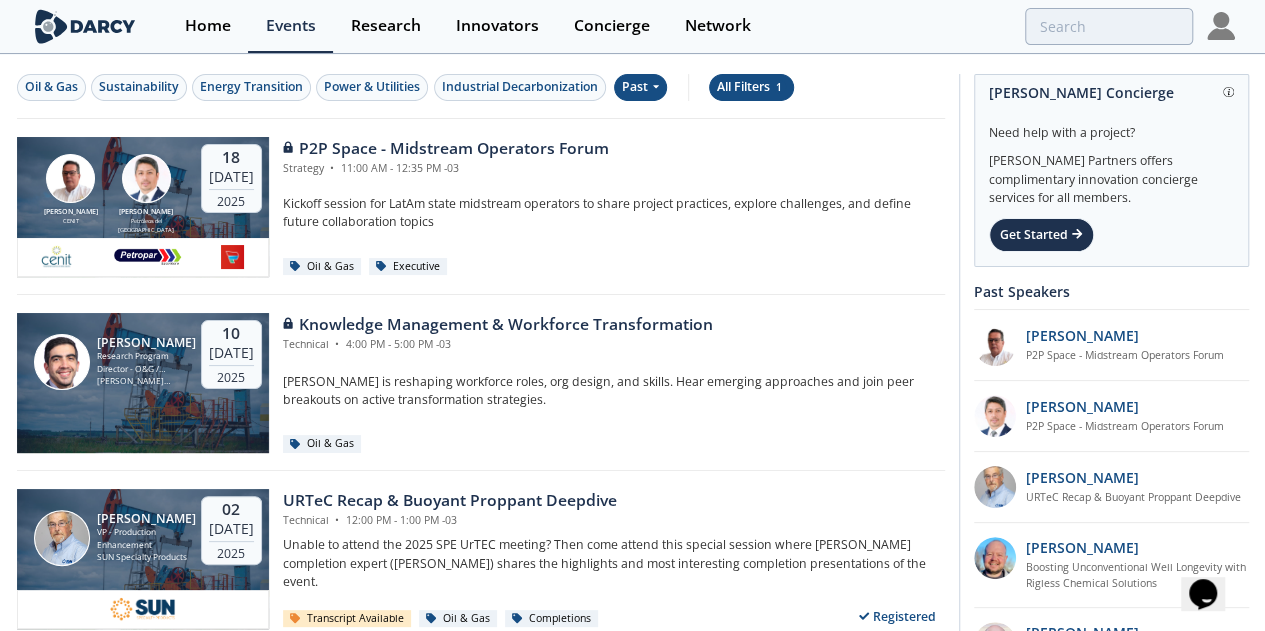 click on "All Filters
1" at bounding box center [751, 87] 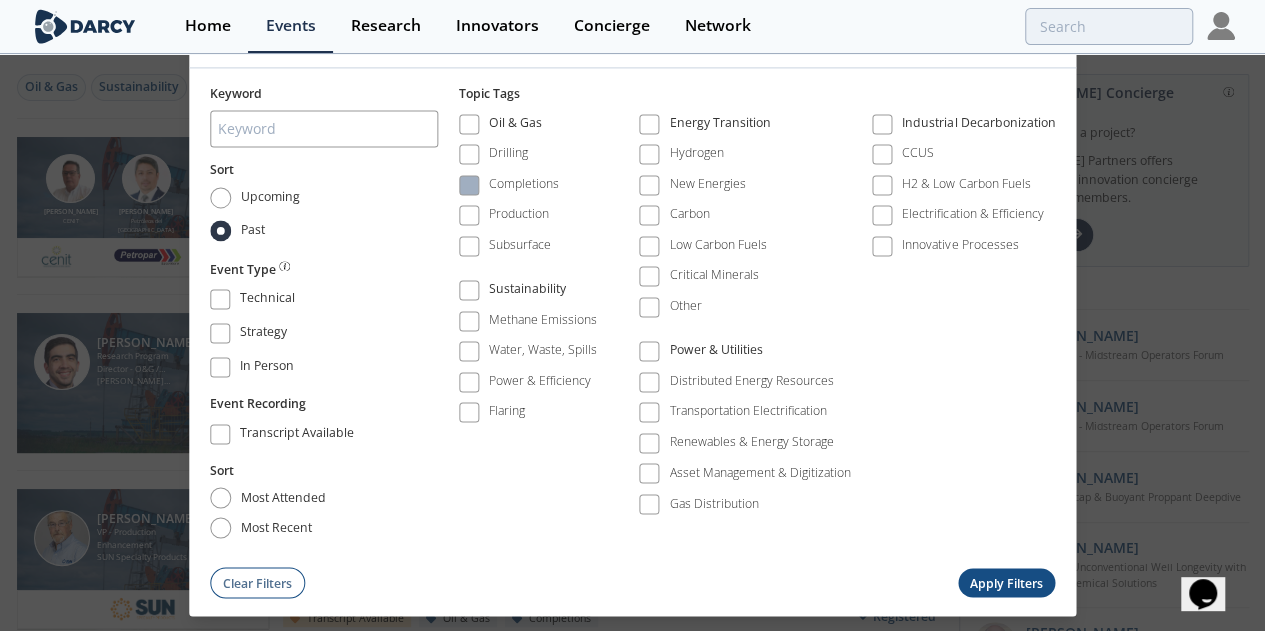 click on "Completions" at bounding box center (509, 185) 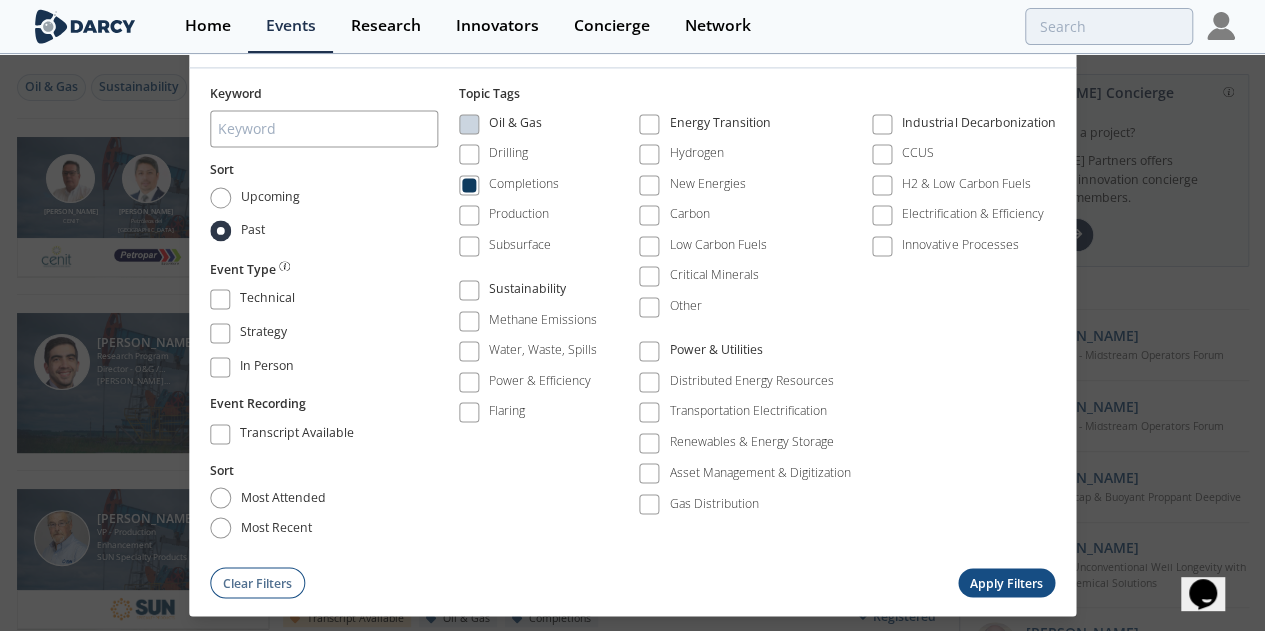 click on "Apply Filters" at bounding box center [1007, 583] 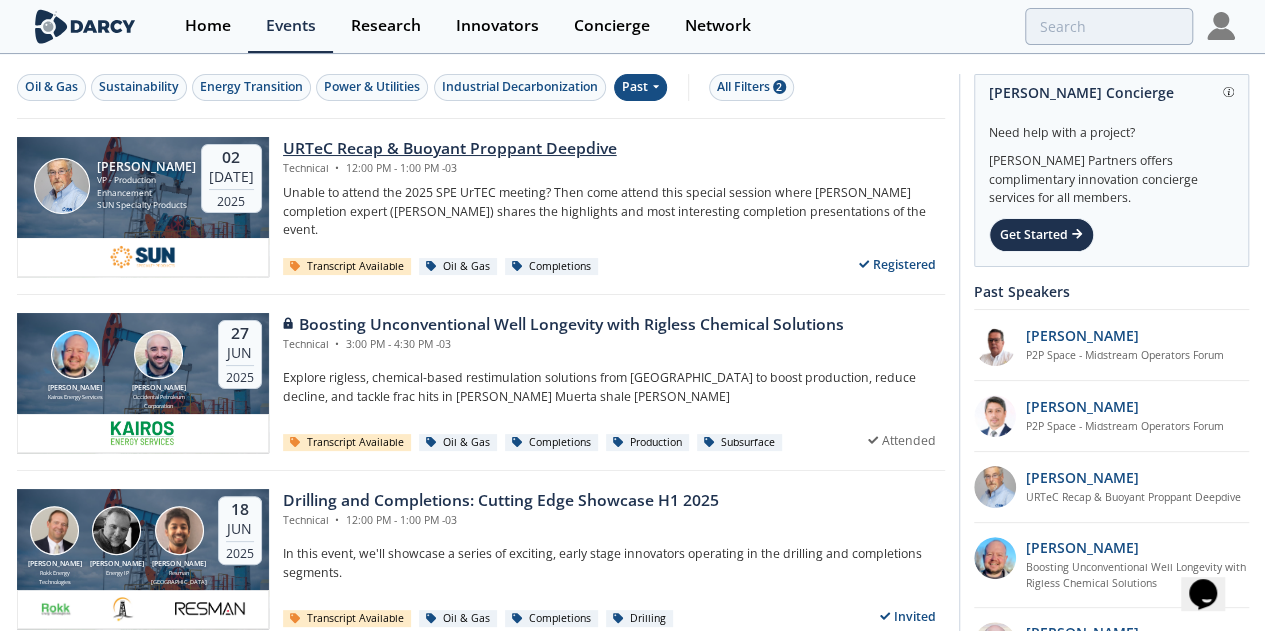 click on "URTeC Recap & Buoyant Proppant Deepdive" at bounding box center (450, 149) 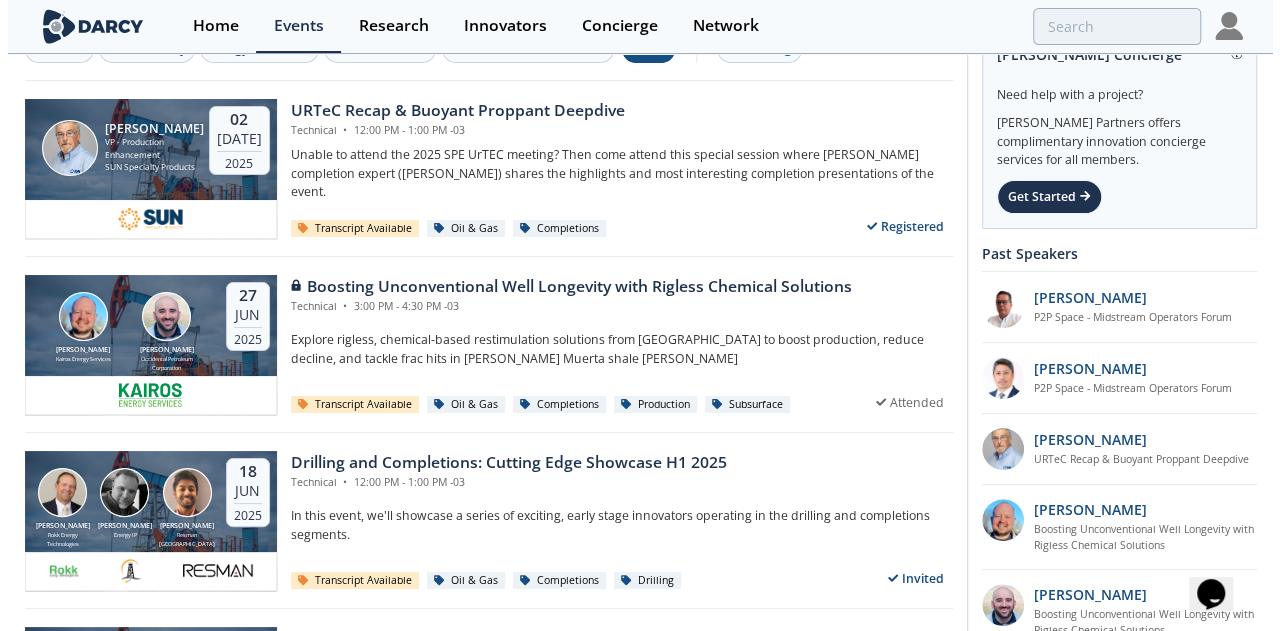 scroll, scrollTop: 0, scrollLeft: 0, axis: both 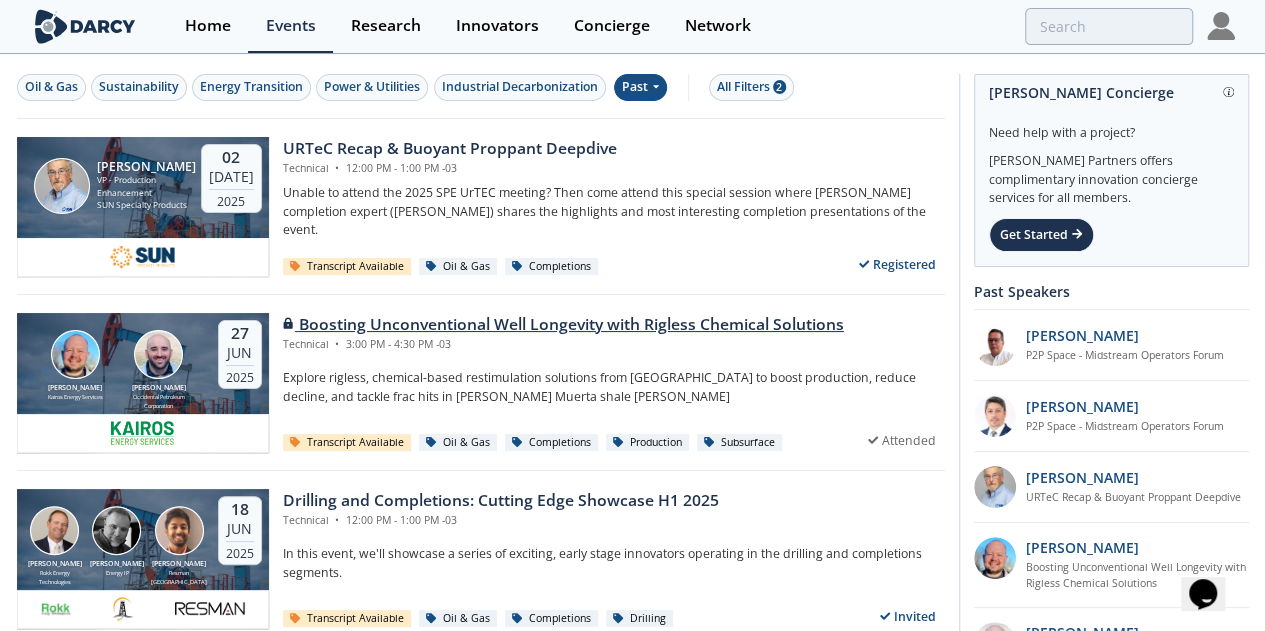 click on "Boosting Unconventional Well Longevity with Rigless Chemical Solutions" at bounding box center [563, 325] 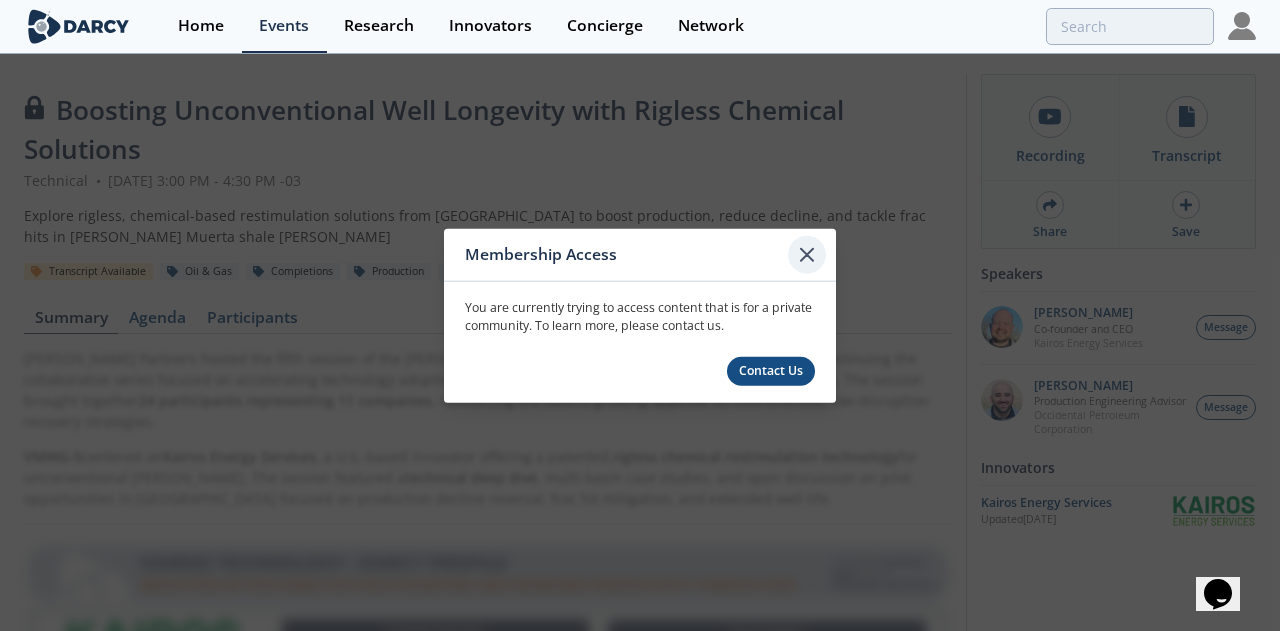 click 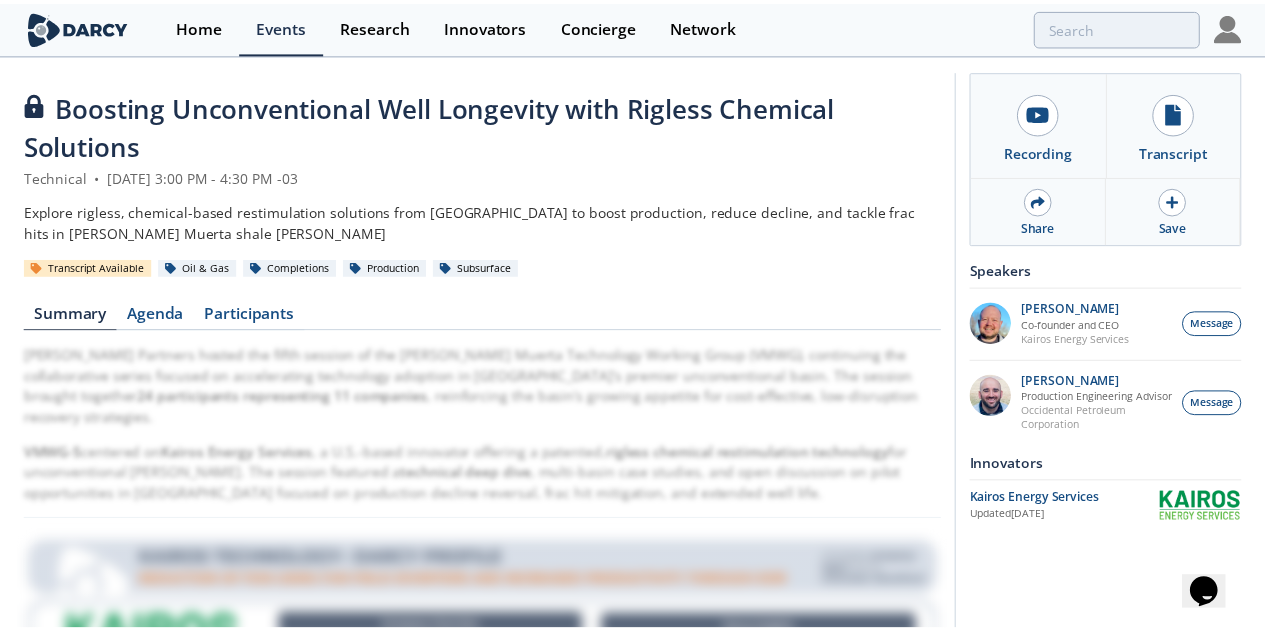 scroll, scrollTop: 0, scrollLeft: 0, axis: both 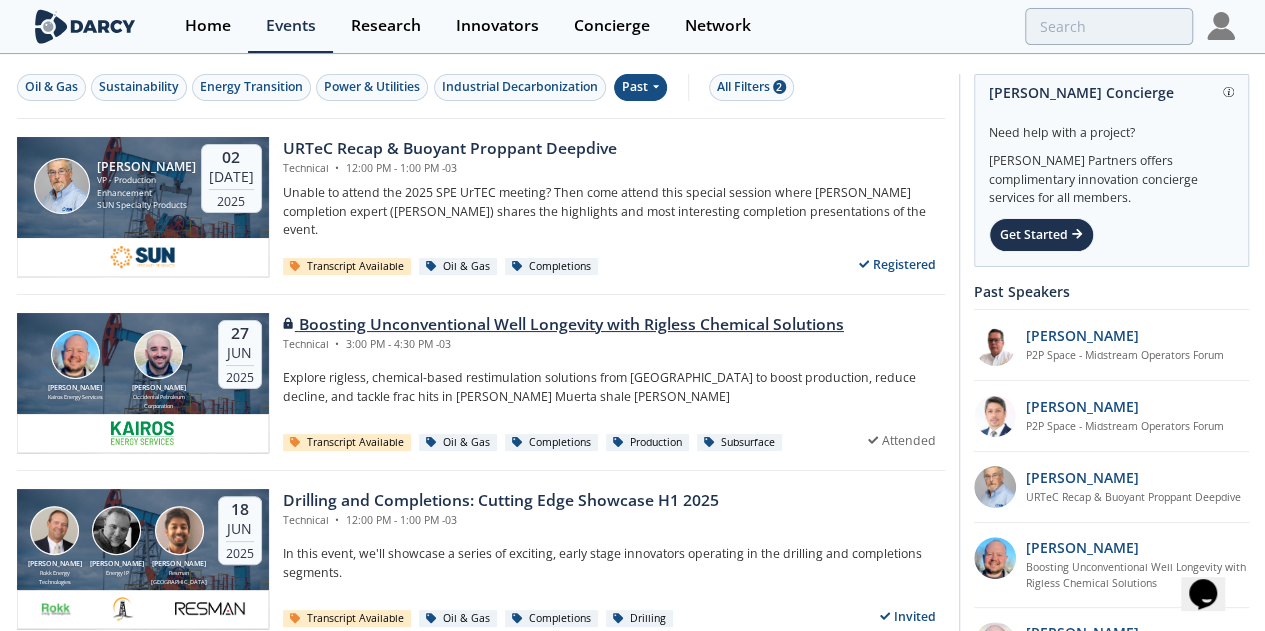 click on "Boosting Unconventional Well Longevity with Rigless Chemical Solutions" at bounding box center (563, 325) 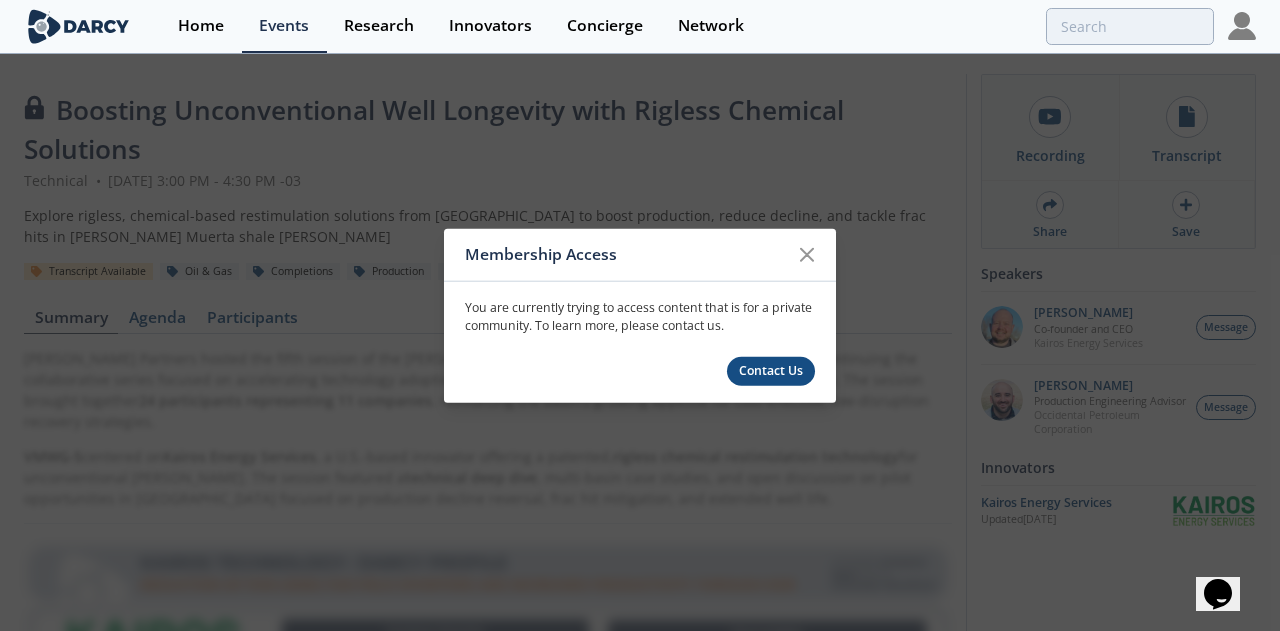click on "Contact Us" at bounding box center [771, 370] 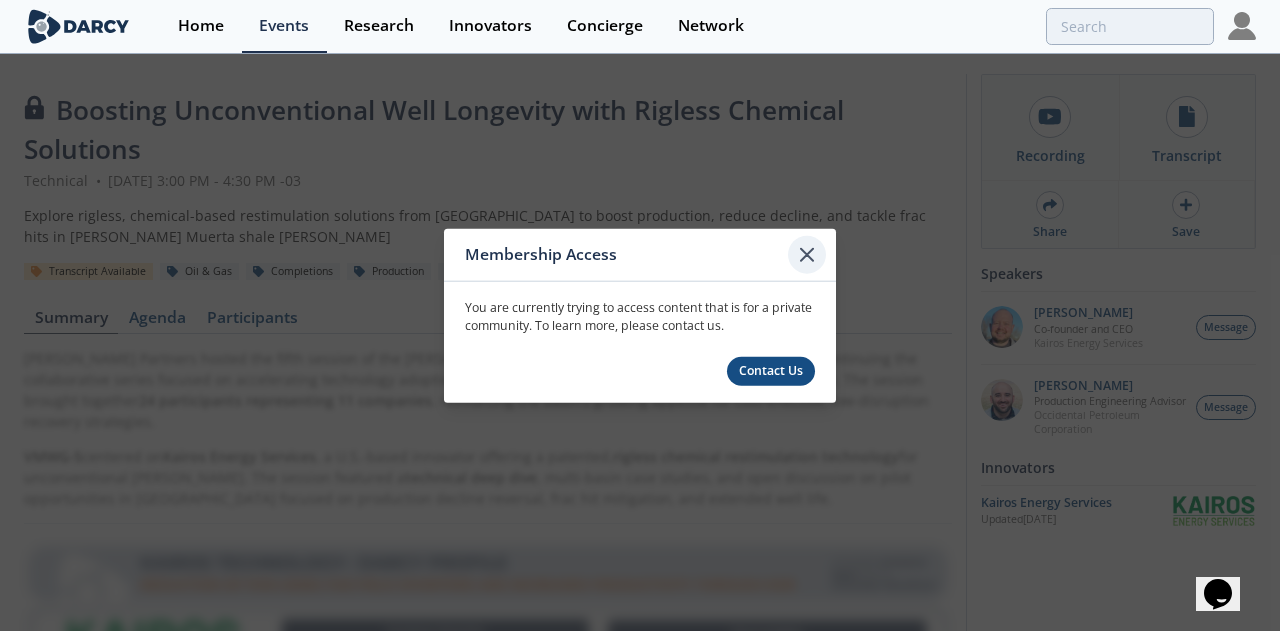 click 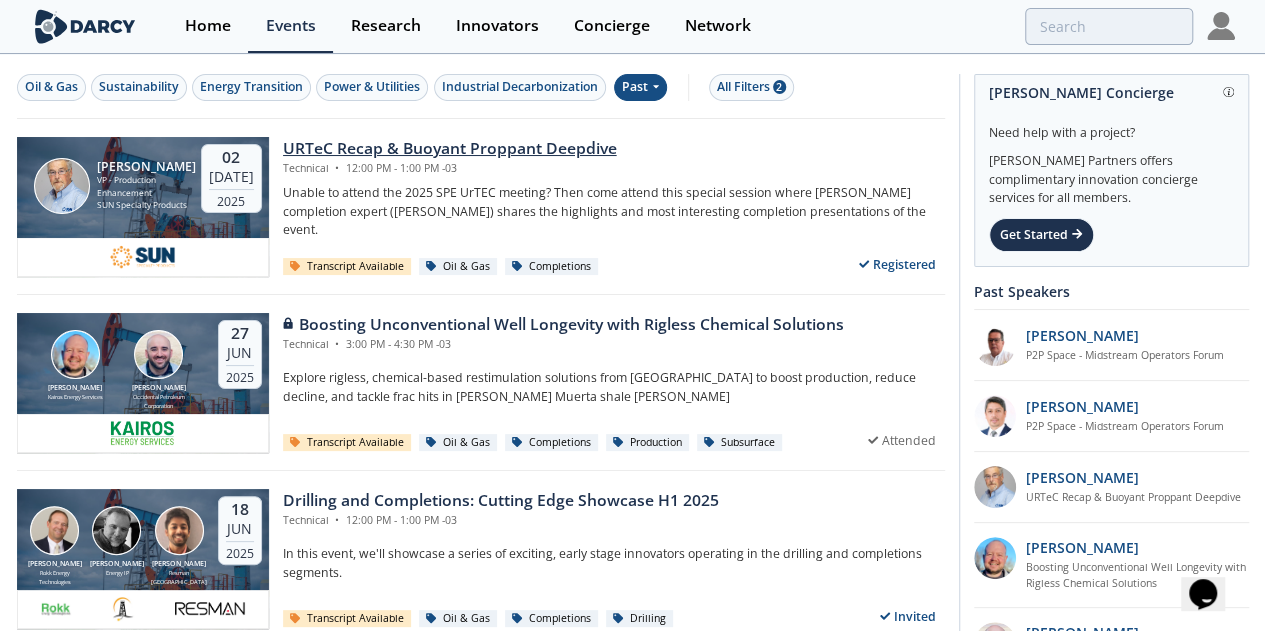 click on "URTeC Recap & Buoyant Proppant Deepdive" at bounding box center [450, 149] 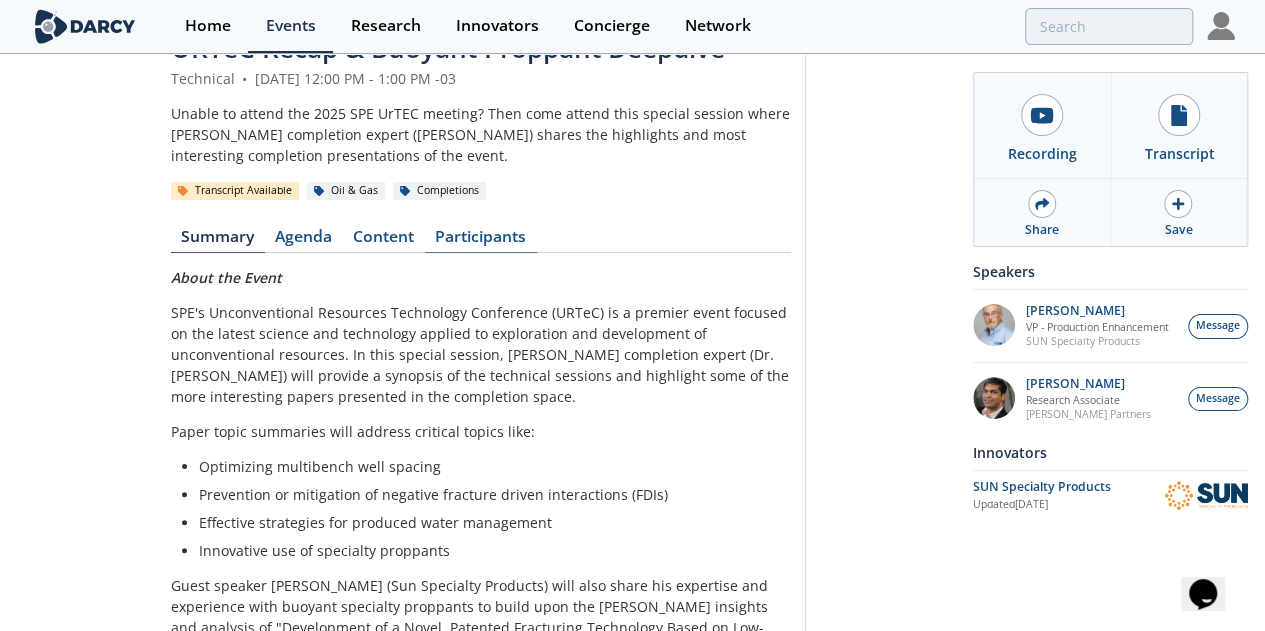 scroll, scrollTop: 63, scrollLeft: 0, axis: vertical 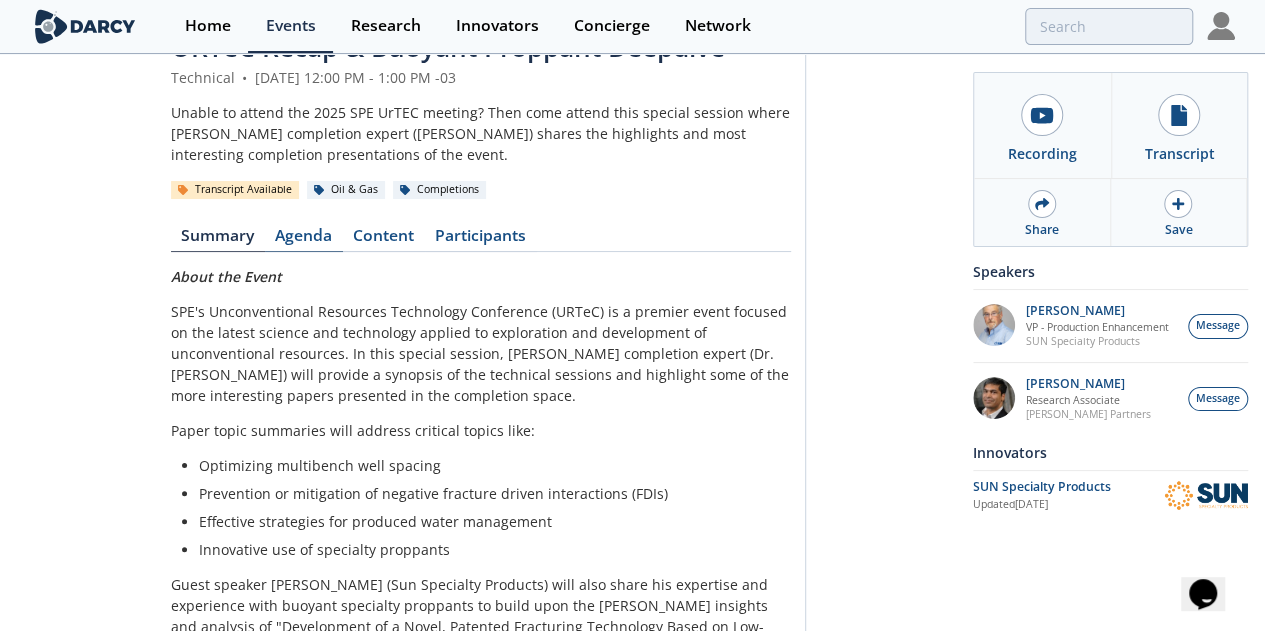 click on "Agenda" at bounding box center [304, 240] 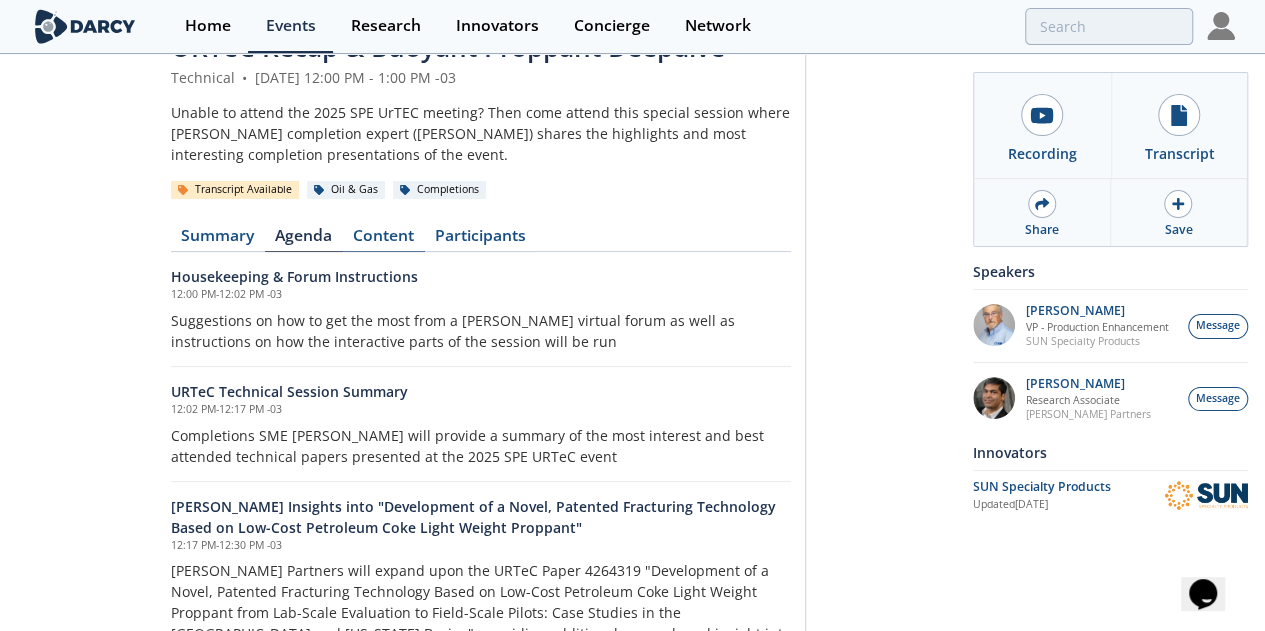 click on "Content" at bounding box center (384, 240) 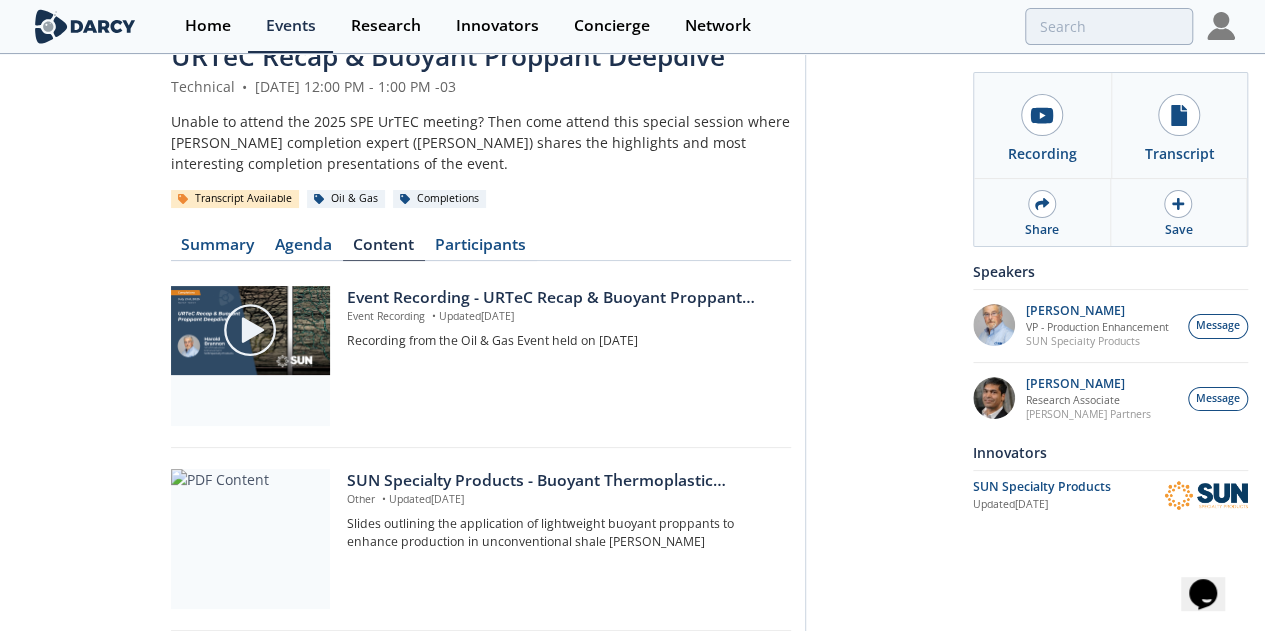 scroll, scrollTop: 45, scrollLeft: 0, axis: vertical 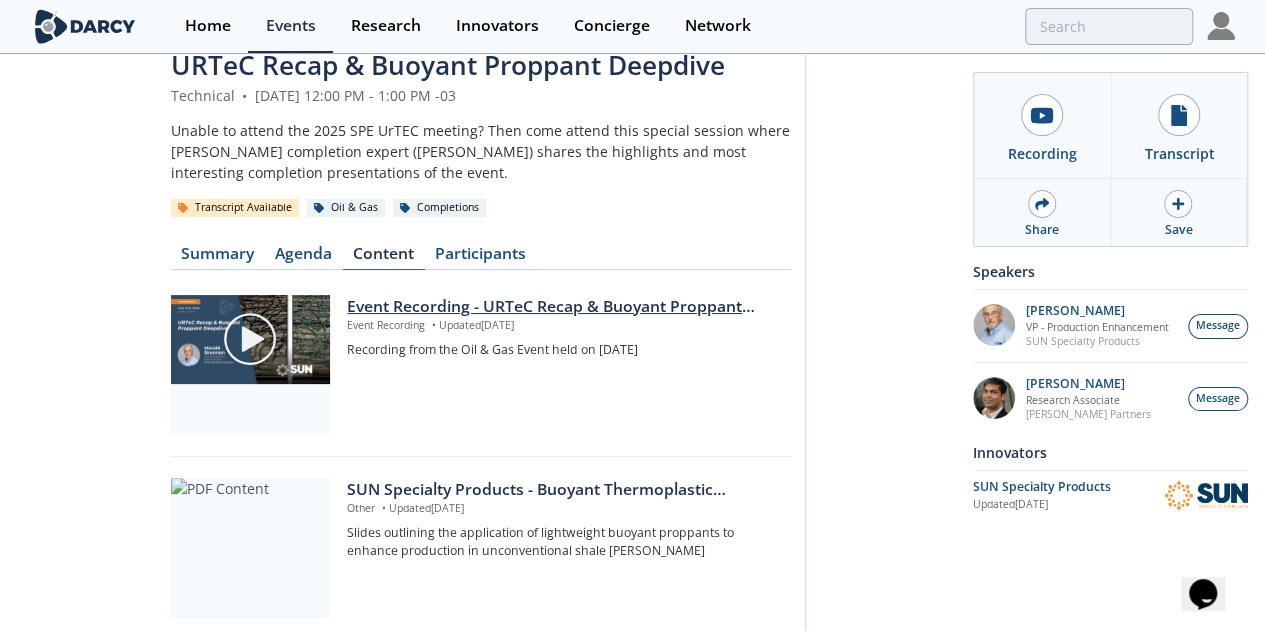click on "Event Recording - URTeC Recap & Buoyant Proppant Deepdive" at bounding box center [561, 307] 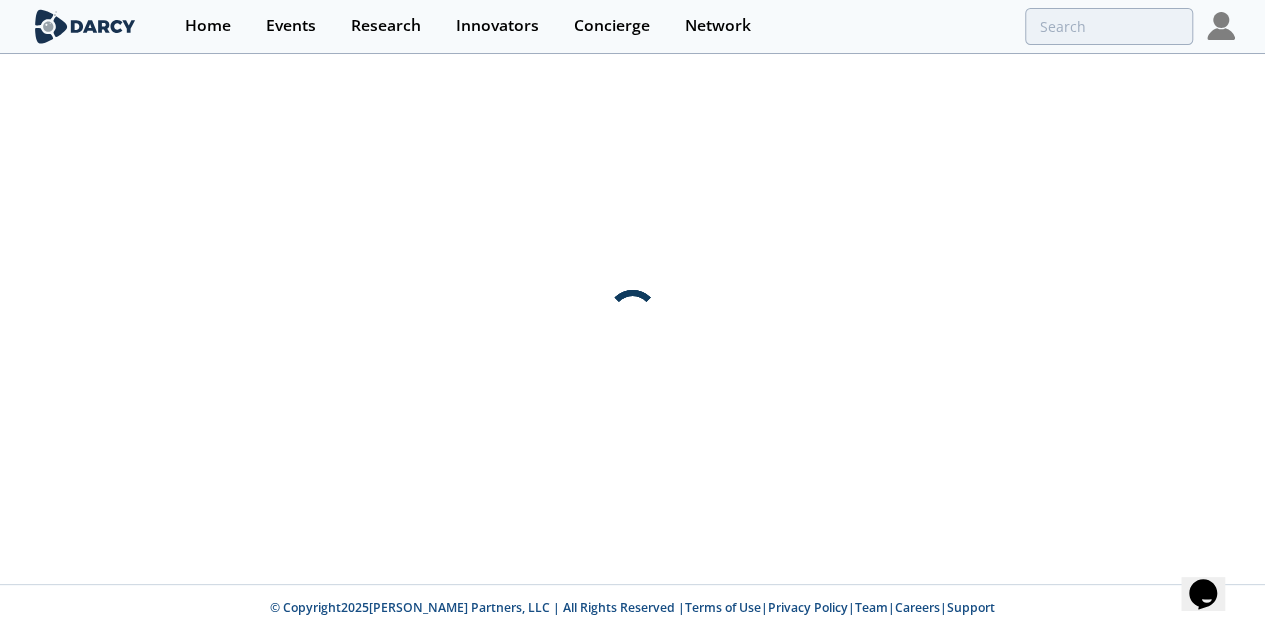 scroll, scrollTop: 0, scrollLeft: 0, axis: both 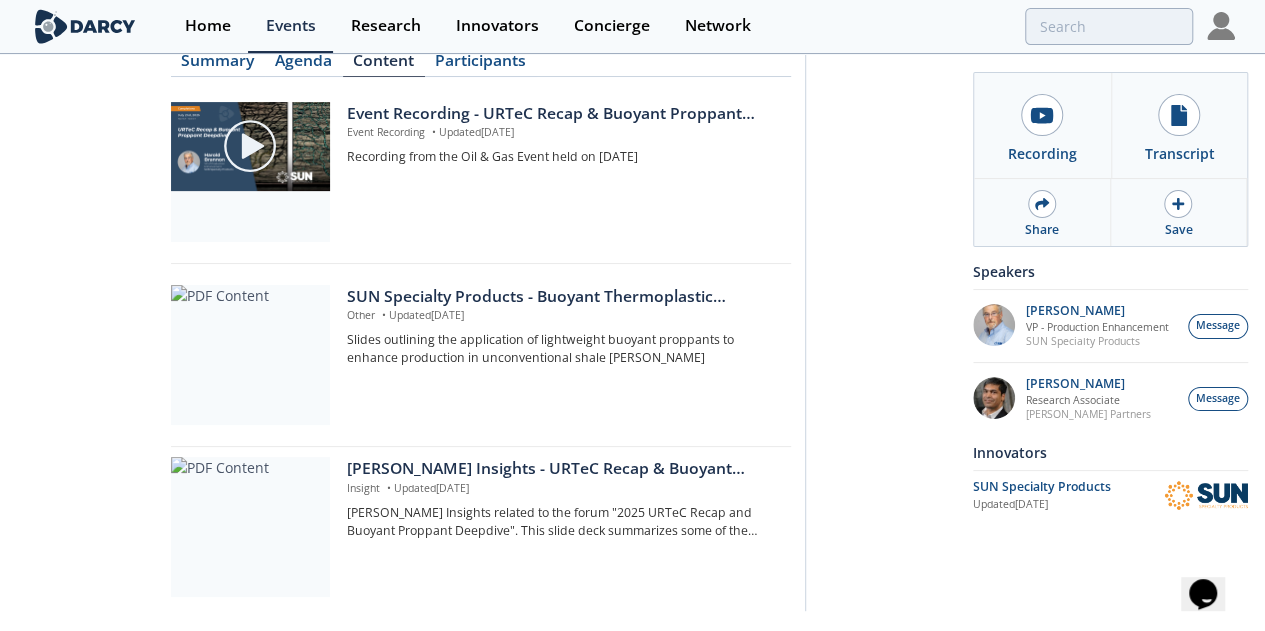 click on "[PERSON_NAME] Insights - URTeC Recap & Buoyant Proppant Deepdive" at bounding box center (561, 469) 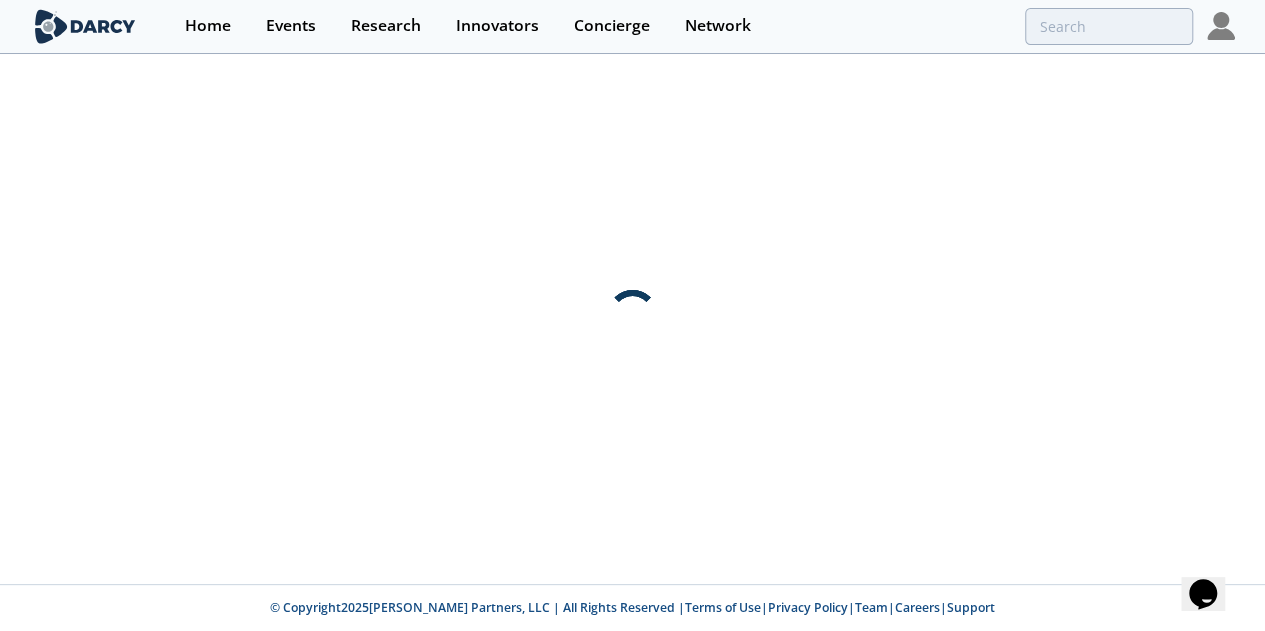 scroll, scrollTop: 0, scrollLeft: 0, axis: both 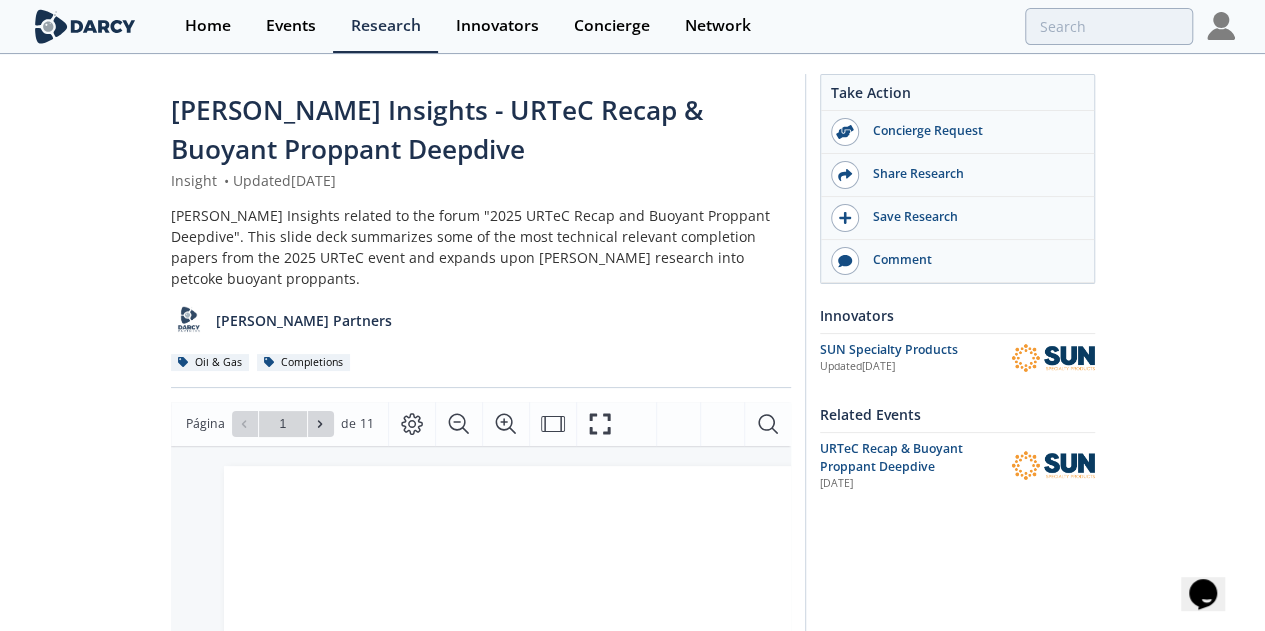 drag, startPoint x: 510, startPoint y: 443, endPoint x: 830, endPoint y: 289, distance: 355.12814 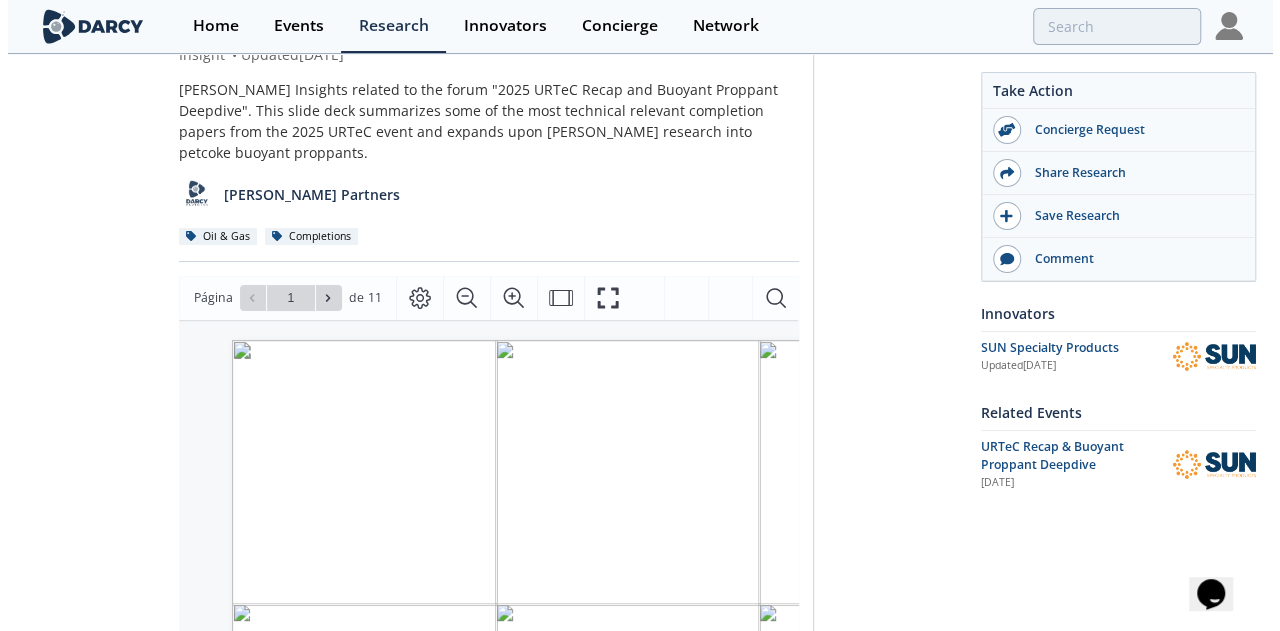 scroll, scrollTop: 137, scrollLeft: 0, axis: vertical 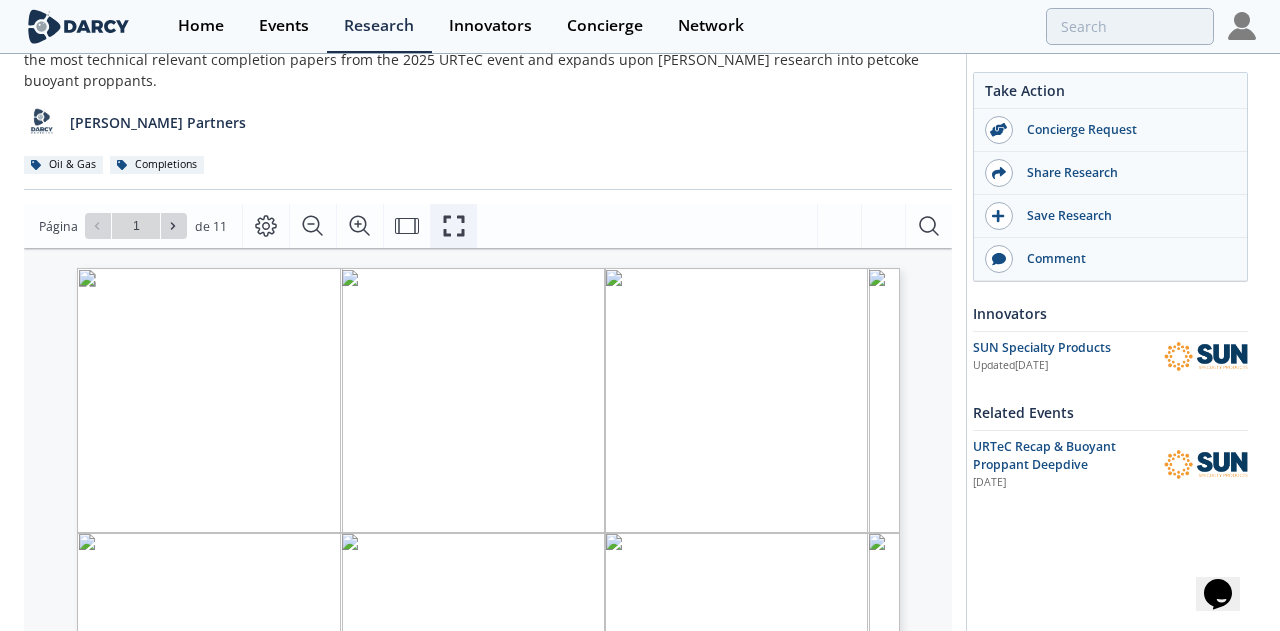 click 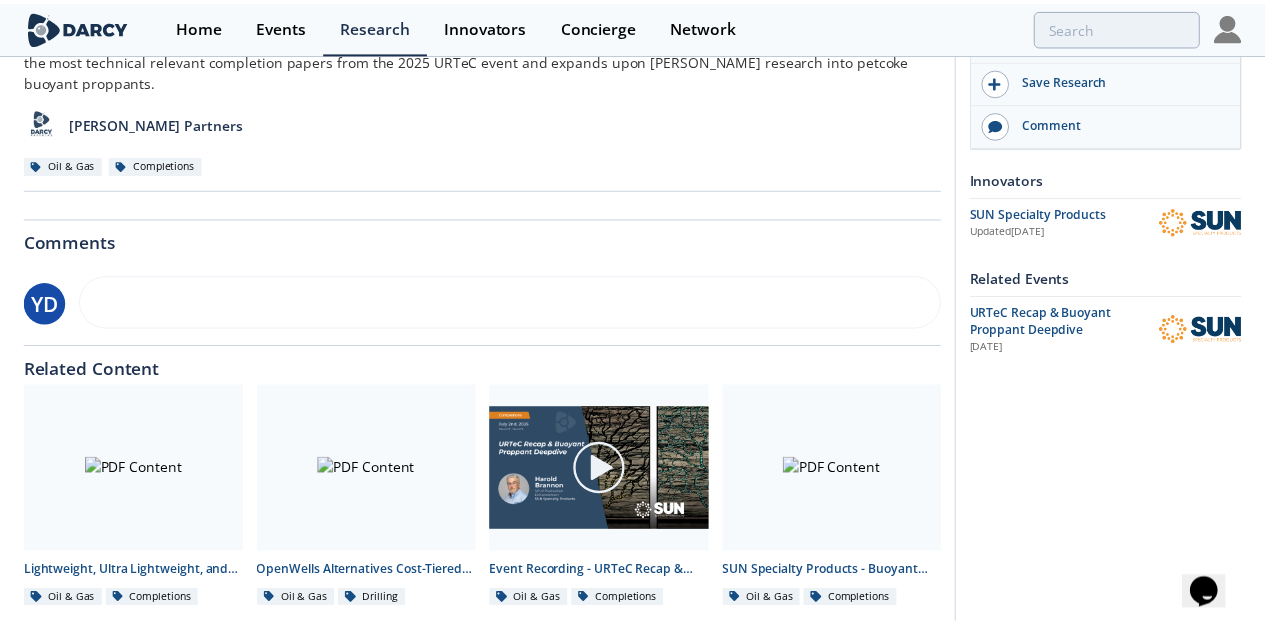 scroll, scrollTop: 0, scrollLeft: 0, axis: both 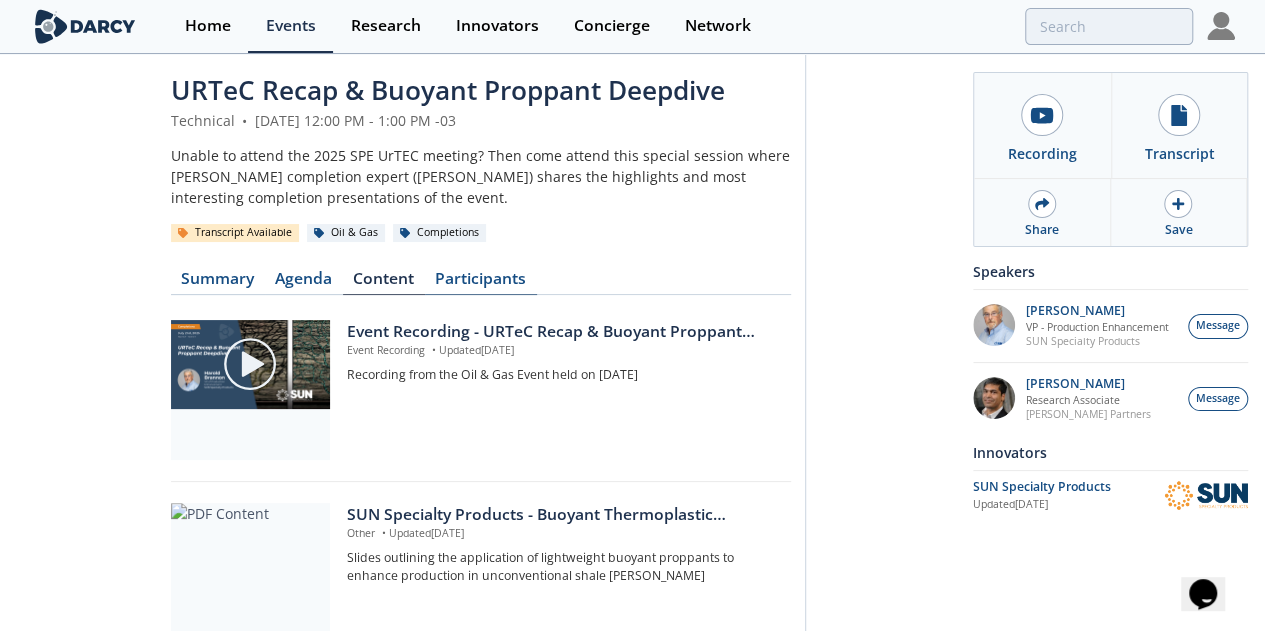 click on "Participants" at bounding box center (481, 283) 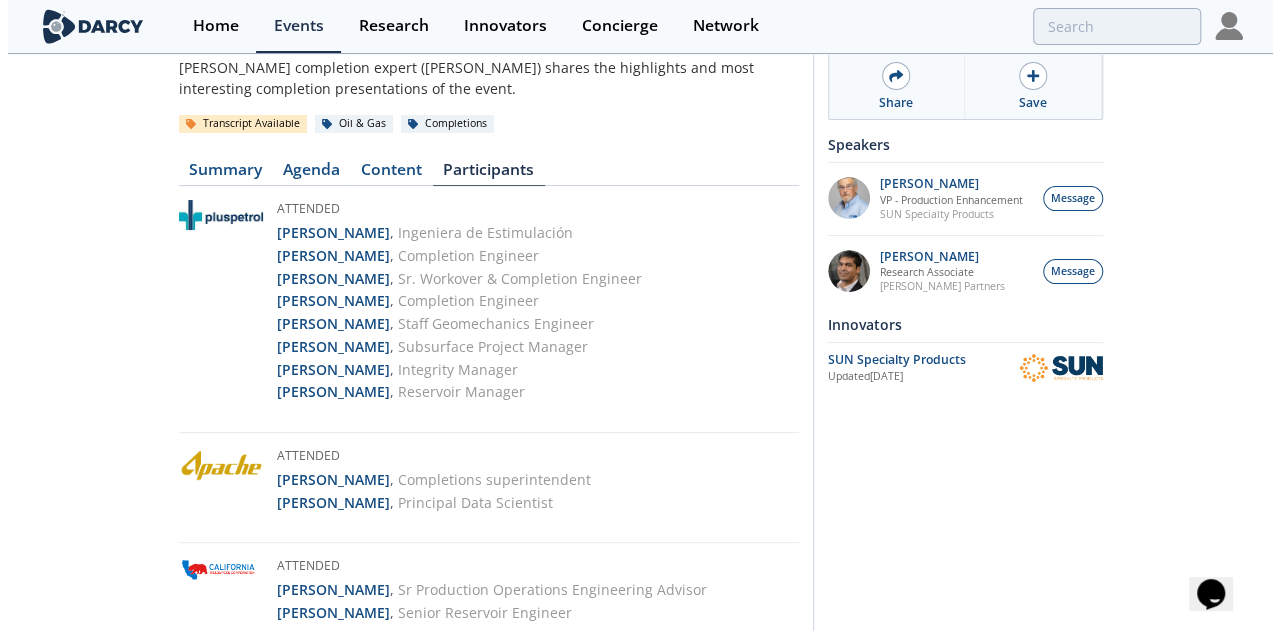 scroll, scrollTop: 0, scrollLeft: 0, axis: both 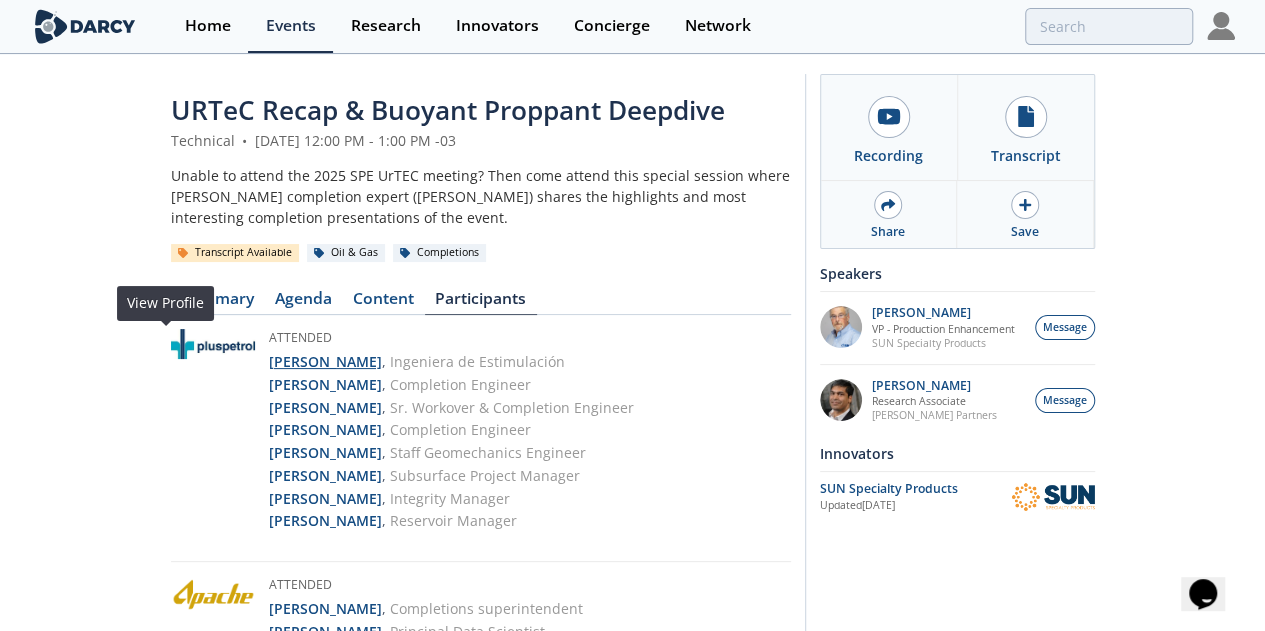 click on "[PERSON_NAME]" at bounding box center [325, 361] 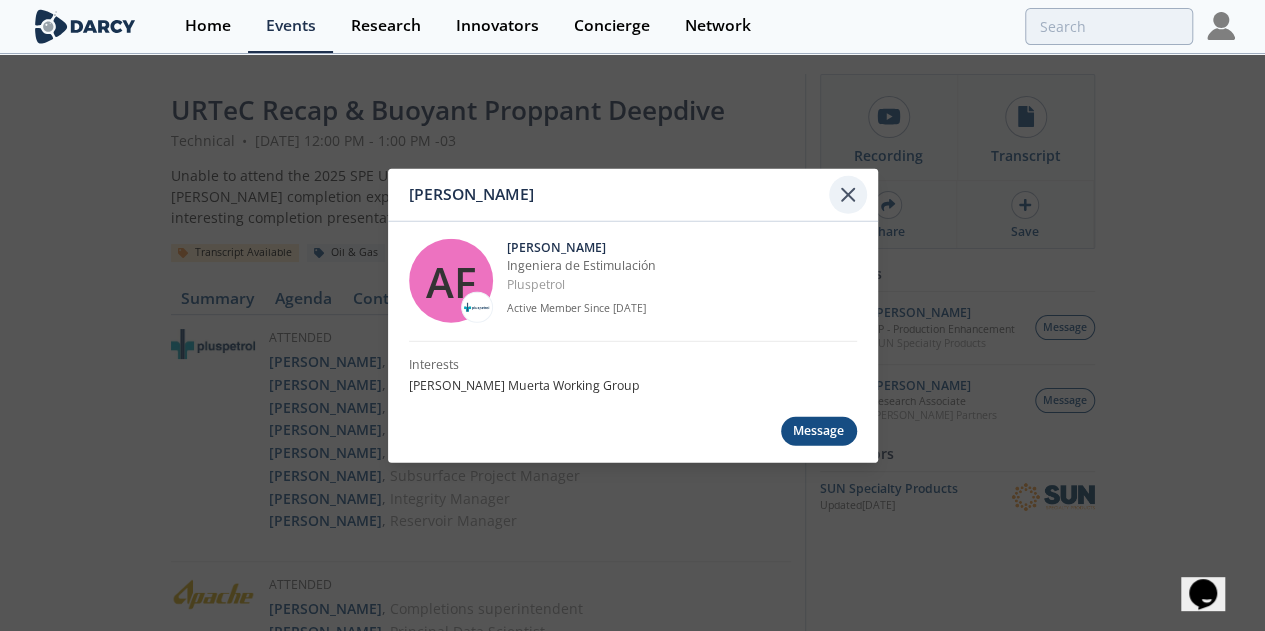 click 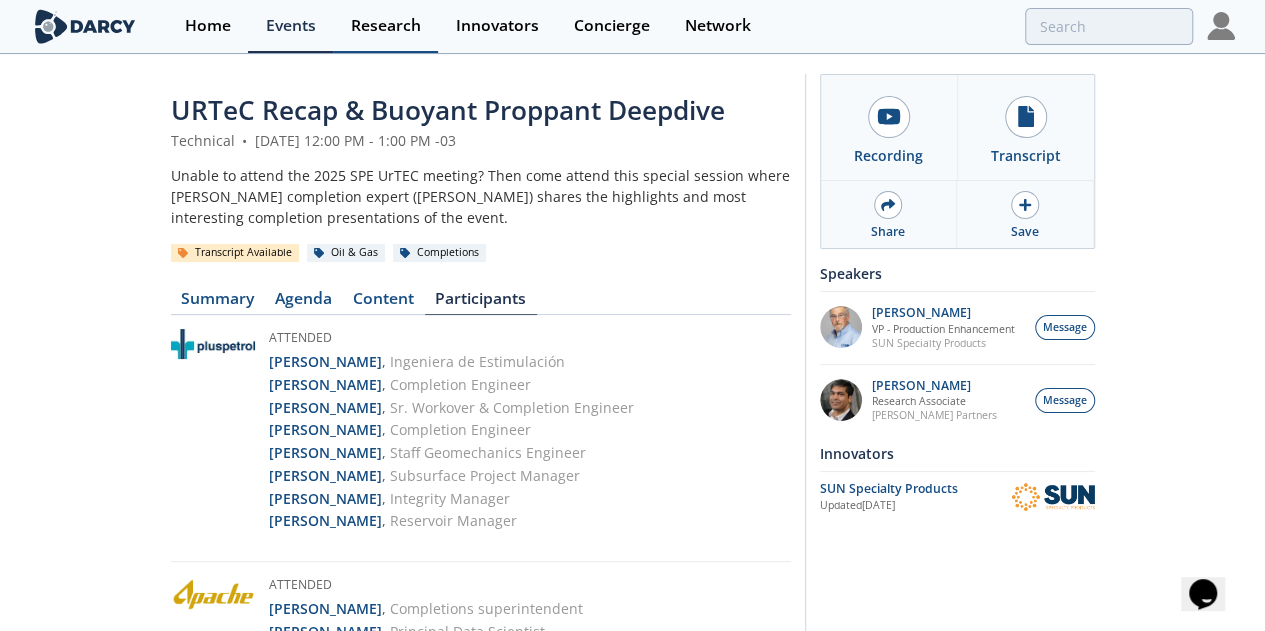 click on "Research" at bounding box center [386, 26] 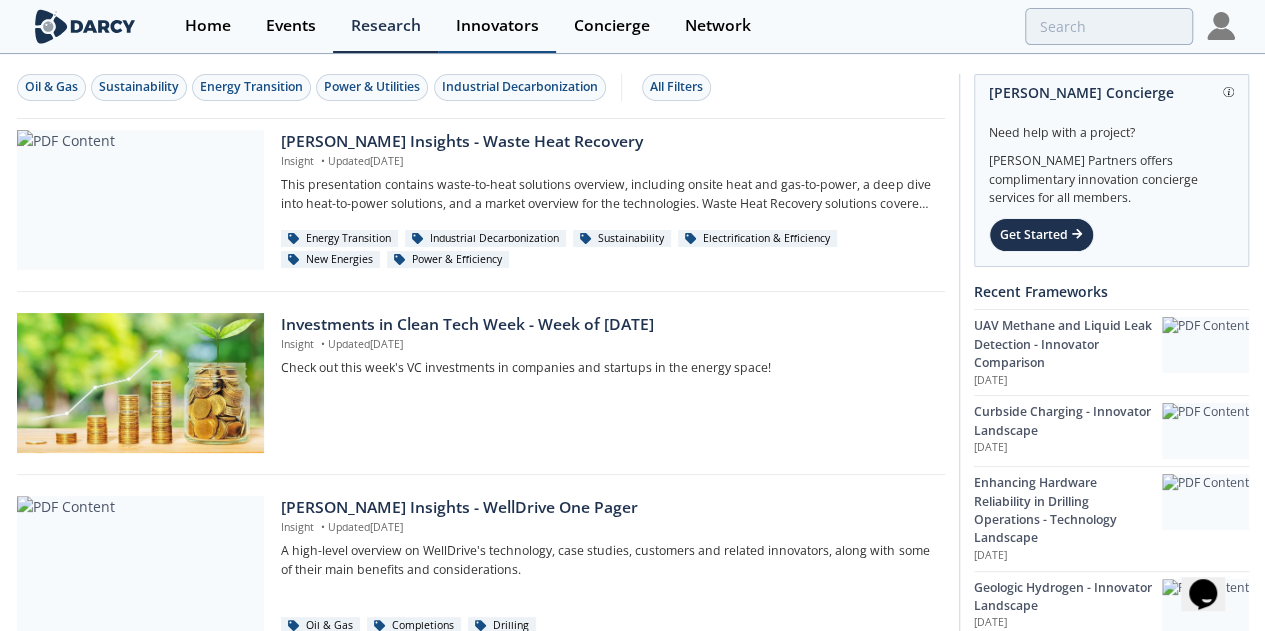 click on "Innovators" at bounding box center [497, 26] 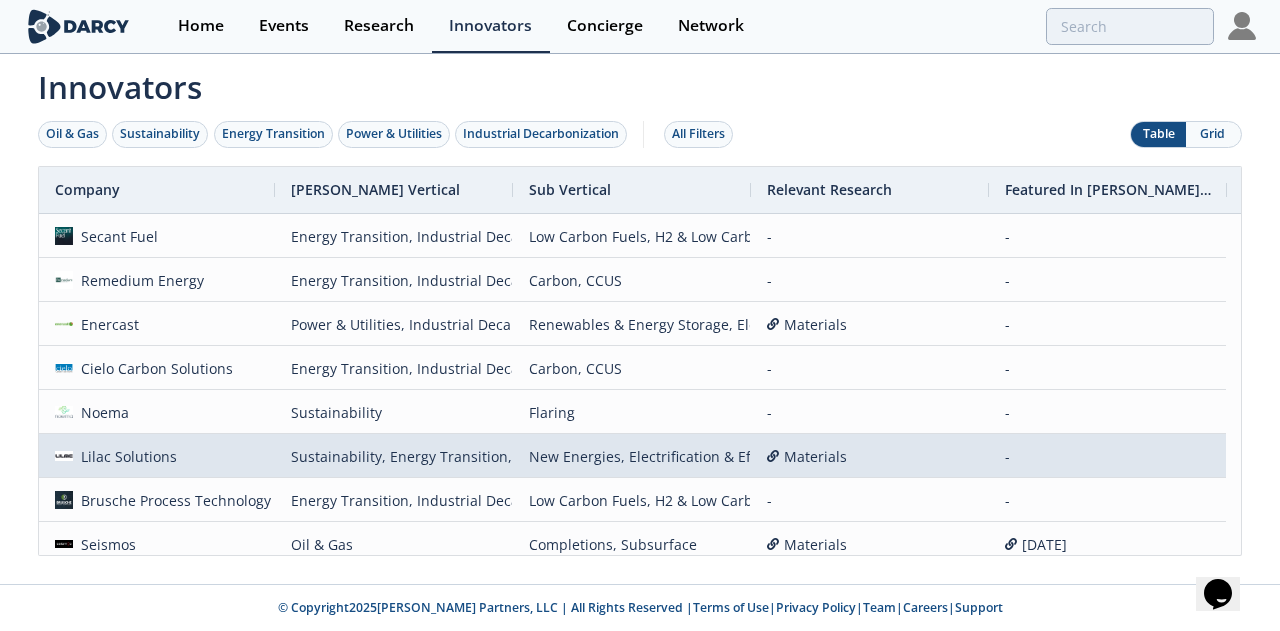 scroll, scrollTop: 101, scrollLeft: 0, axis: vertical 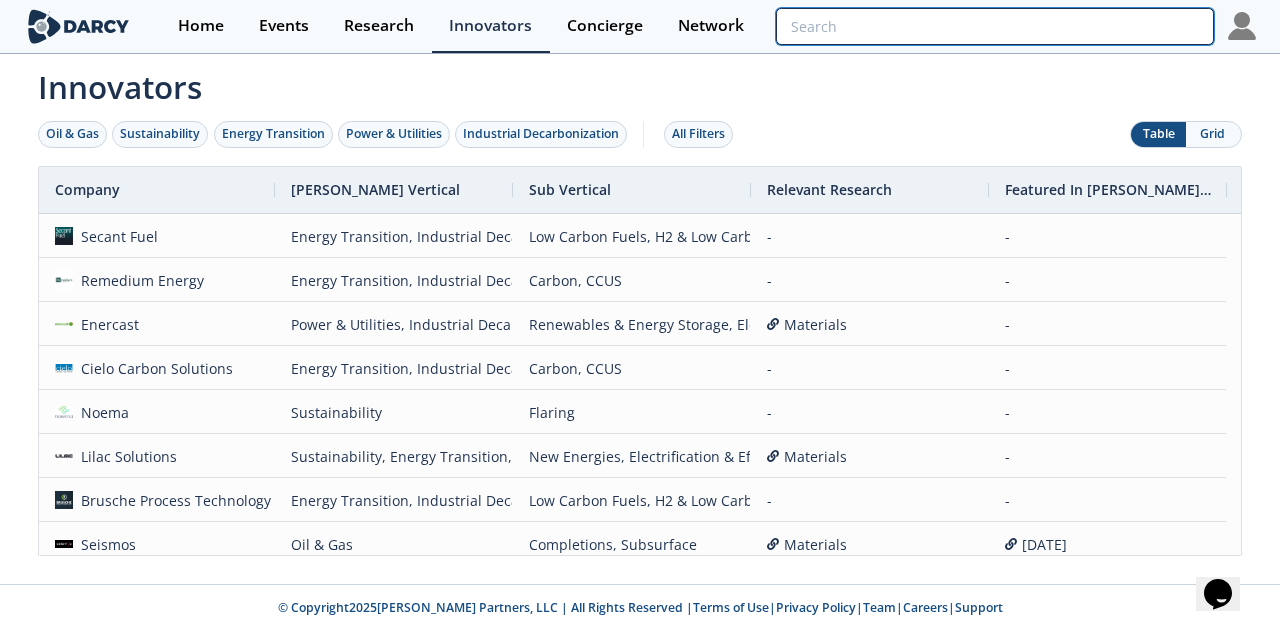 click at bounding box center [995, 26] 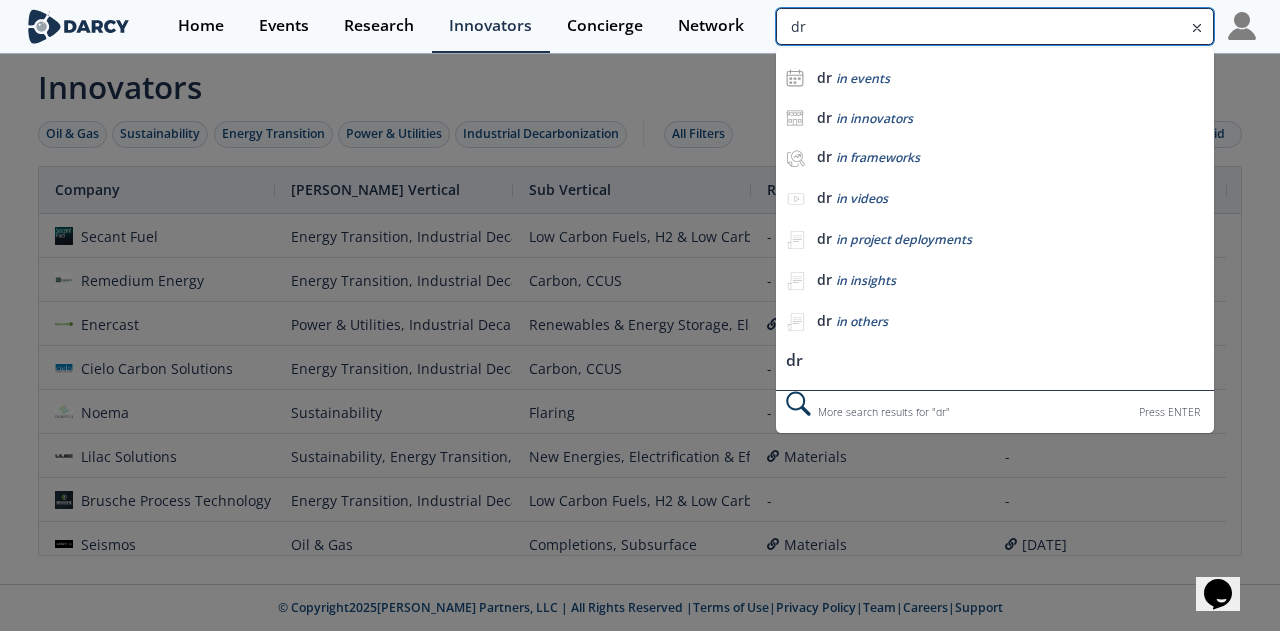 type on "d" 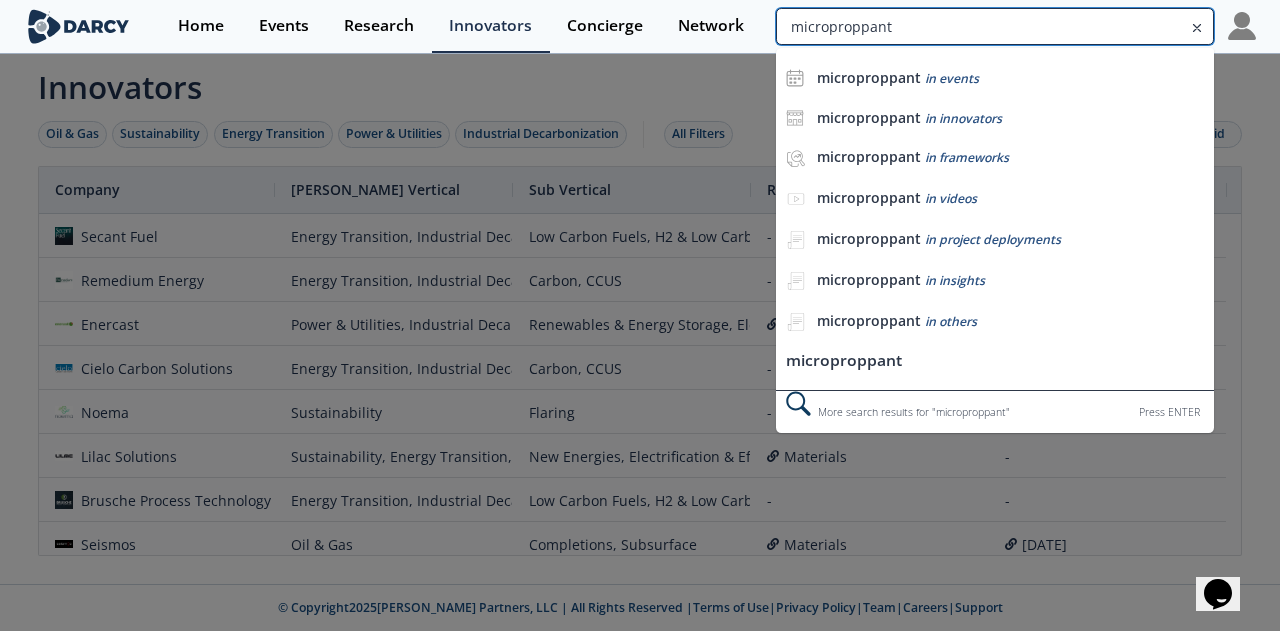 type on "microproppant" 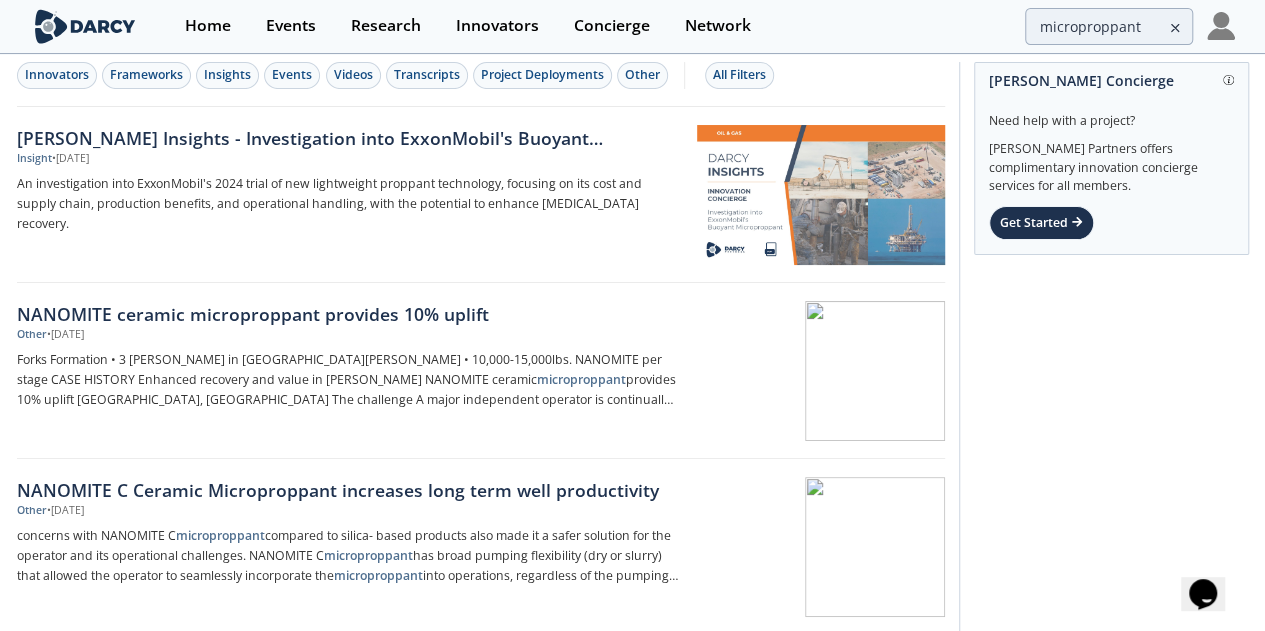 scroll, scrollTop: 0, scrollLeft: 0, axis: both 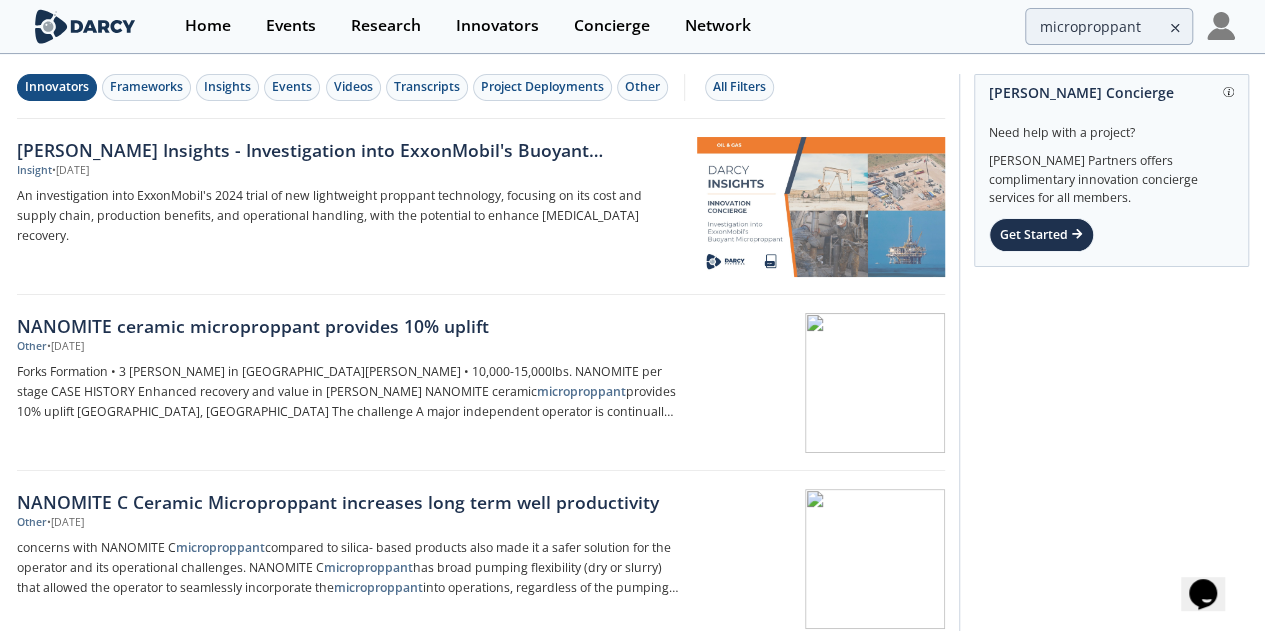 click on "Innovators" at bounding box center [57, 87] 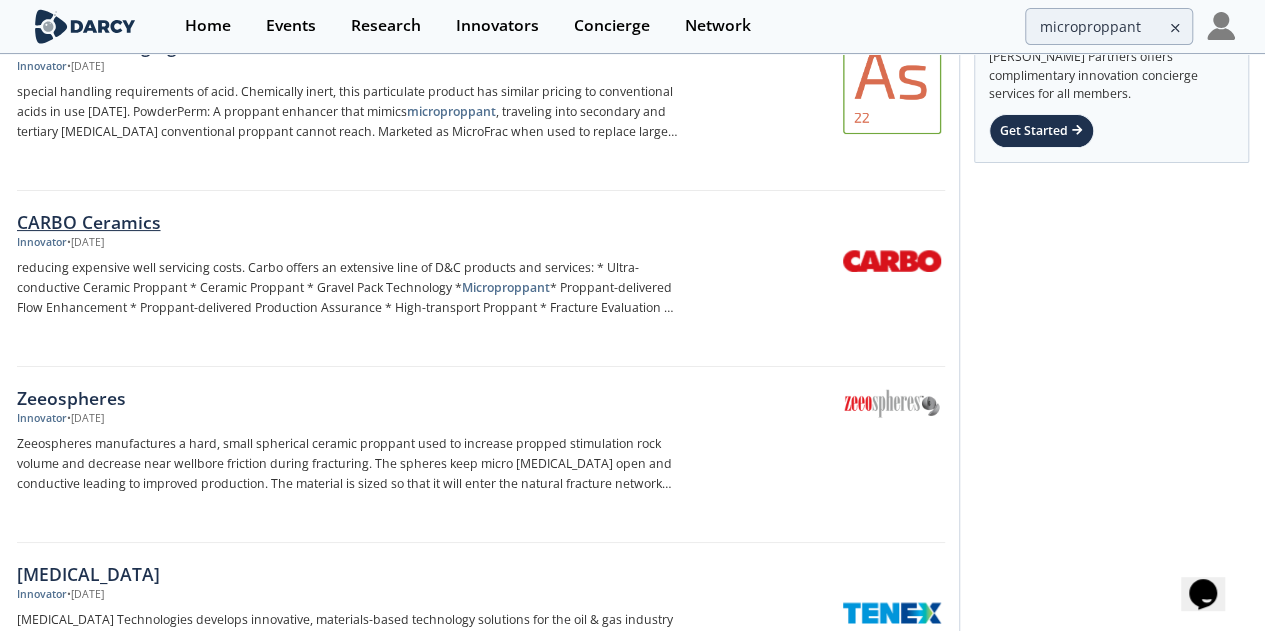 scroll, scrollTop: 0, scrollLeft: 0, axis: both 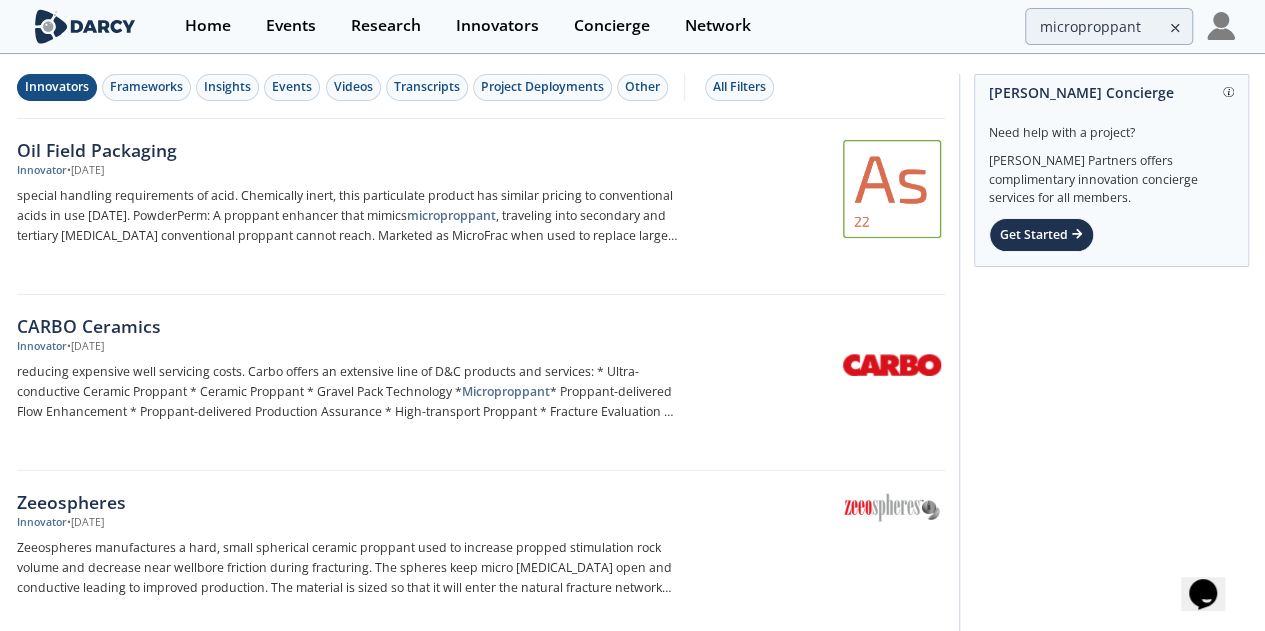 click on "Innovators" at bounding box center [57, 87] 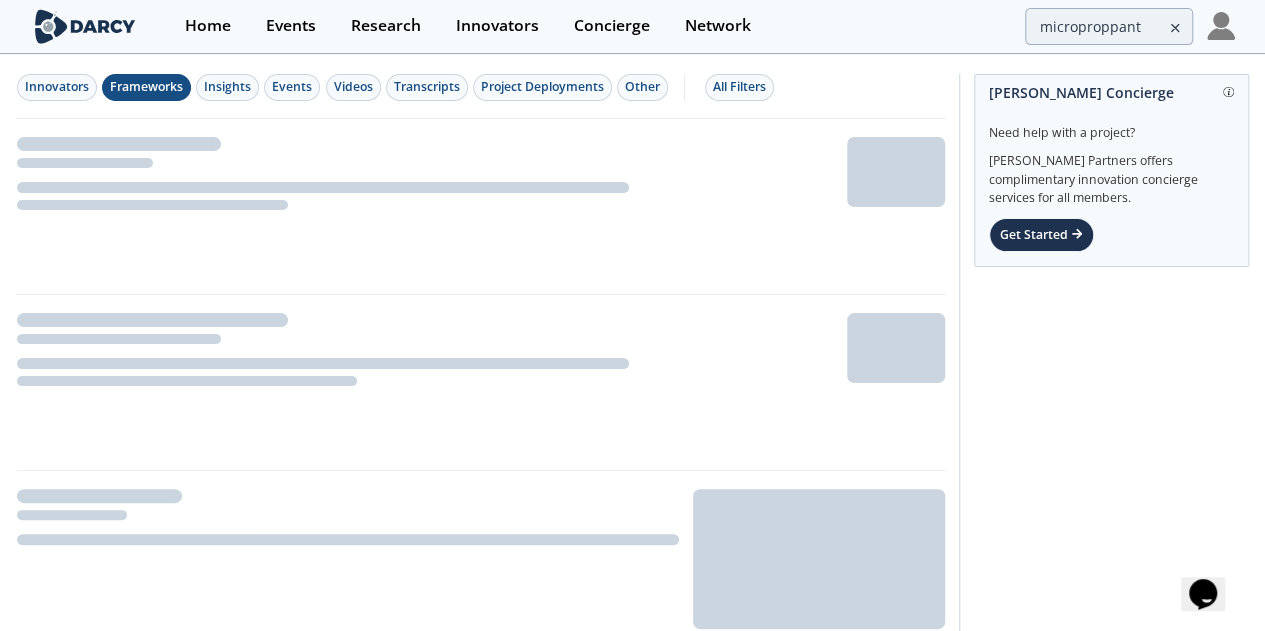 click on "Frameworks" at bounding box center [146, 87] 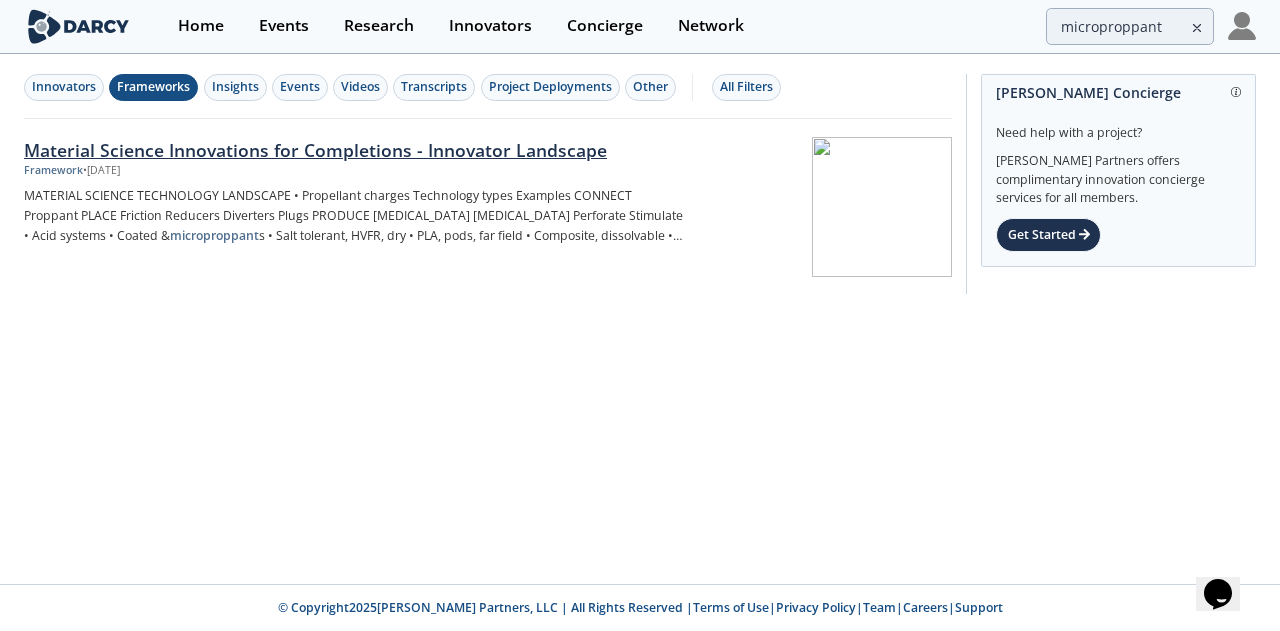 click on "Framework
•  [DATE]" at bounding box center [355, 171] 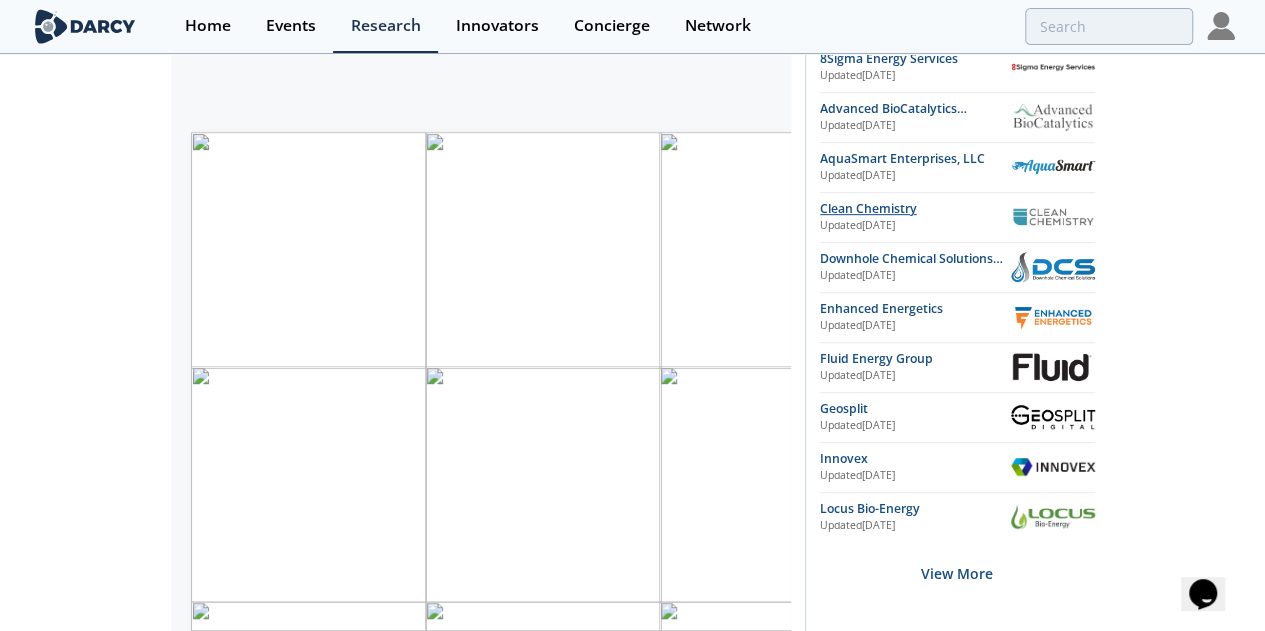 scroll, scrollTop: 405, scrollLeft: 0, axis: vertical 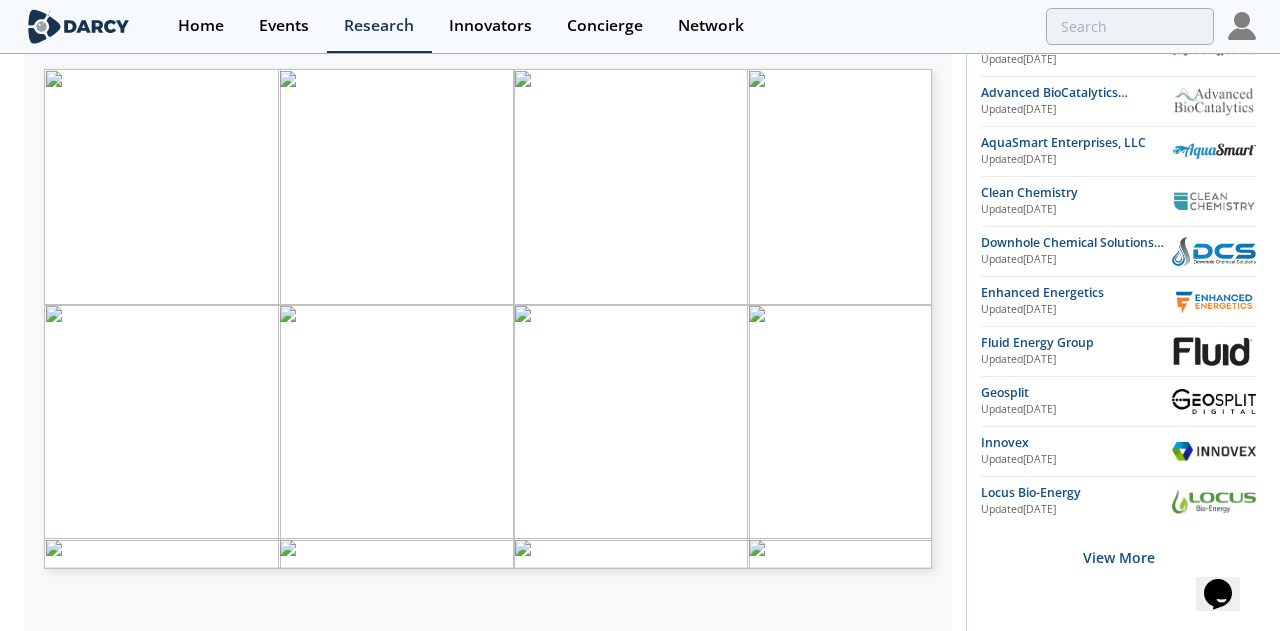 click at bounding box center [813, 529] 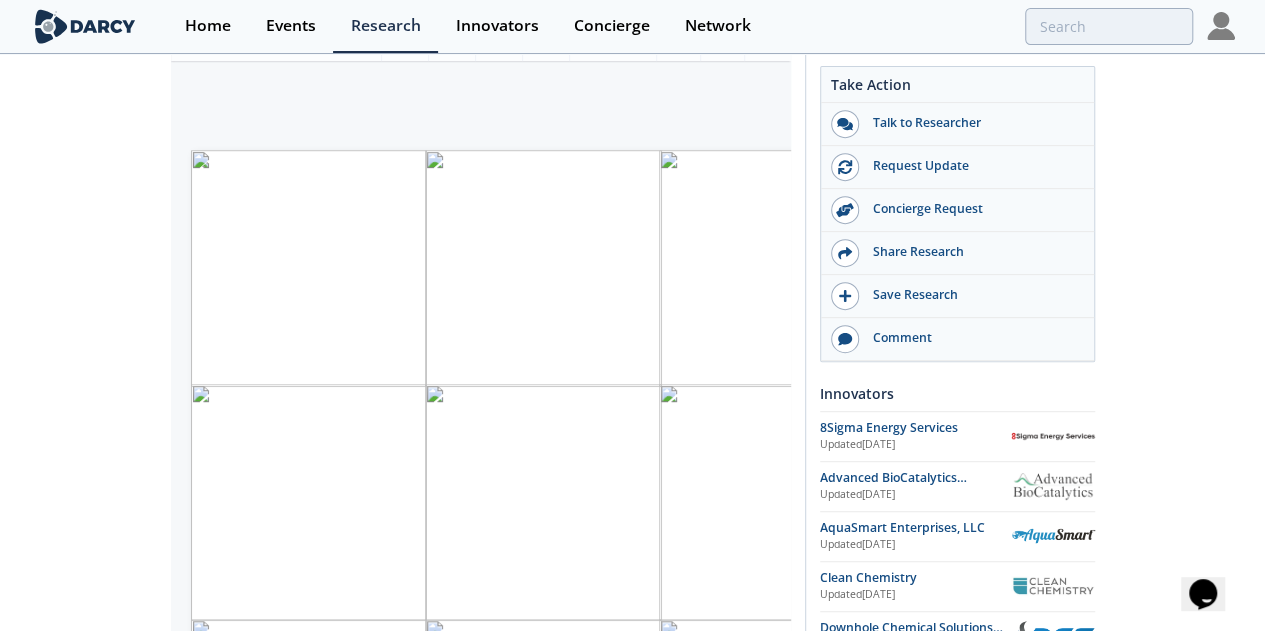 scroll, scrollTop: 384, scrollLeft: 0, axis: vertical 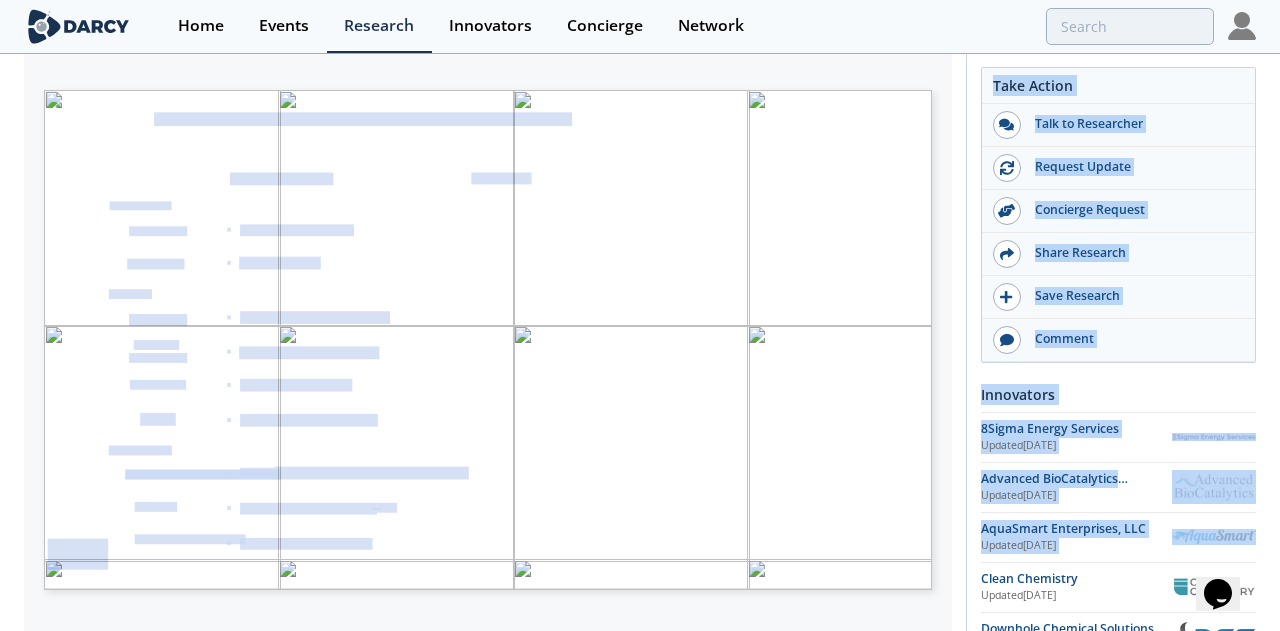 drag, startPoint x: 952, startPoint y: 182, endPoint x: 942, endPoint y: 487, distance: 305.16388 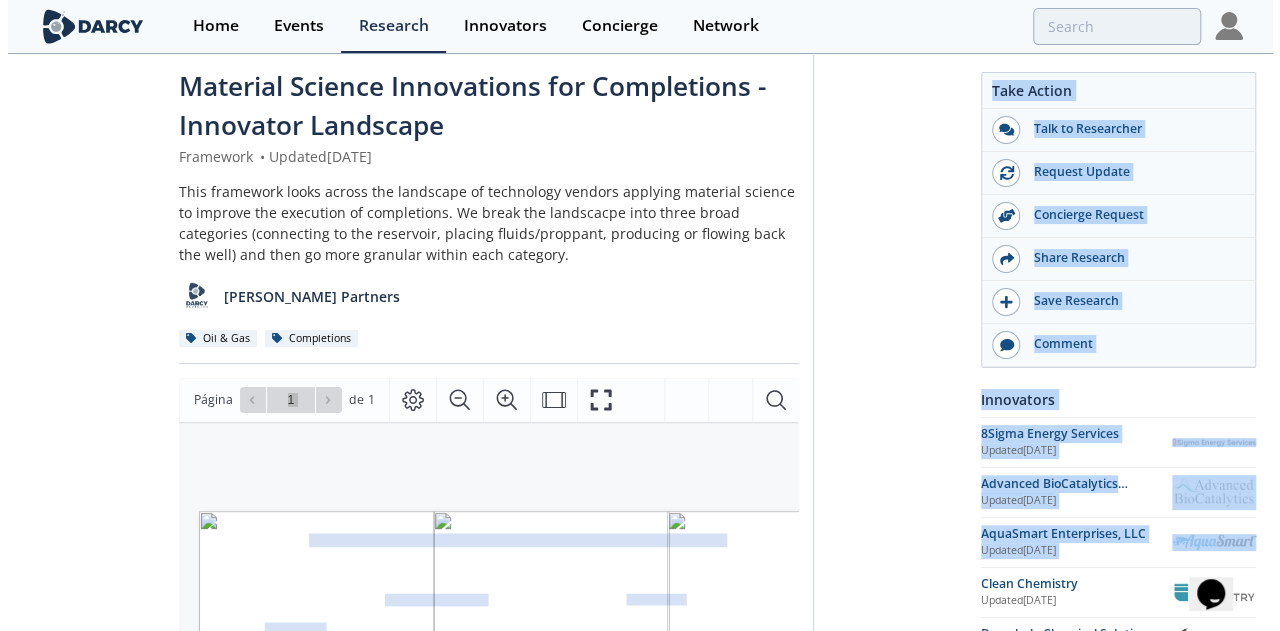 scroll, scrollTop: 0, scrollLeft: 0, axis: both 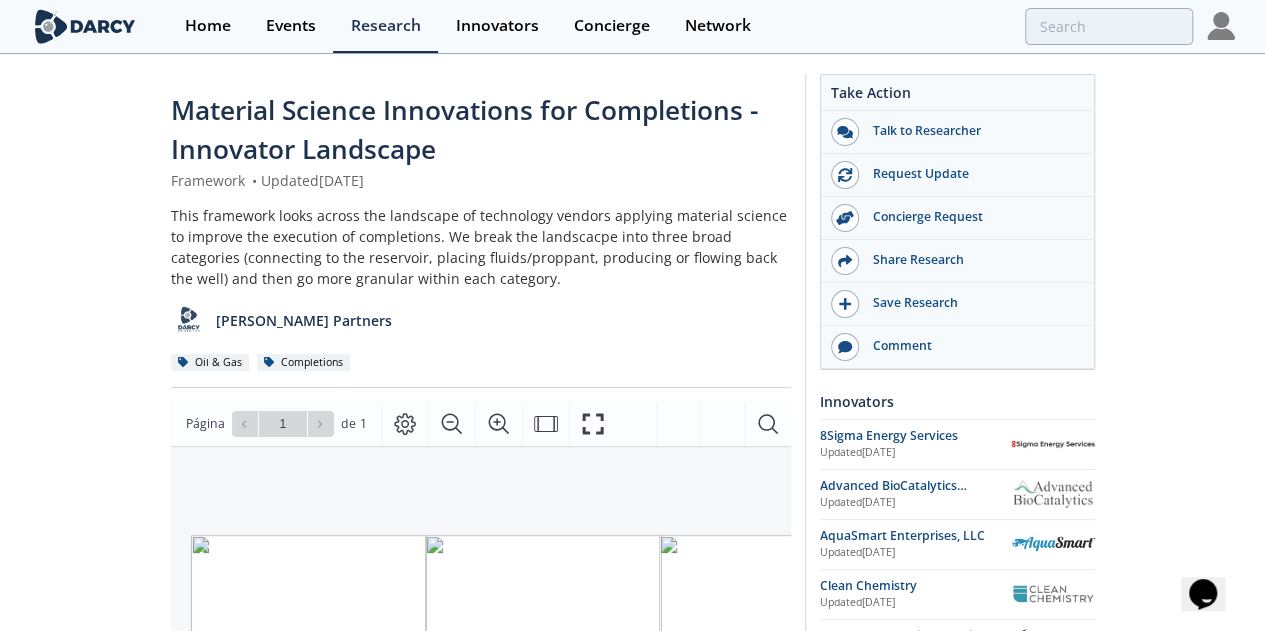 click on "Material Science Innovations for Completions - Innovator Landscape
Framework
•
Updated  [DATE]
This framework looks across the landscape of technology vendors applying material science to improve the execution of completions. We break the landscacpe into three broad categories (connecting to the reservoir, placing fluids/proppant, producing or flowing back the well) and then go more granular within each category.
[PERSON_NAME] Partners
Oil & Gas" at bounding box center (481, 239) 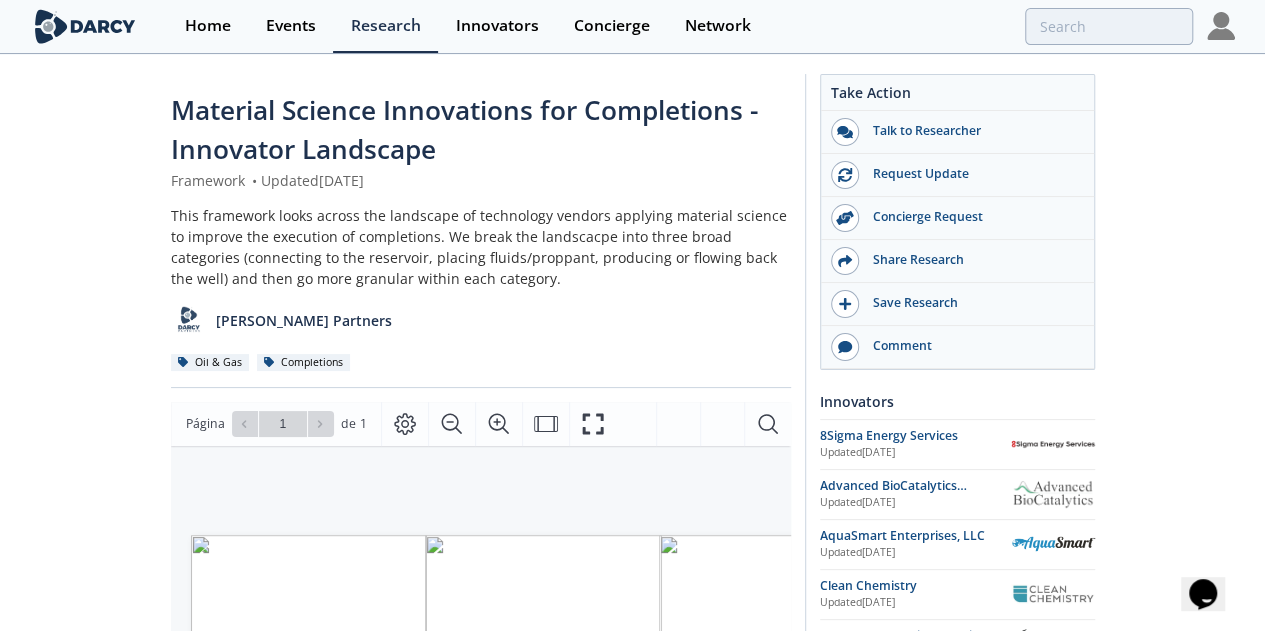 type on "microproppant" 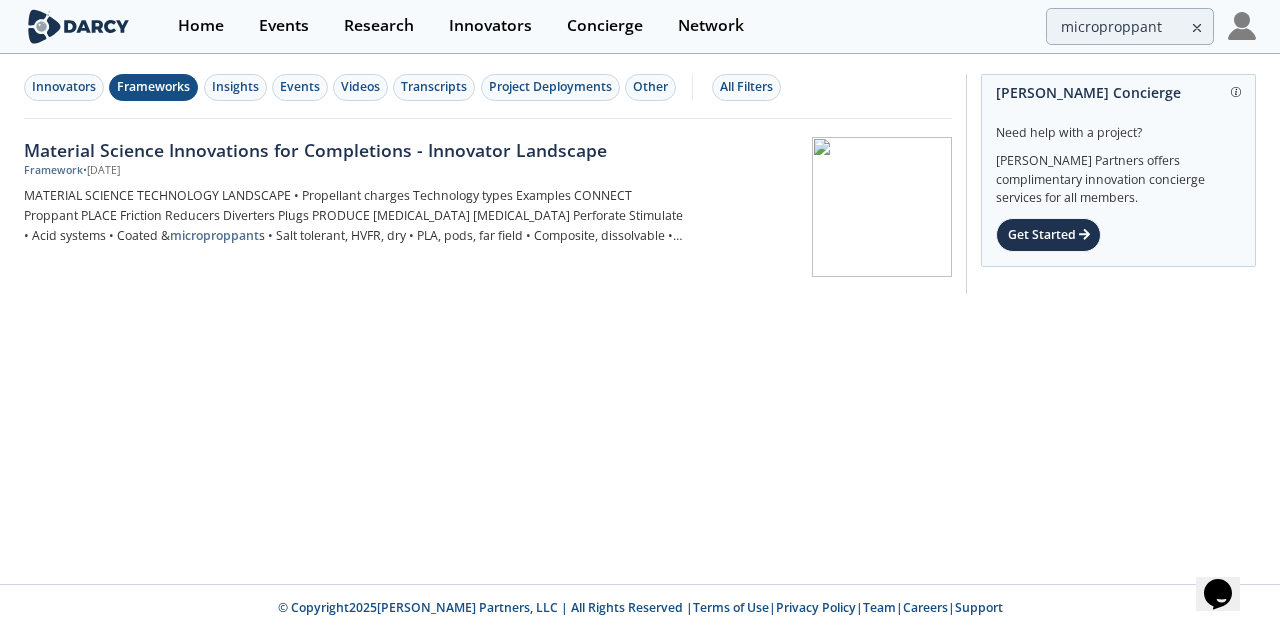 click on "microproppant" at bounding box center (995, 26) 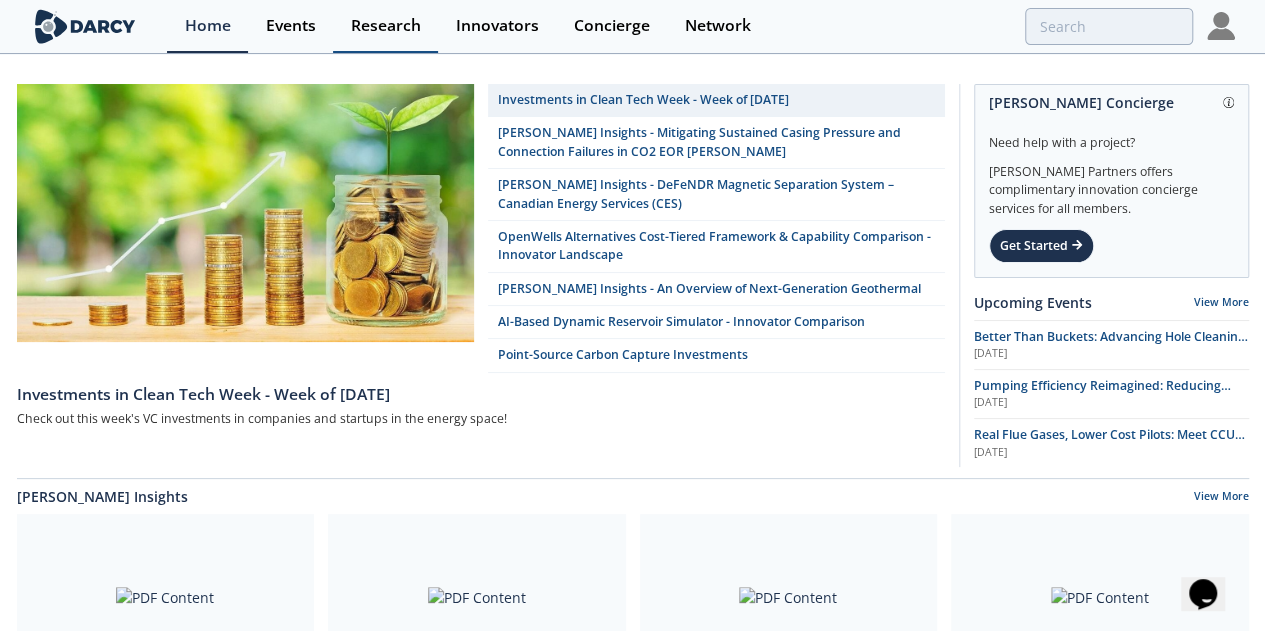 type on "microproppant" 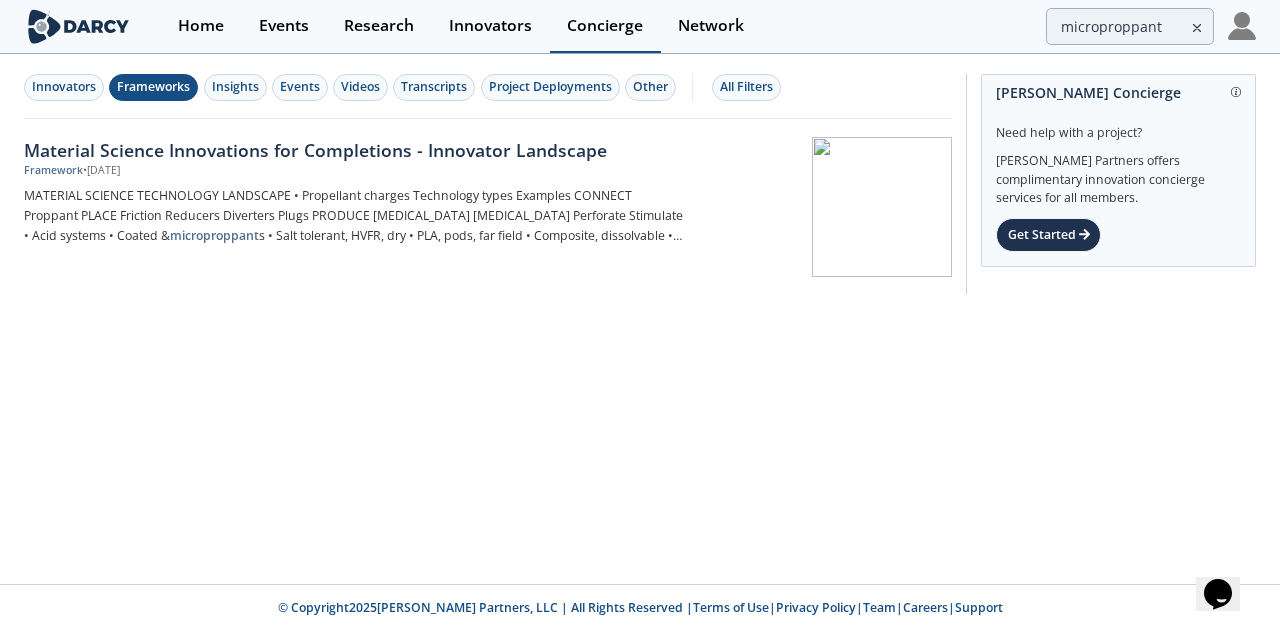 click on "Concierge" at bounding box center [605, 26] 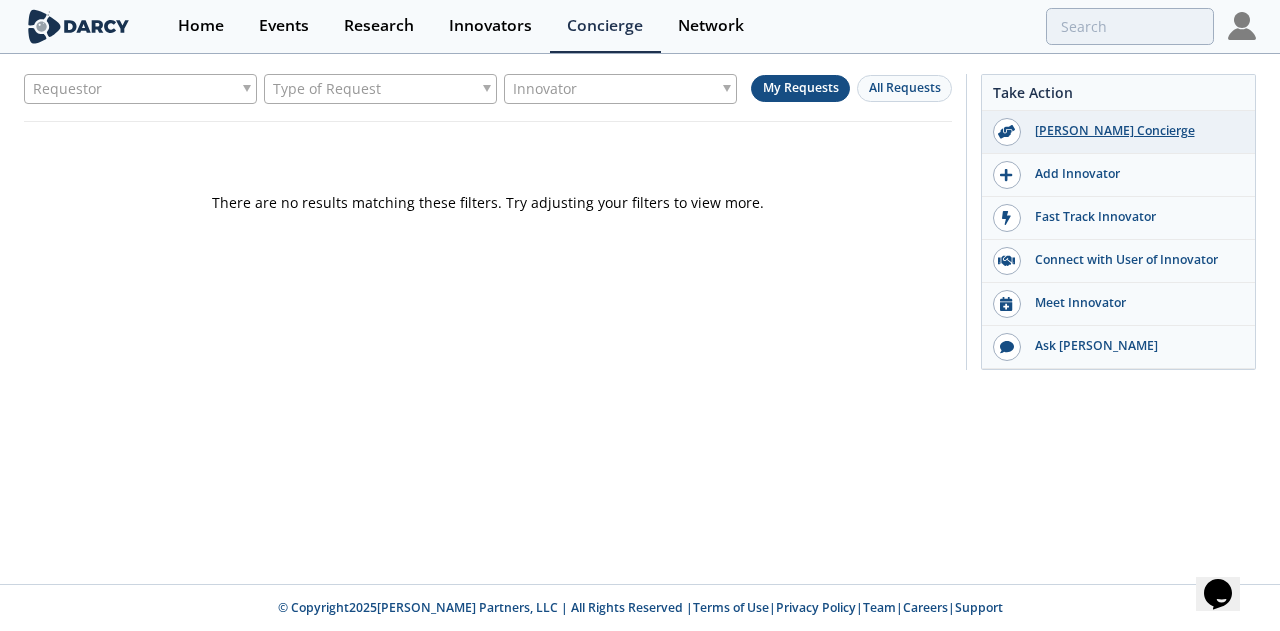 click on "[PERSON_NAME] Concierge" at bounding box center (1133, 131) 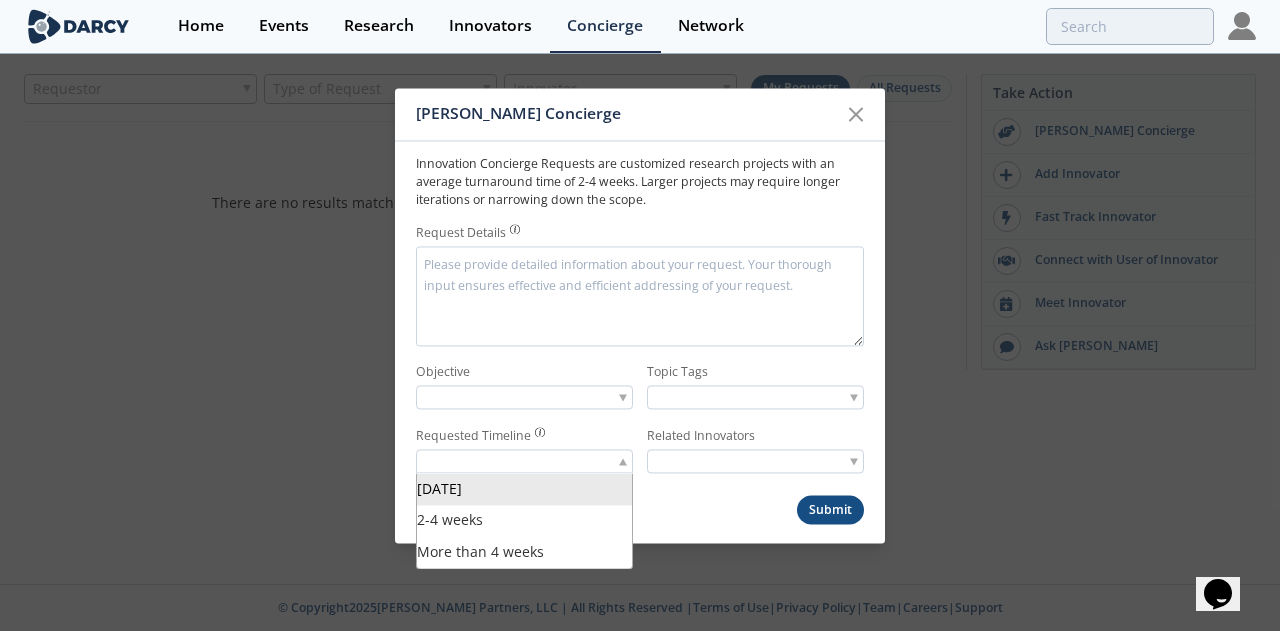 click at bounding box center (524, 461) 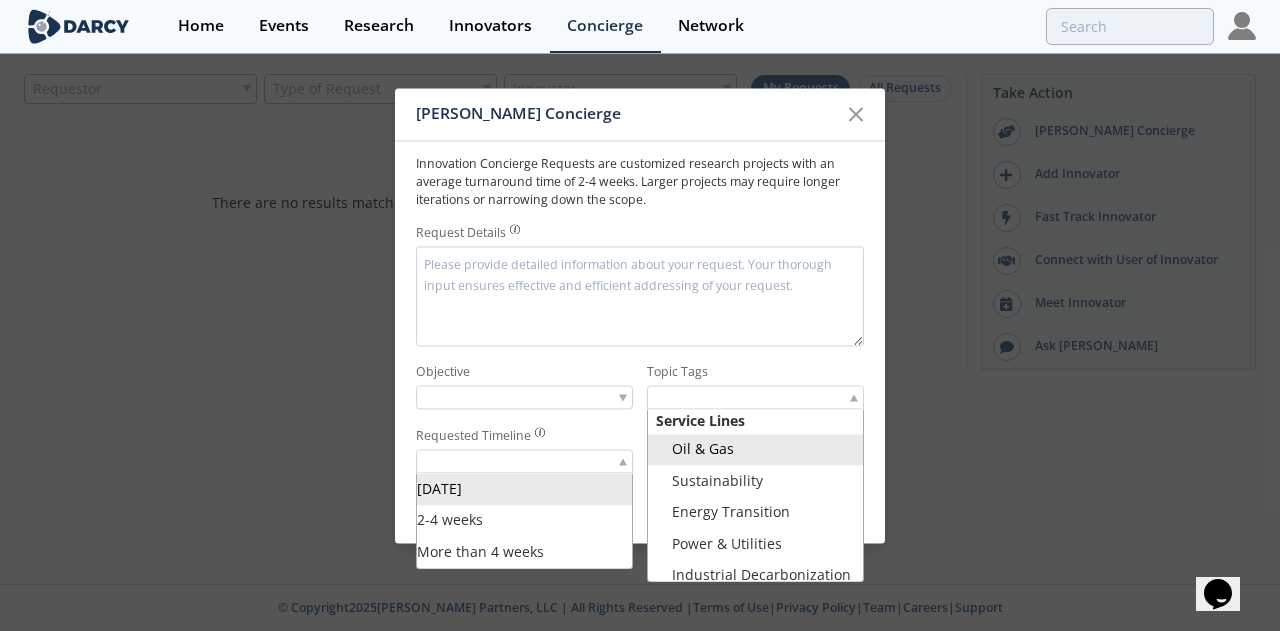 click at bounding box center (755, 397) 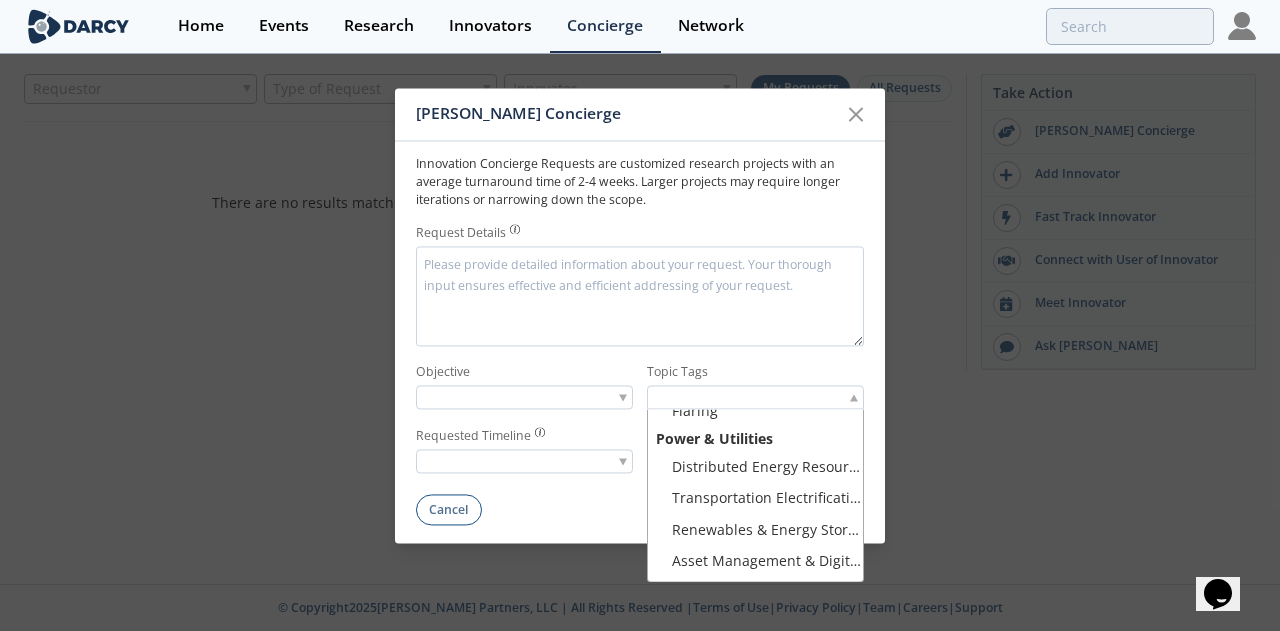 scroll, scrollTop: 499, scrollLeft: 0, axis: vertical 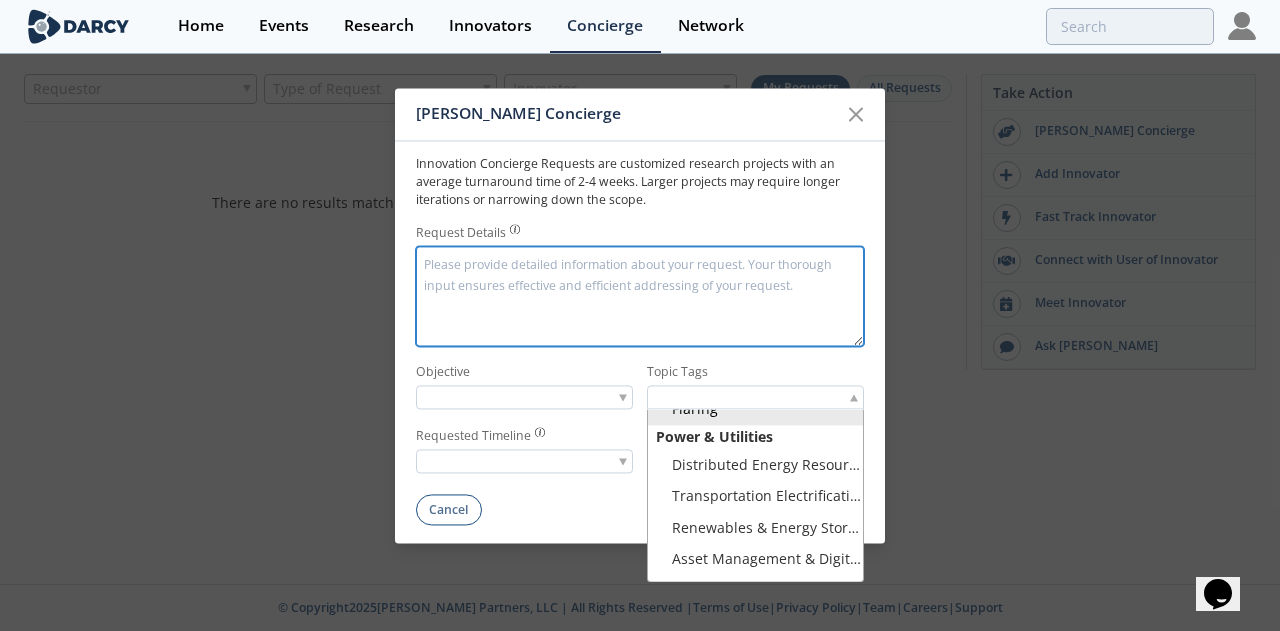 click on "Request Details" at bounding box center (640, 296) 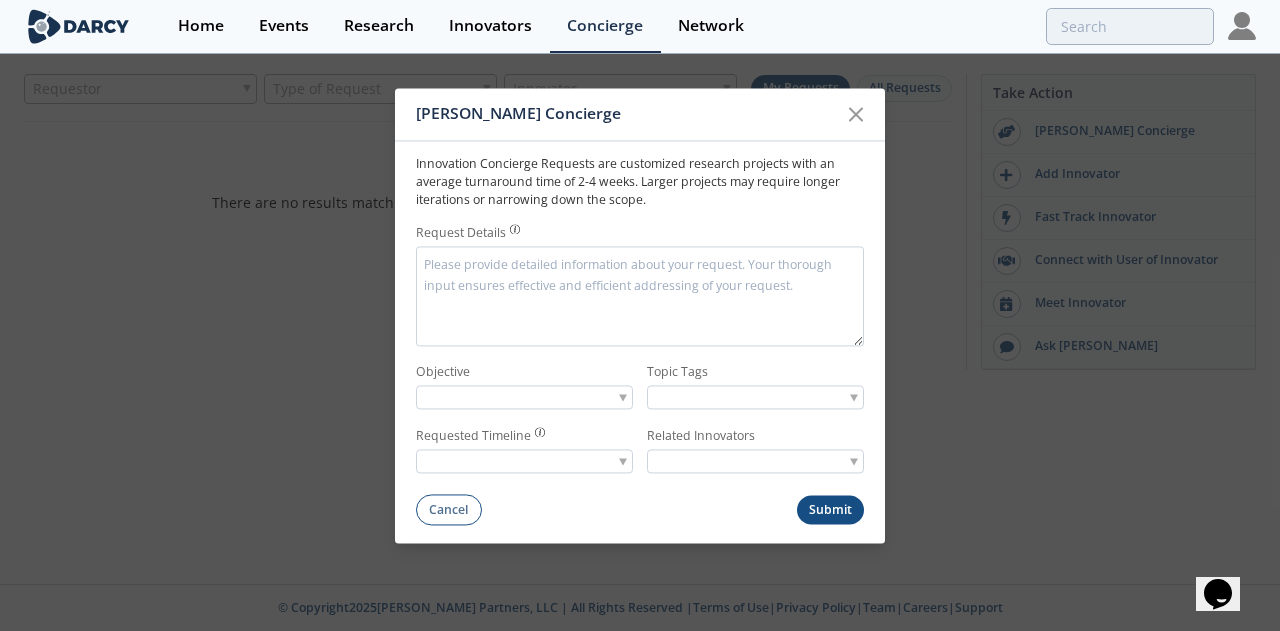click at bounding box center (524, 397) 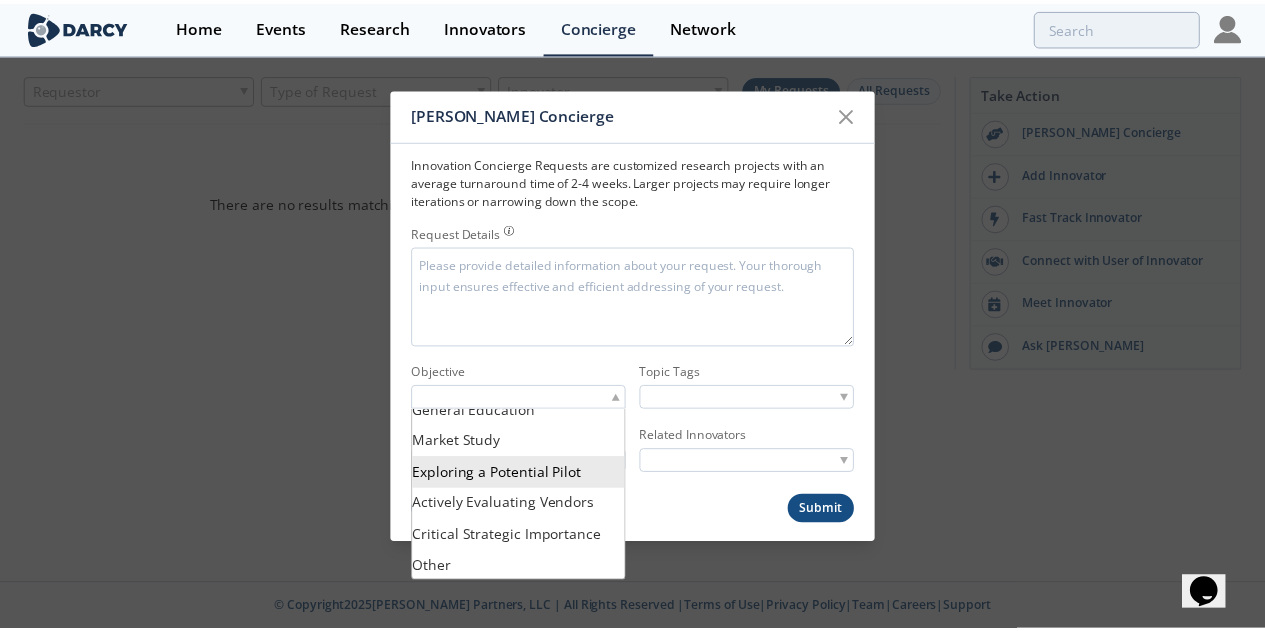 scroll, scrollTop: 17, scrollLeft: 0, axis: vertical 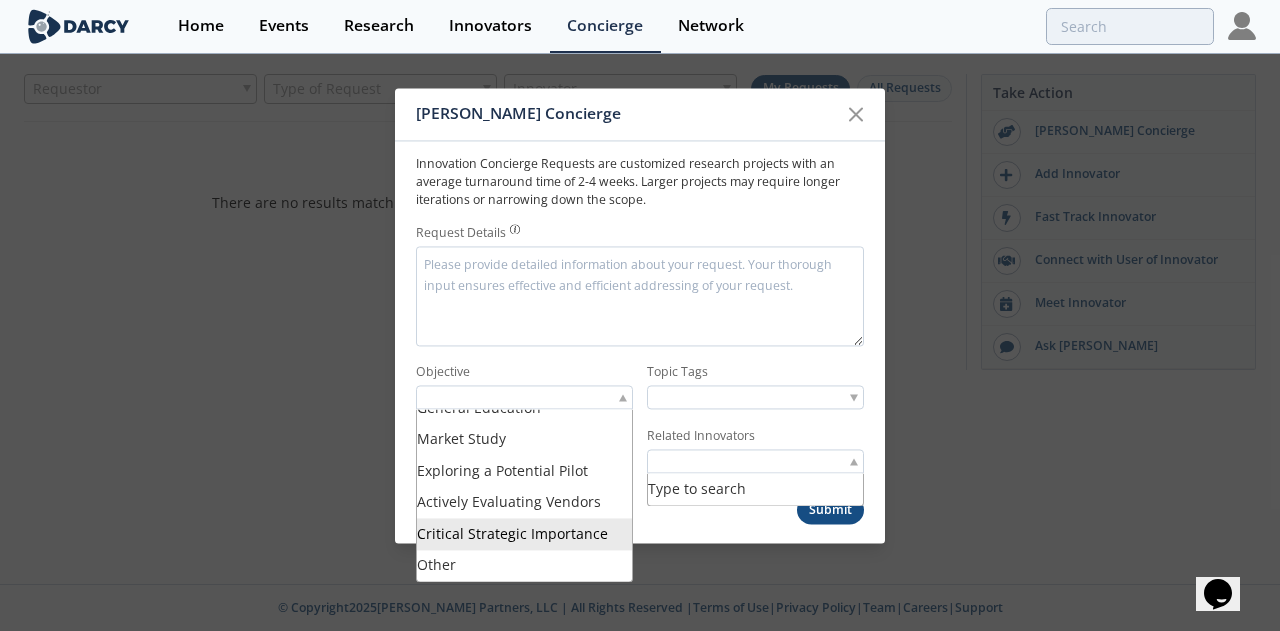click at bounding box center [724, 461] 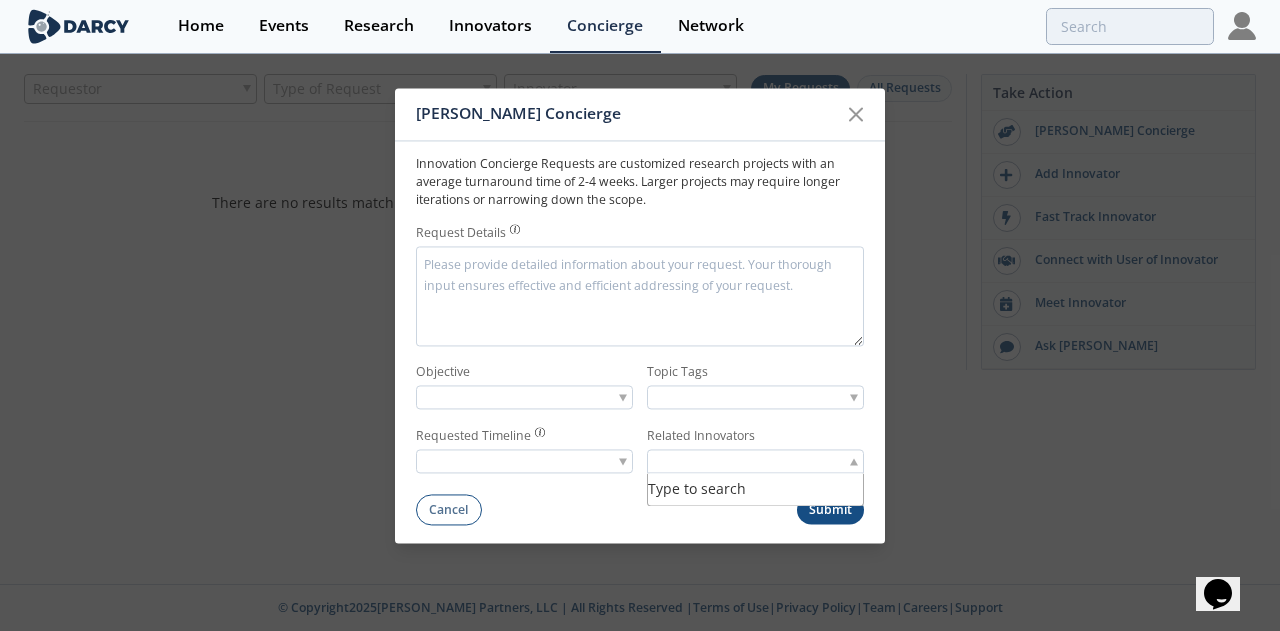 click on "Innovation Concierge Requests are customized research projects with an average turnaround time of 2-4 weeks.
Larger projects may require longer iterations or narrowing down the scope.
Request Details
Example: Looking for a vendor landscape of ESP providers. Want to understand both ESP design and implementation as well as intervention options.
Objective
Topic Tags
Requested Timeline" at bounding box center [640, 333] 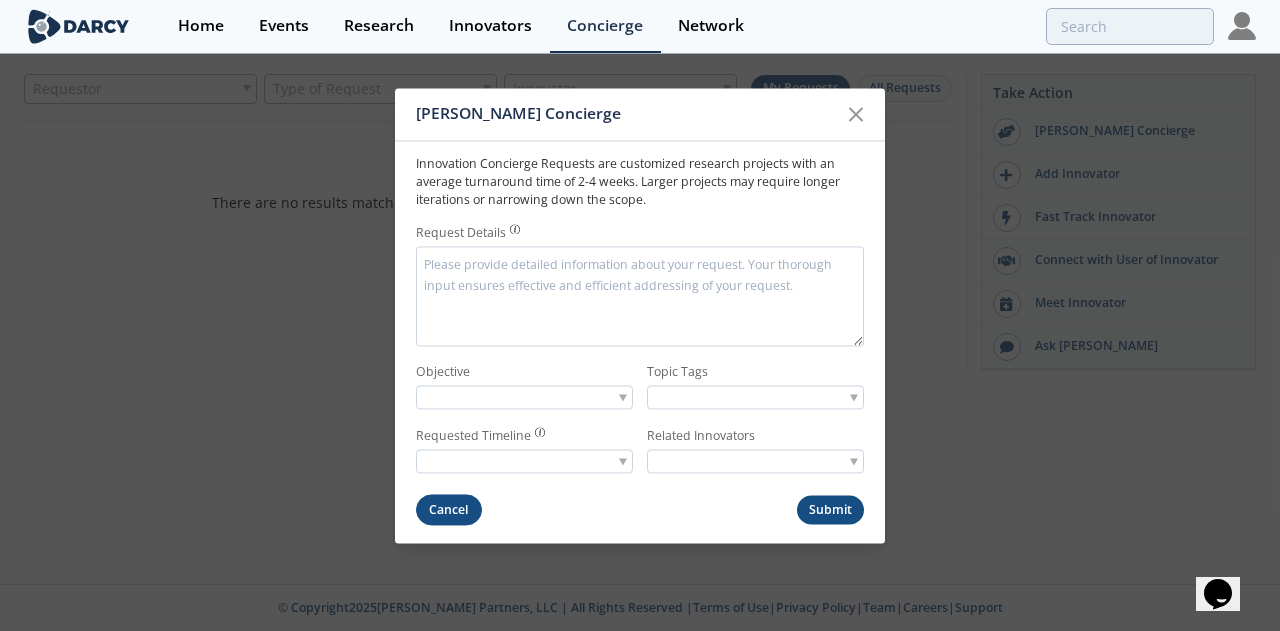 click on "Cancel" at bounding box center (449, 510) 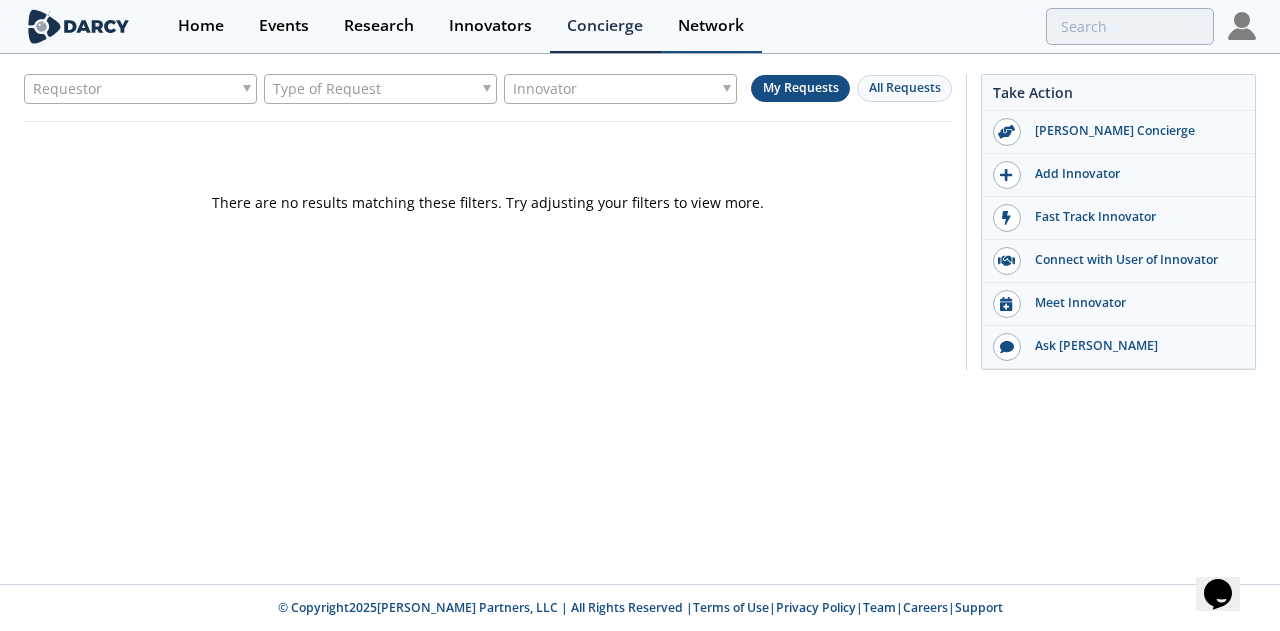 click on "Network" at bounding box center [711, 26] 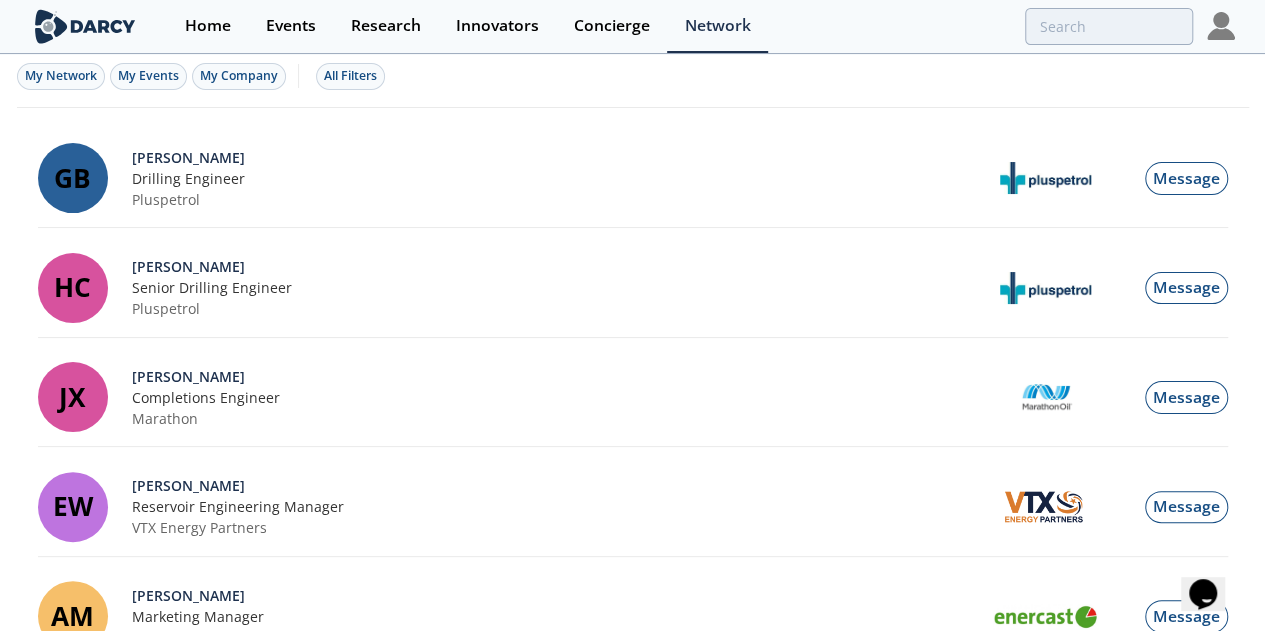 scroll, scrollTop: 0, scrollLeft: 0, axis: both 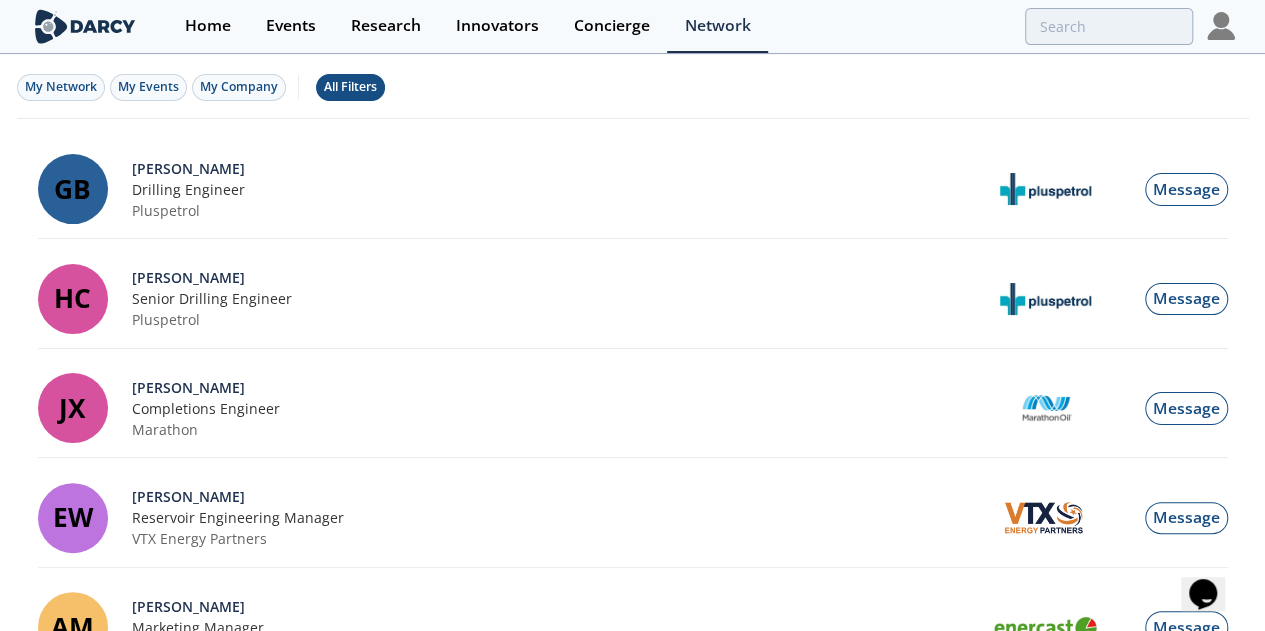 click on "All Filters" at bounding box center (350, 87) 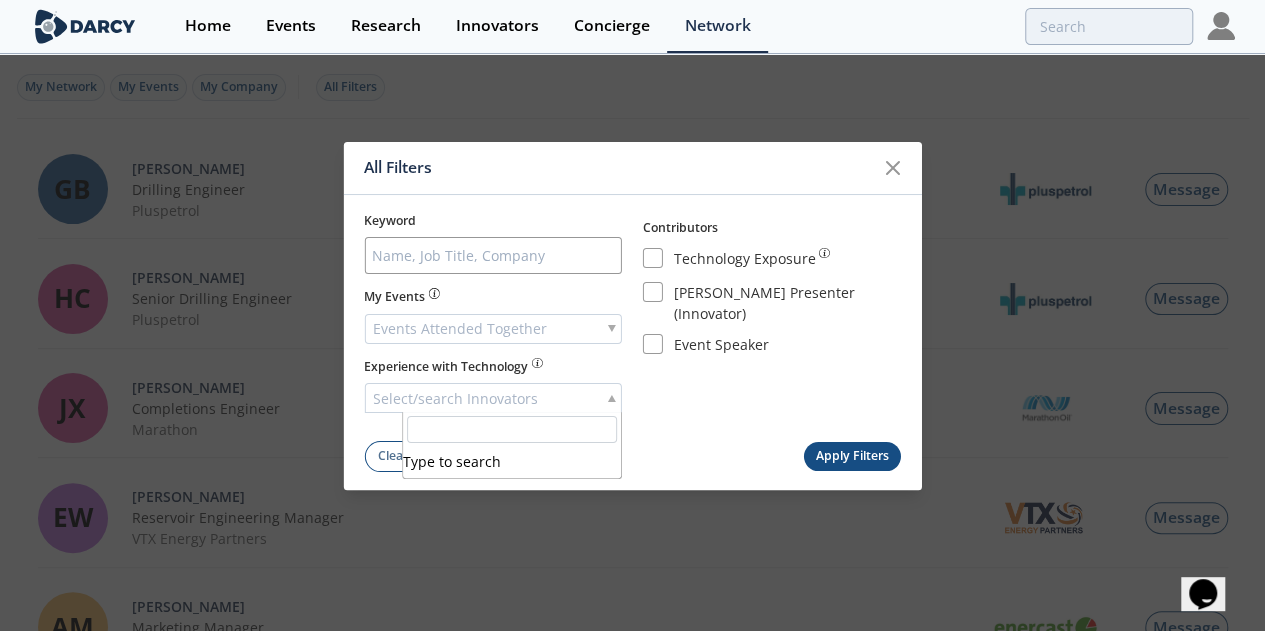click on "Select/search Innovators" at bounding box center (493, 398) 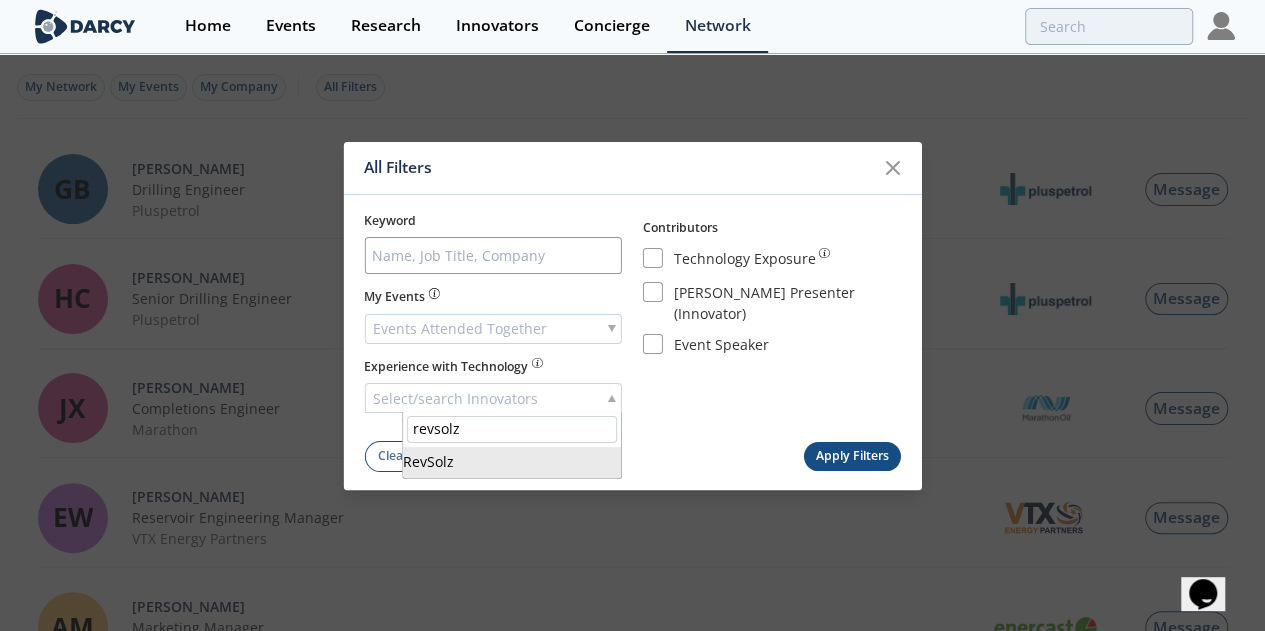 type on "revsolz" 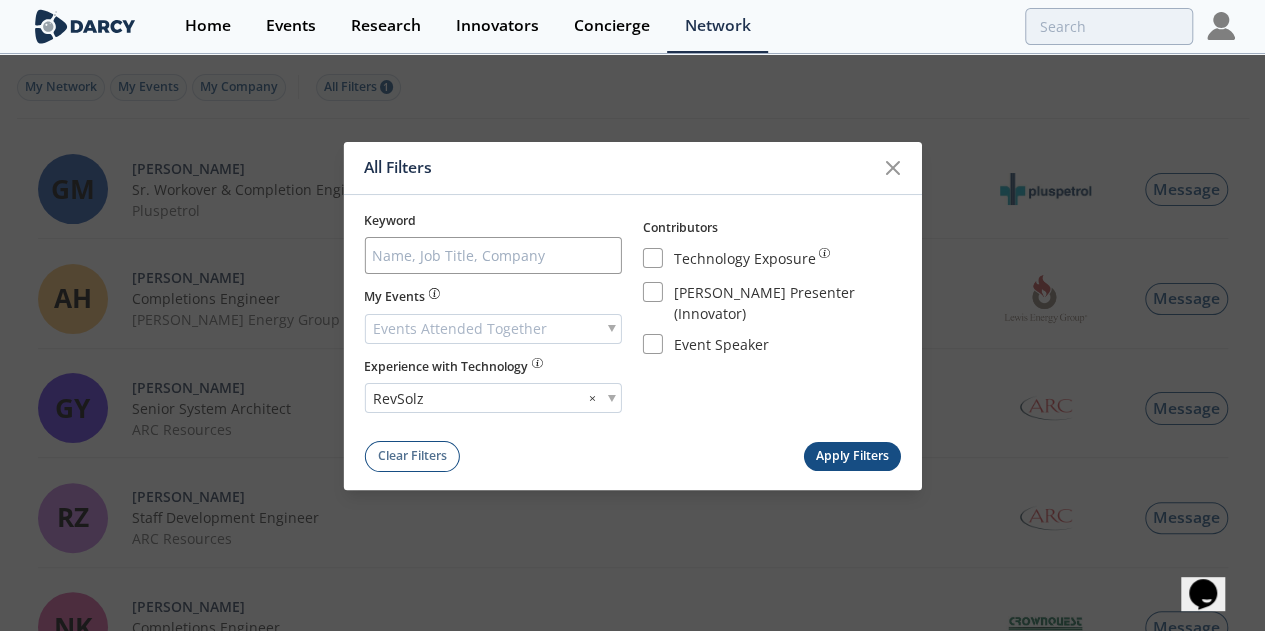 click on "Apply Filters" at bounding box center (852, 456) 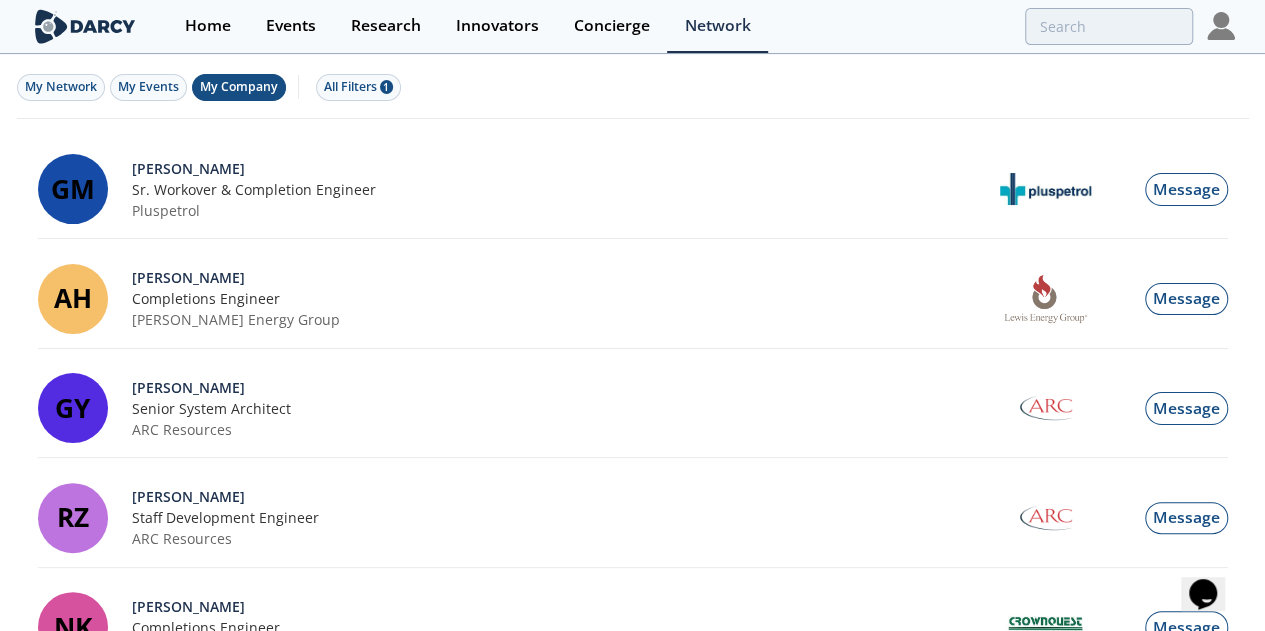 click on "My Company" at bounding box center (239, 86) 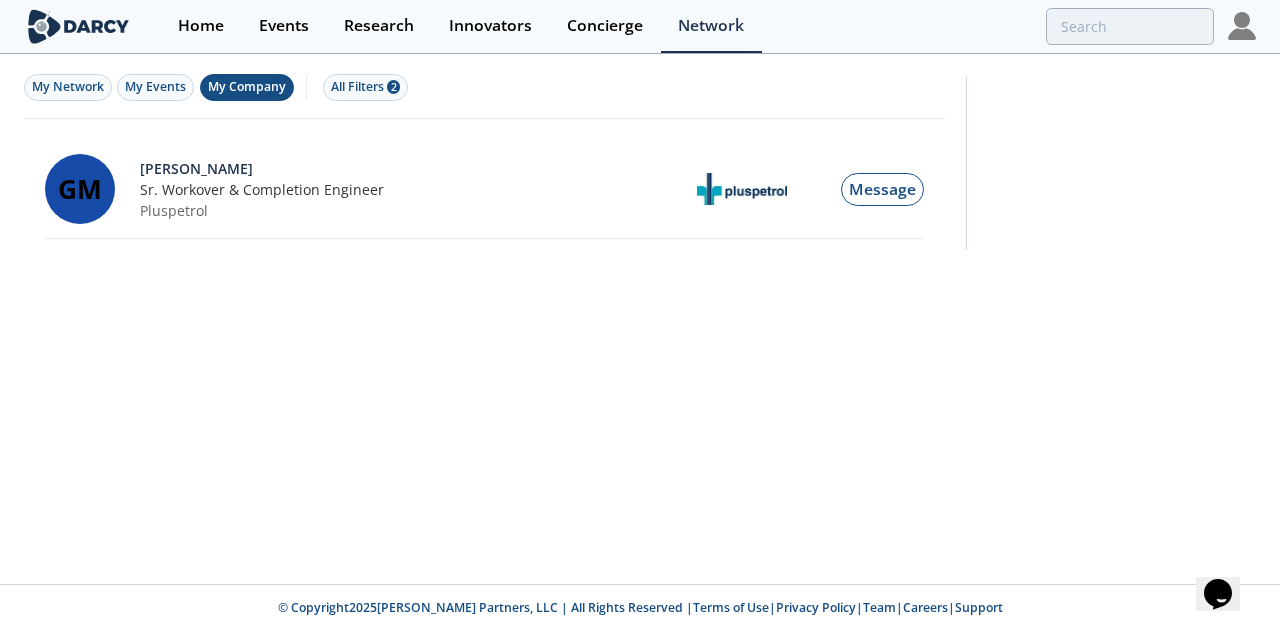 click on "My Company" at bounding box center (247, 86) 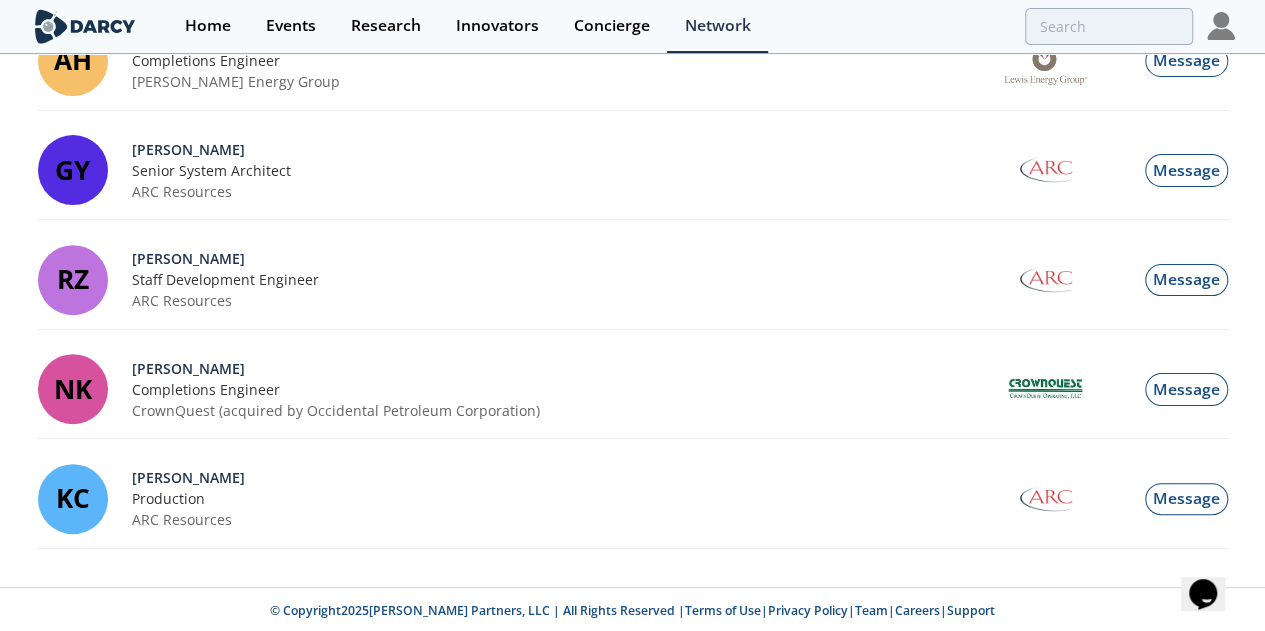 scroll, scrollTop: 0, scrollLeft: 0, axis: both 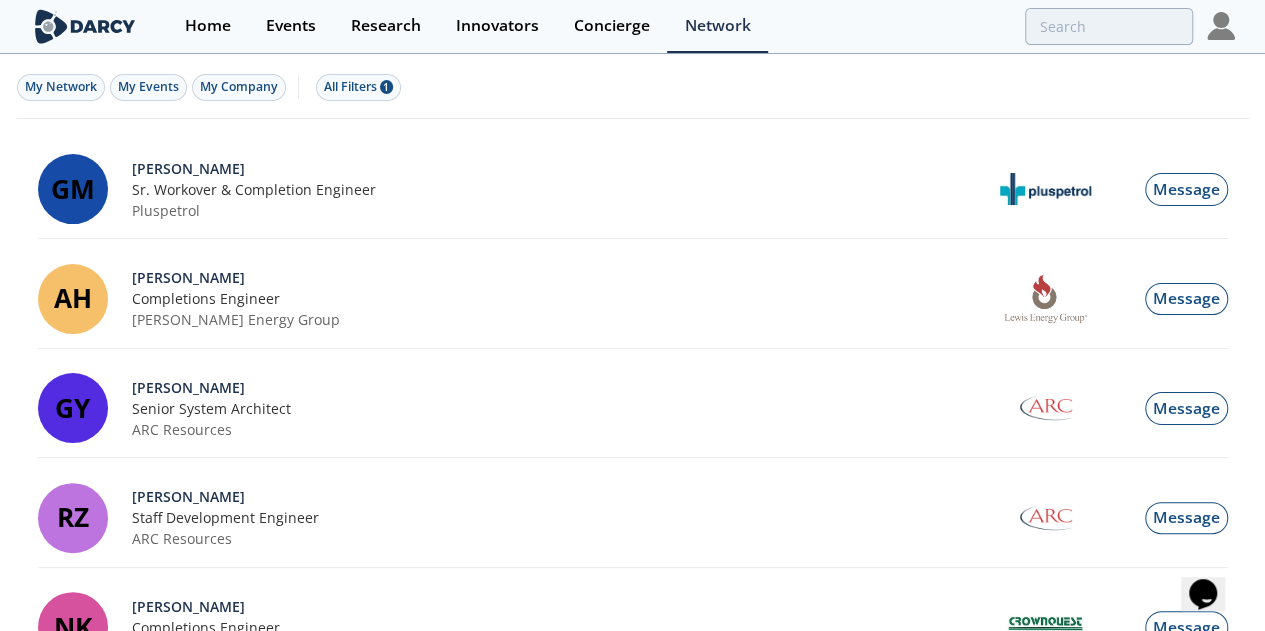 click on "My Network
My Events
My Company
All Filters
1" at bounding box center [633, 87] 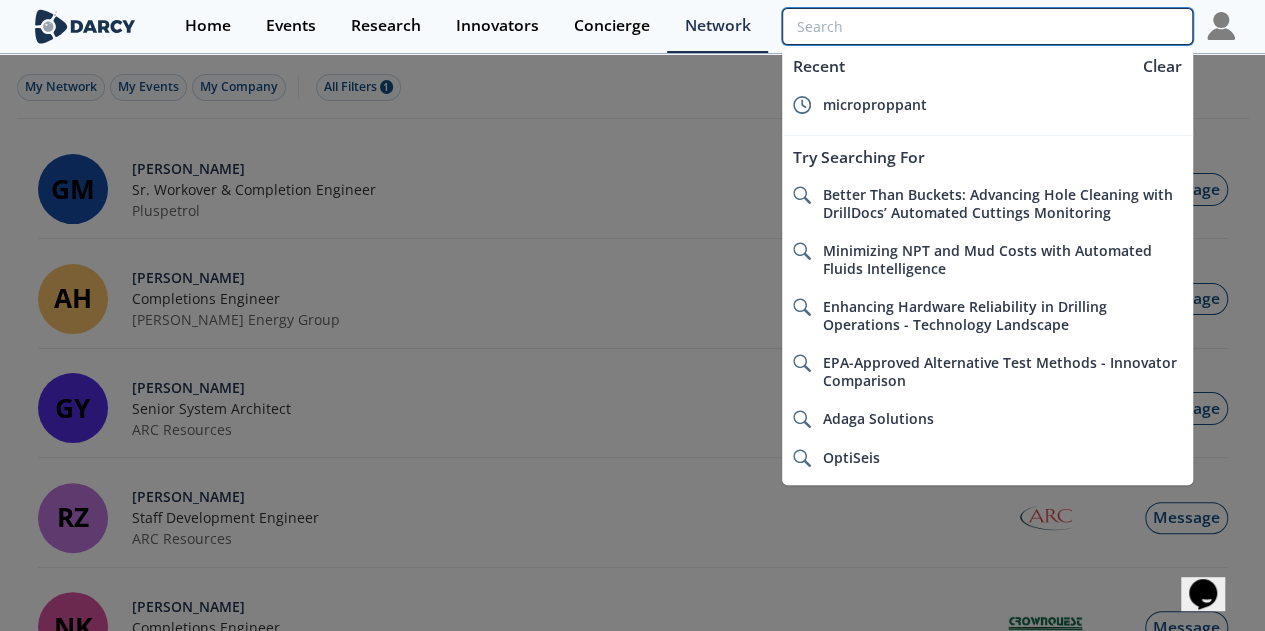 click at bounding box center (987, 26) 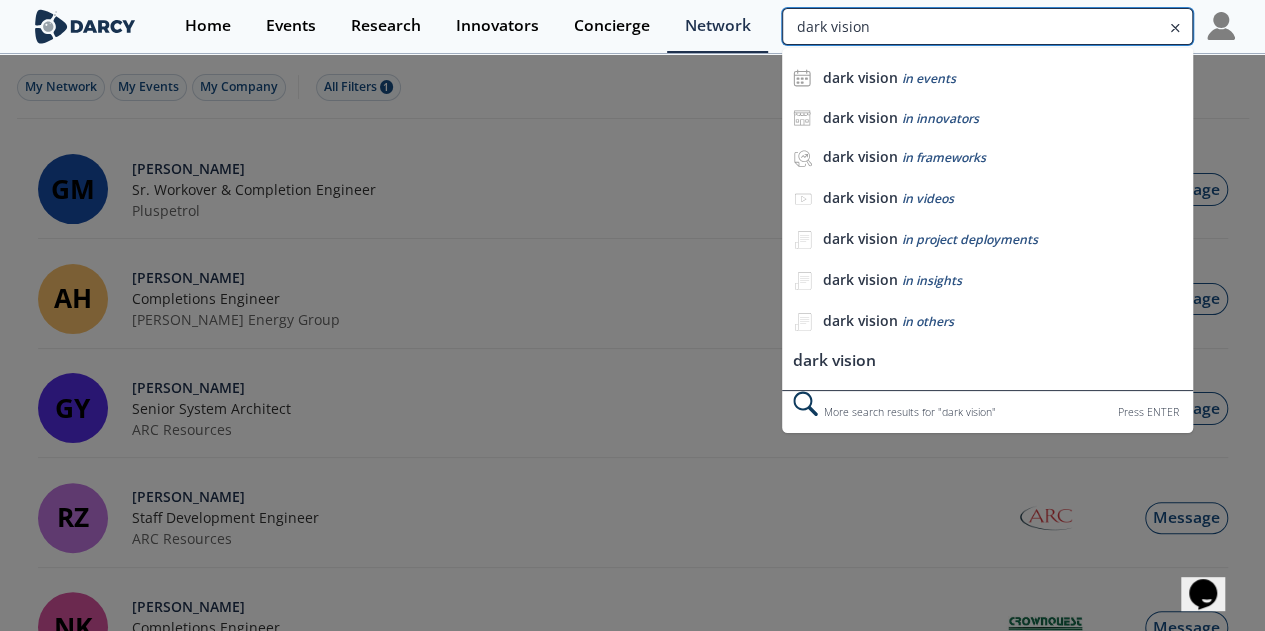 type on "dark vision" 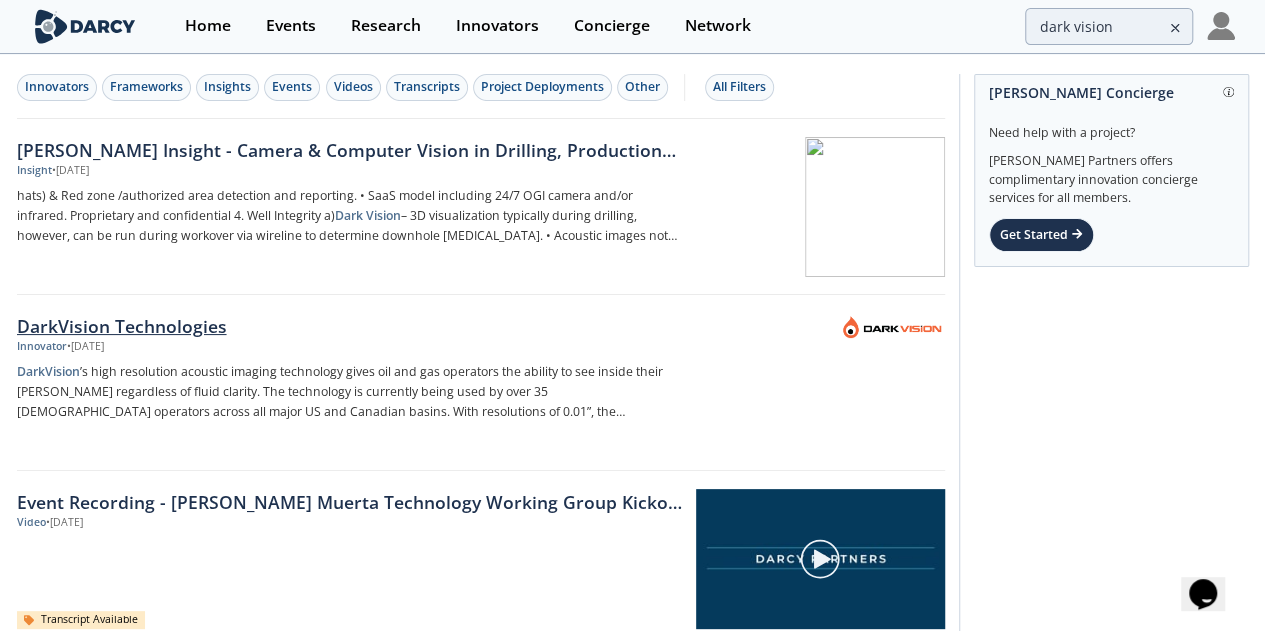 click on "DarkVision Technologies" at bounding box center (348, 326) 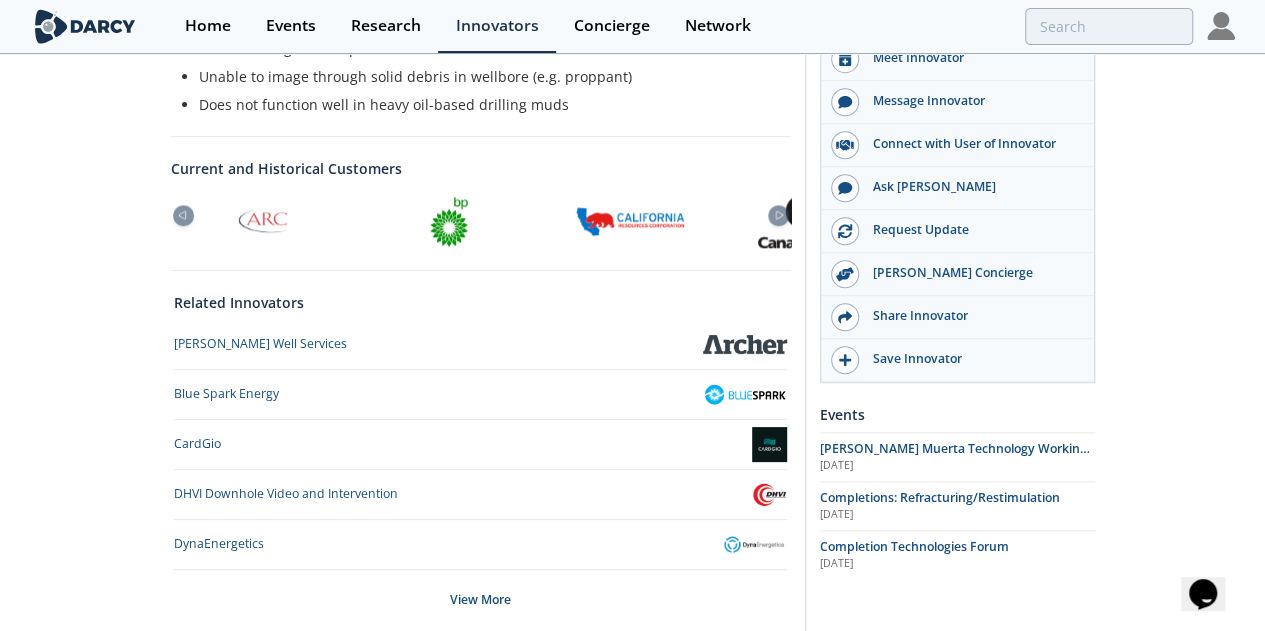 scroll, scrollTop: 765, scrollLeft: 0, axis: vertical 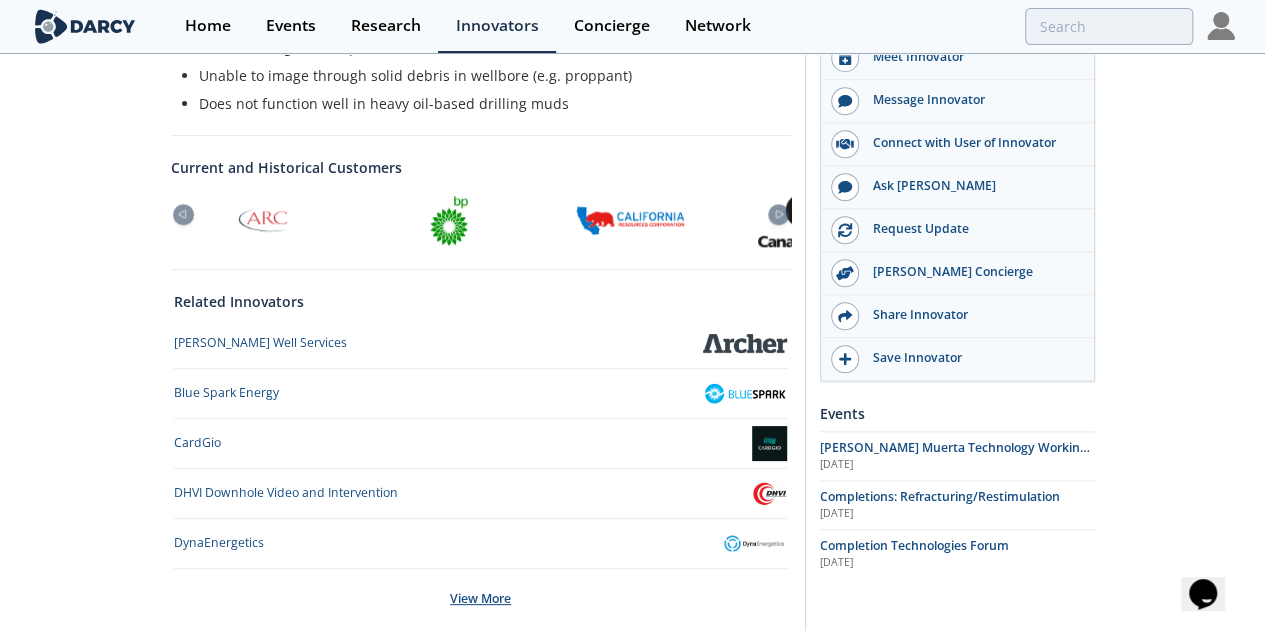 click on "View More" at bounding box center (480, 599) 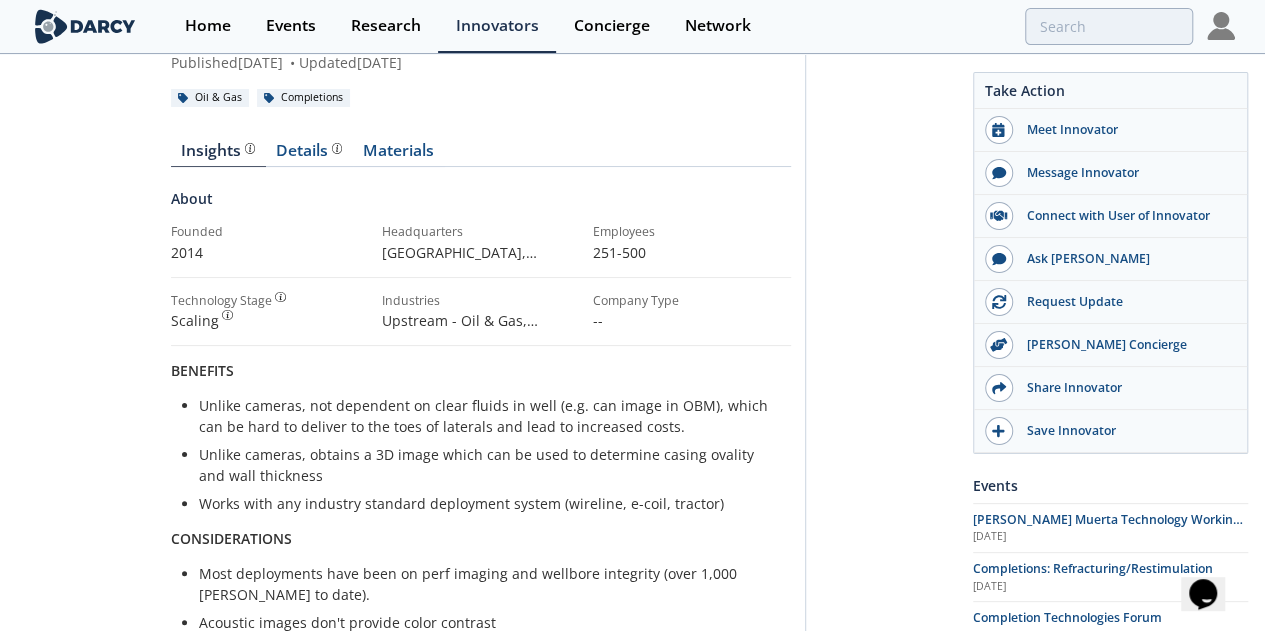 scroll, scrollTop: 0, scrollLeft: 0, axis: both 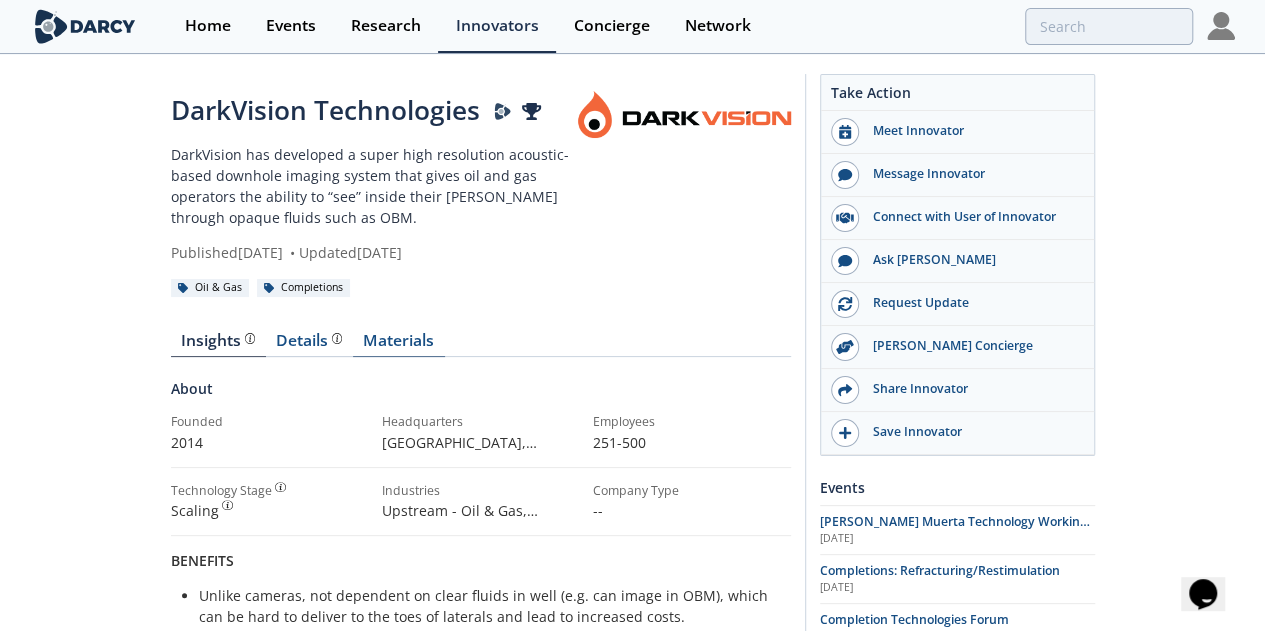 click on "Materials" at bounding box center [399, 345] 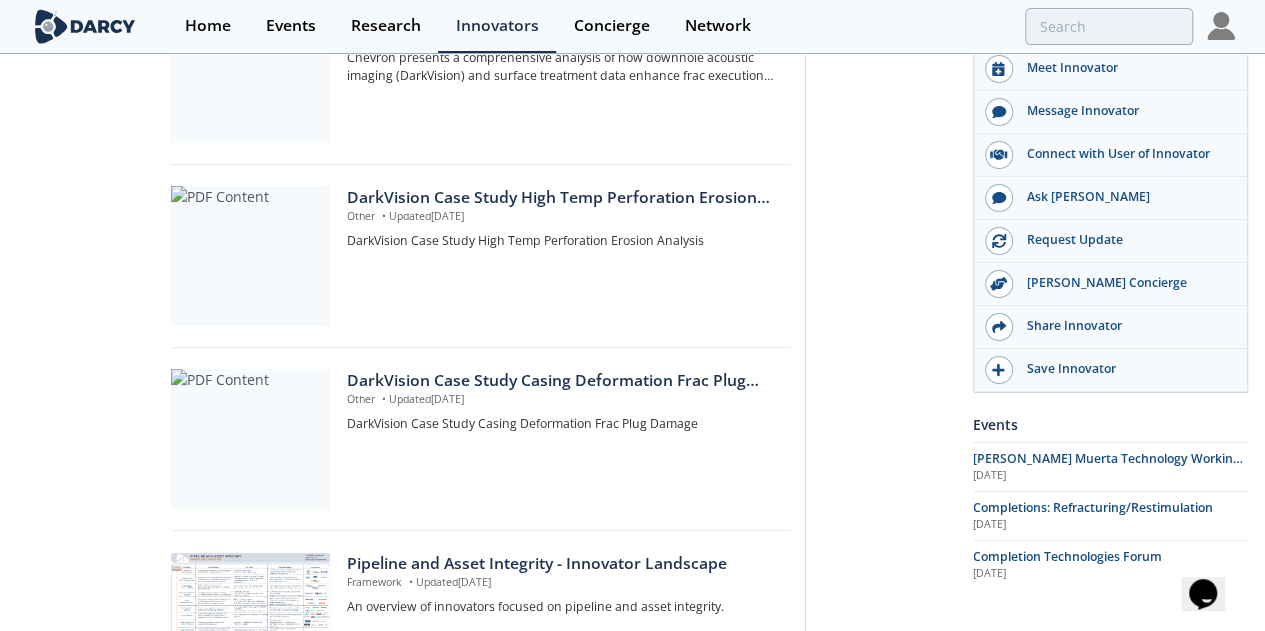 scroll, scrollTop: 1191, scrollLeft: 0, axis: vertical 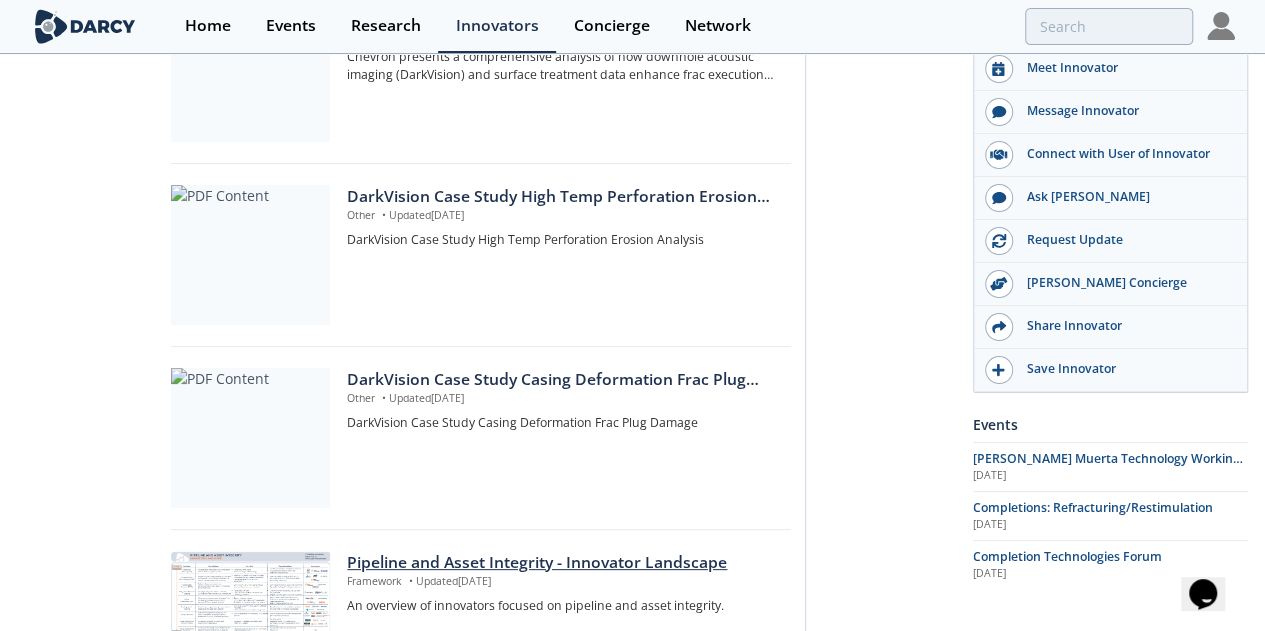 click on "Pipeline and Asset Integrity - Innovator Landscape" at bounding box center (561, 563) 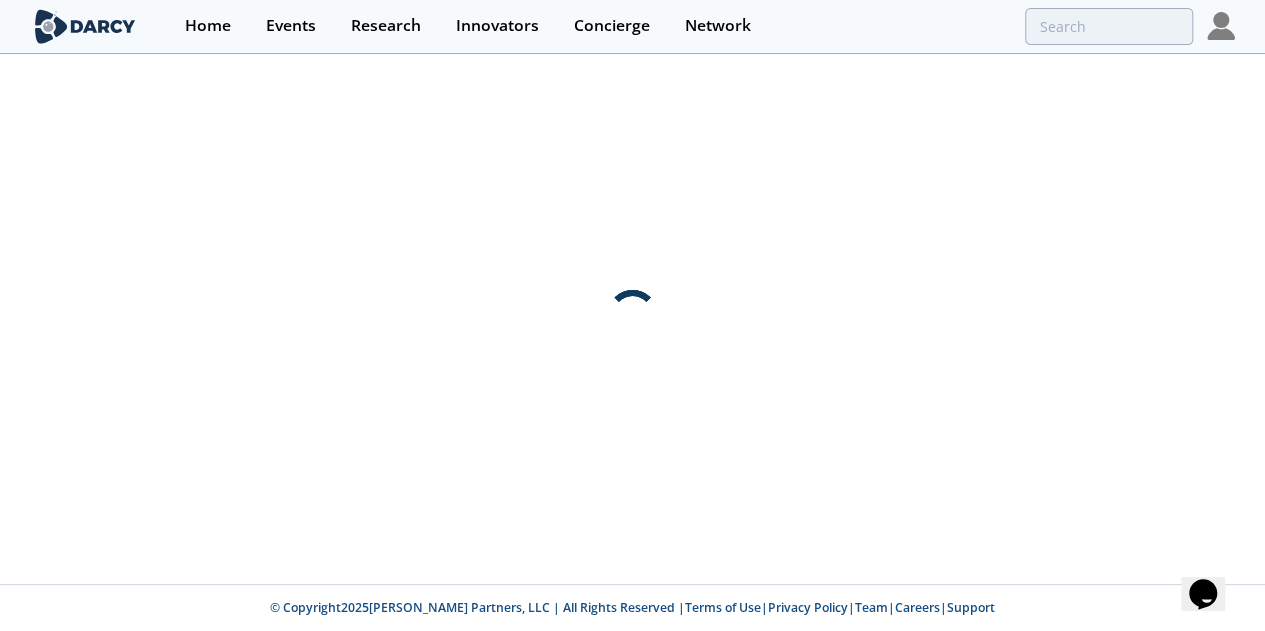 scroll, scrollTop: 0, scrollLeft: 0, axis: both 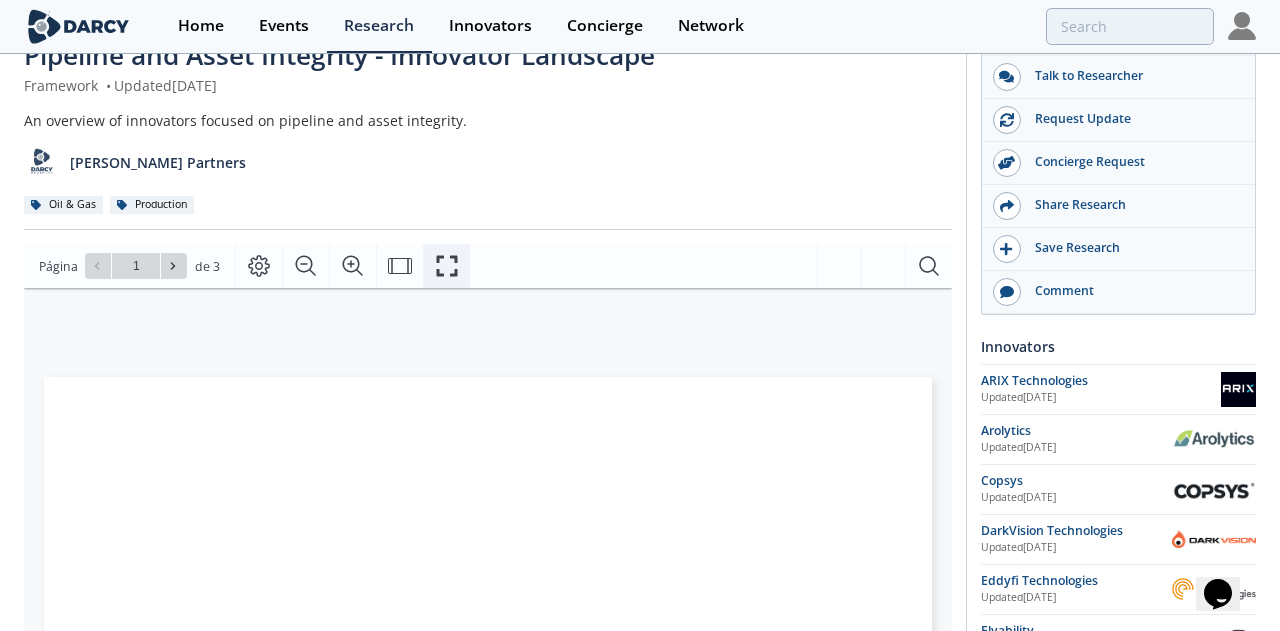click 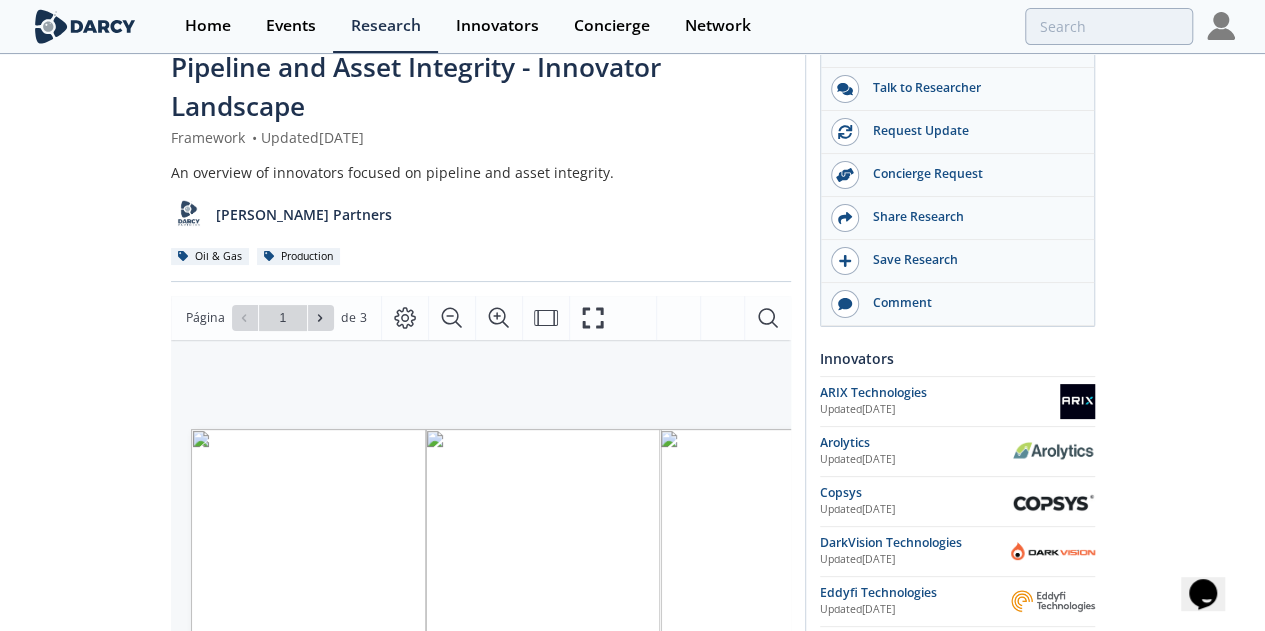 scroll, scrollTop: 0, scrollLeft: 0, axis: both 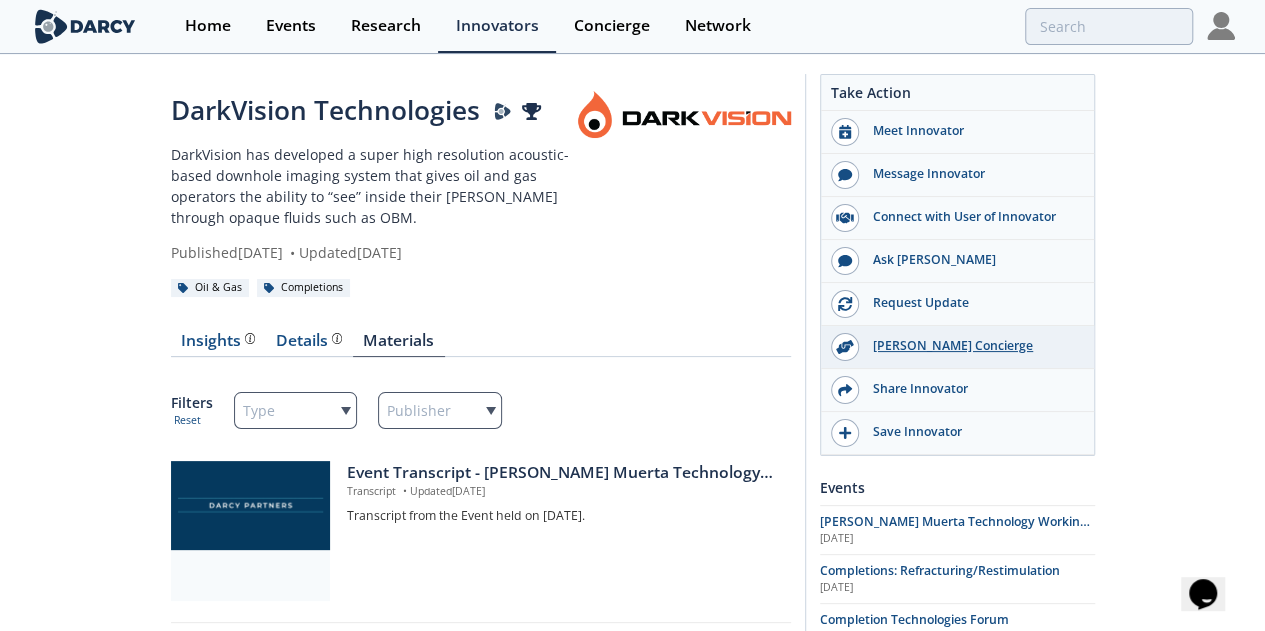click on "[PERSON_NAME] Concierge" at bounding box center (971, 346) 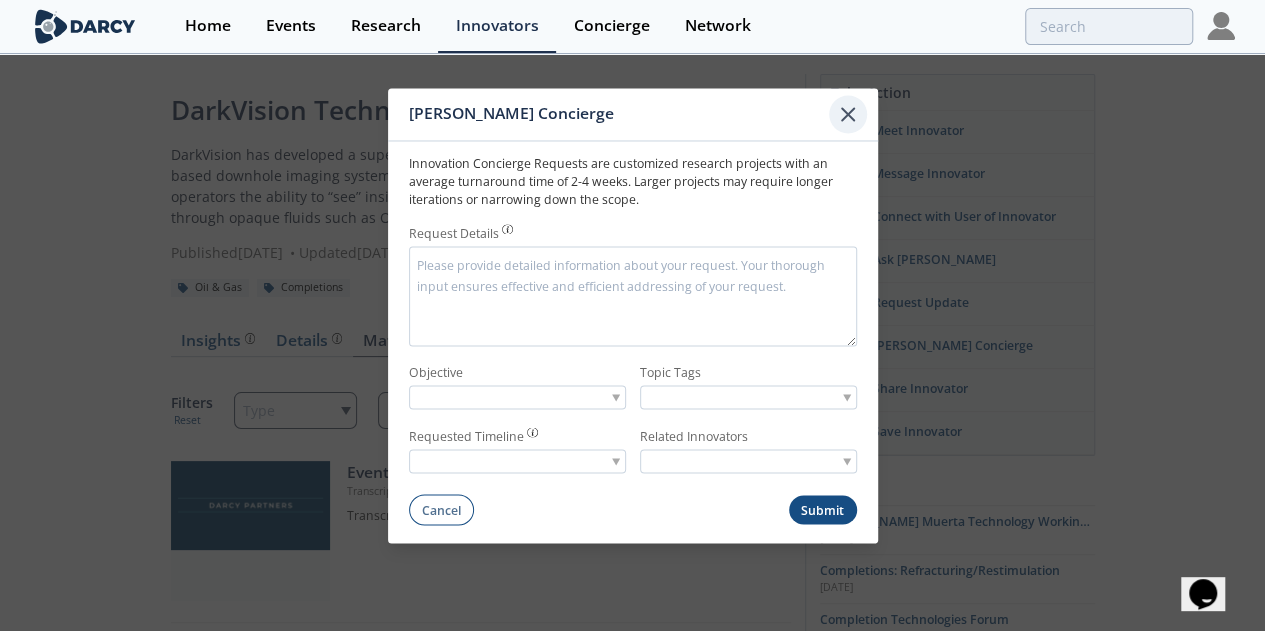 click 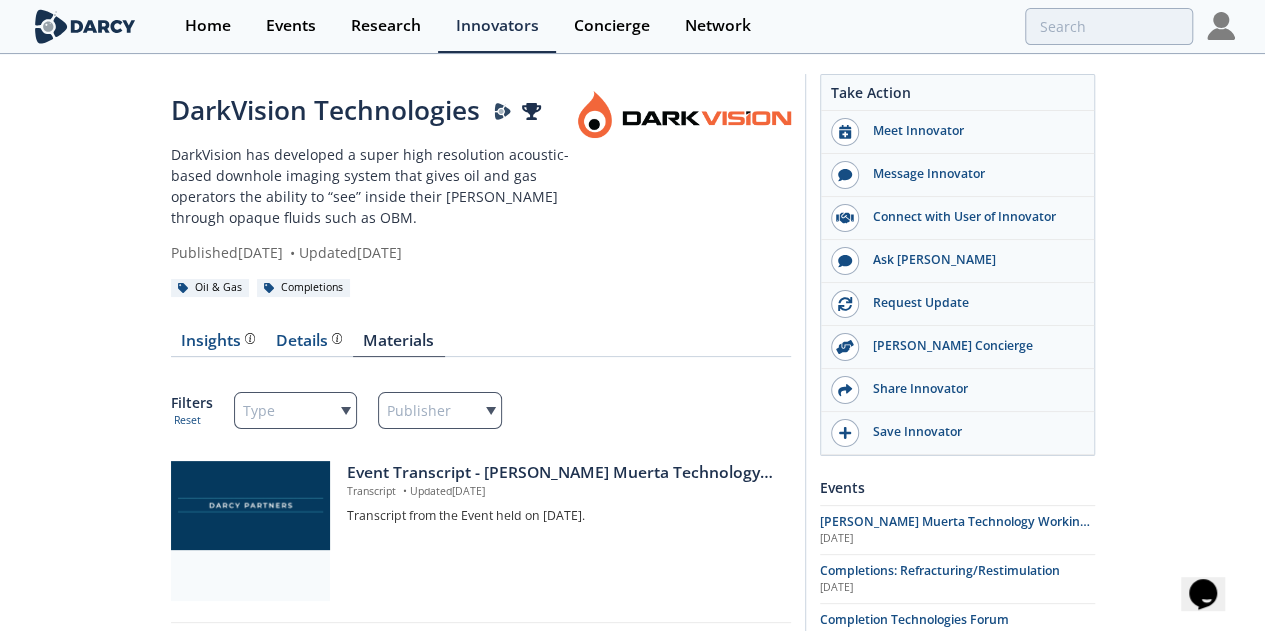 click at bounding box center (684, 177) 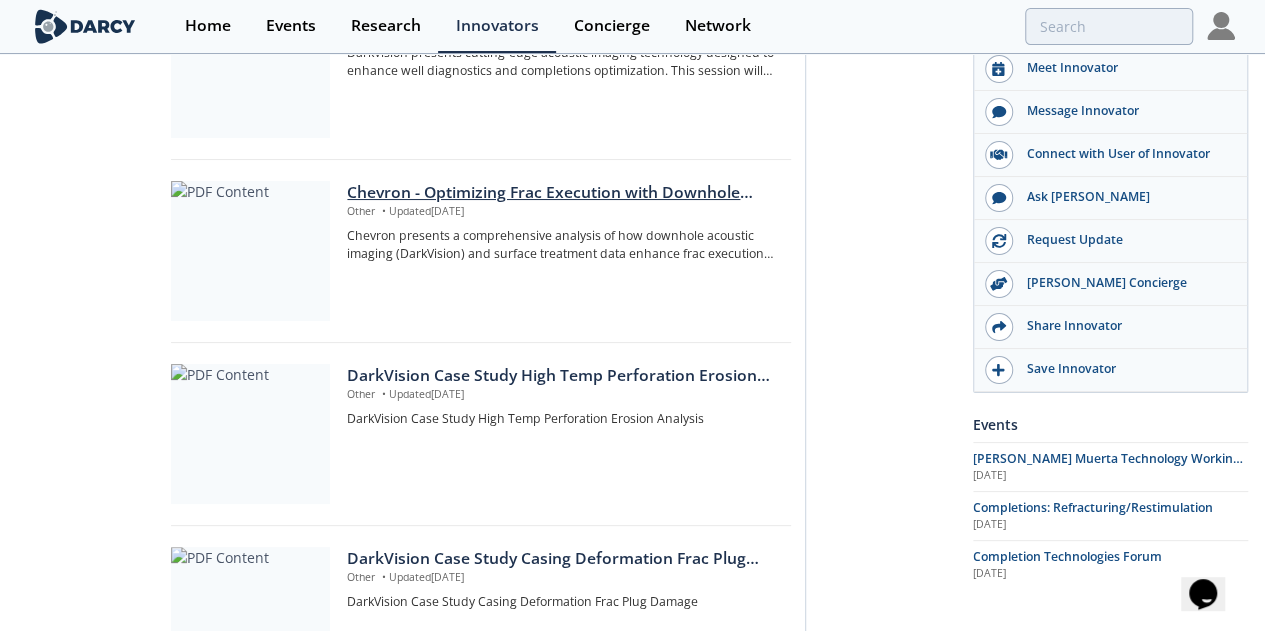 scroll, scrollTop: 1016, scrollLeft: 0, axis: vertical 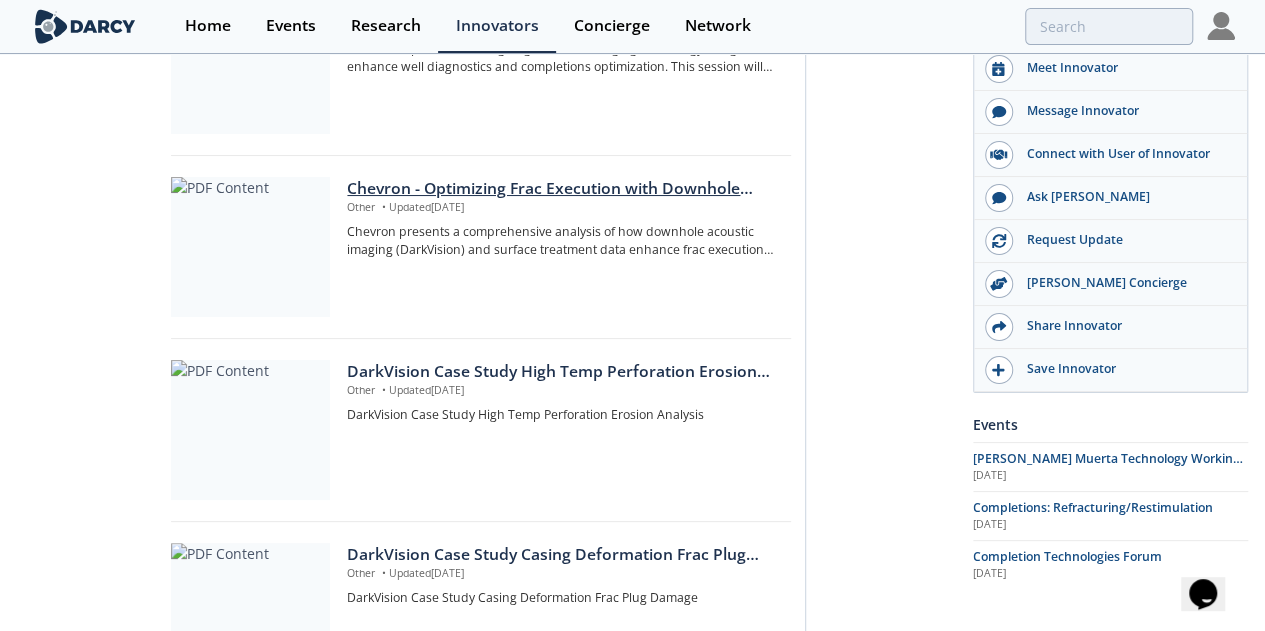 click on "Chevron - Optimizing Frac Execution with Downhole Acoustic Imaging and Treatment Data: Insights from DJ Basin" at bounding box center (561, 189) 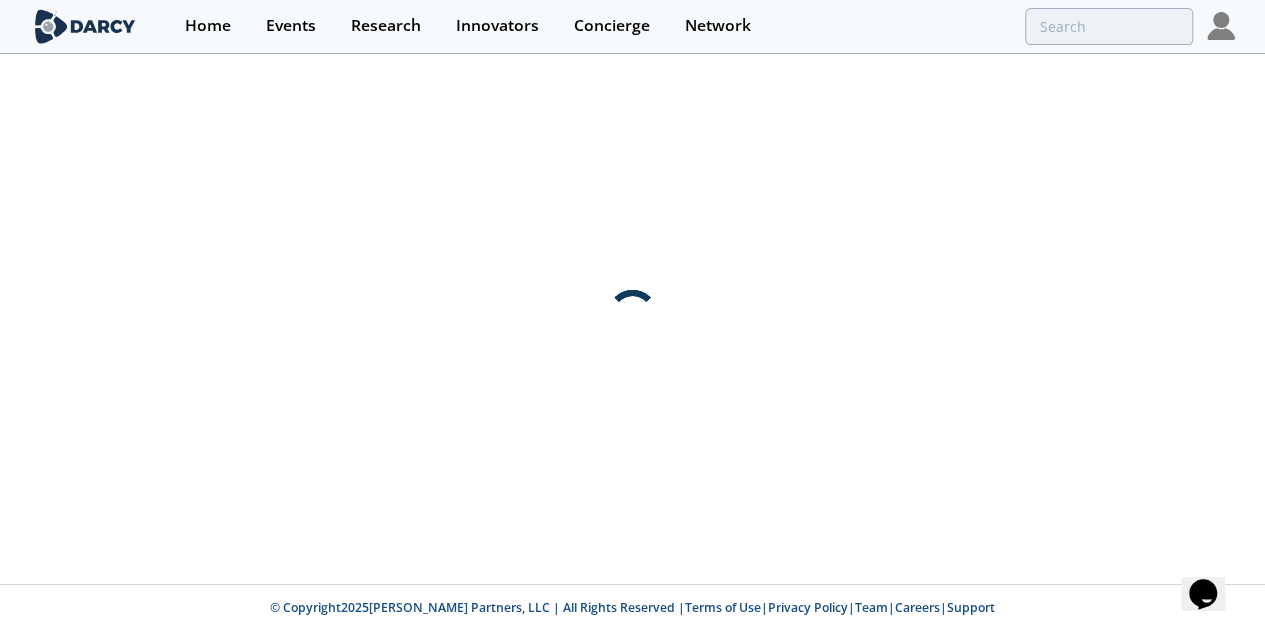 scroll, scrollTop: 0, scrollLeft: 0, axis: both 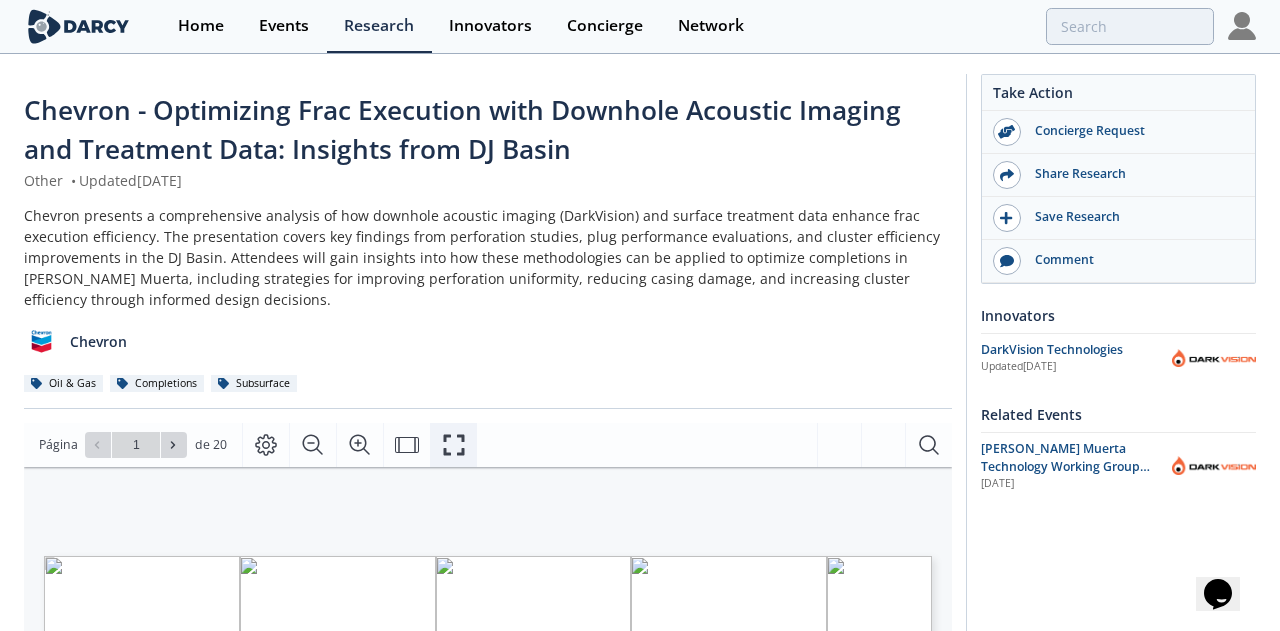 click at bounding box center [453, 445] 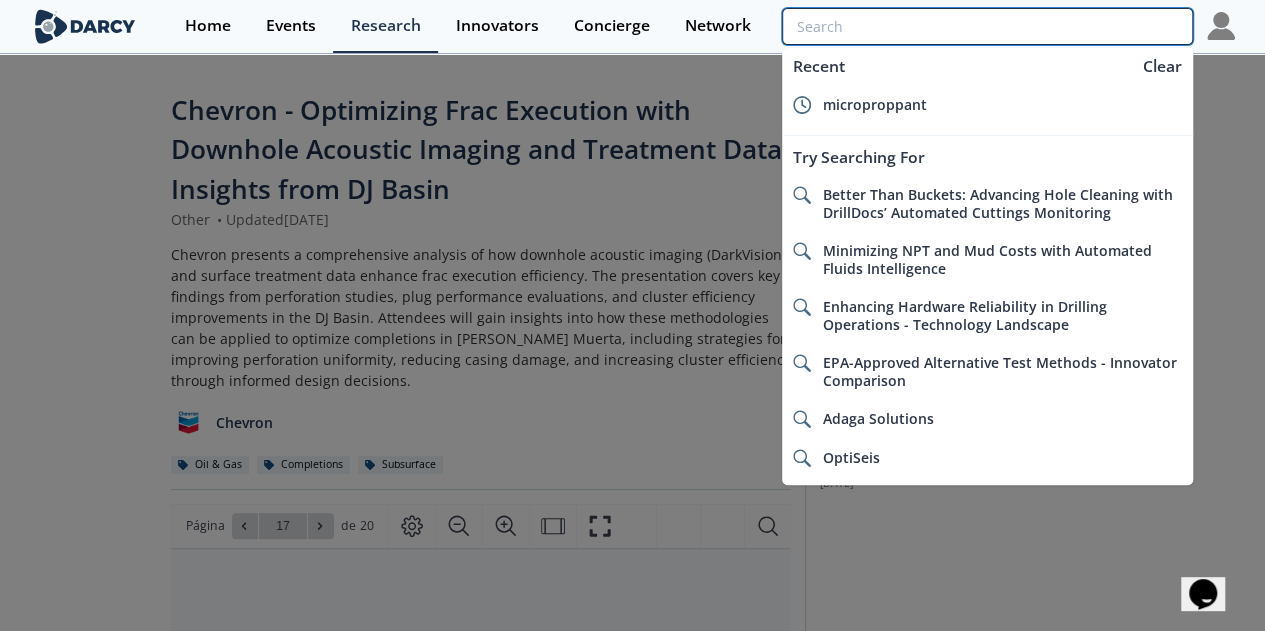 click at bounding box center [987, 26] 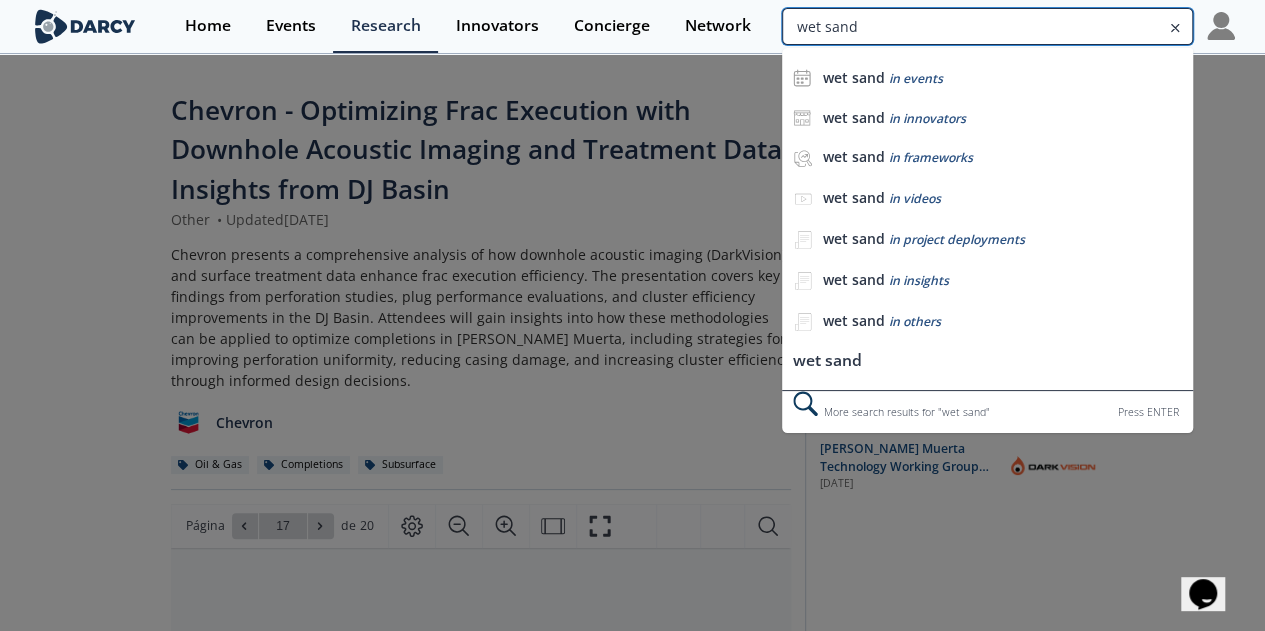 type on "wet sand" 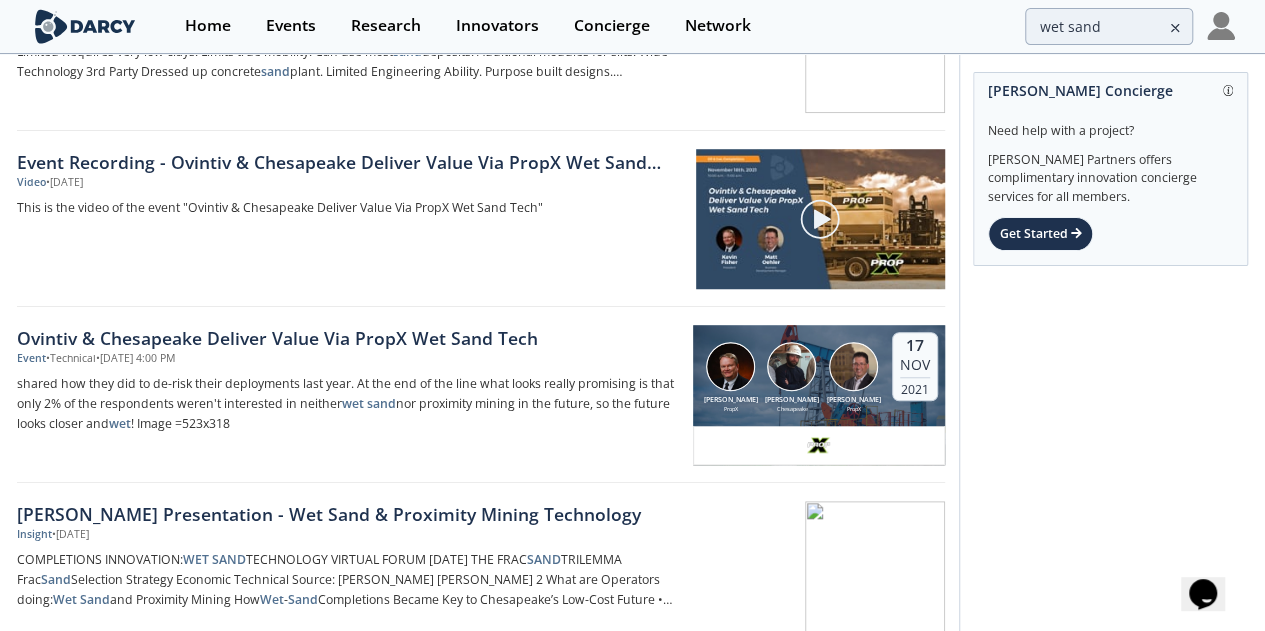 scroll, scrollTop: 0, scrollLeft: 0, axis: both 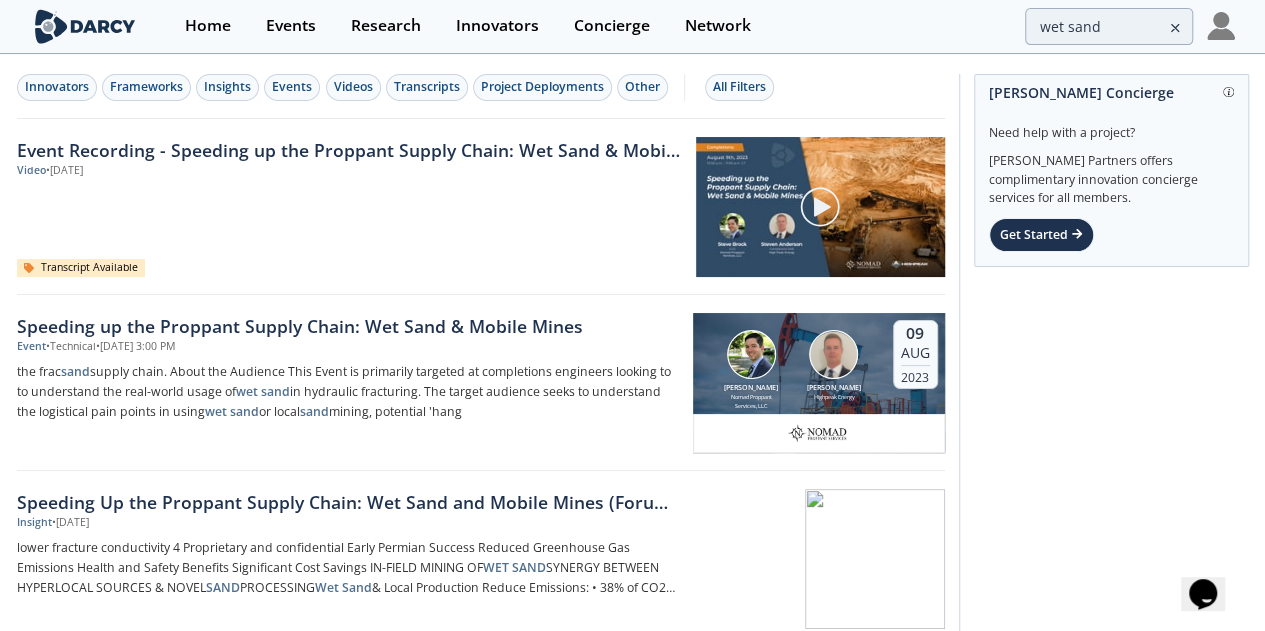 click on "[PERSON_NAME] Concierge
Need help with a project?
[PERSON_NAME] Partners offers complimentary innovation concierge services for all members.
Get Started" at bounding box center (1104, 1881) 